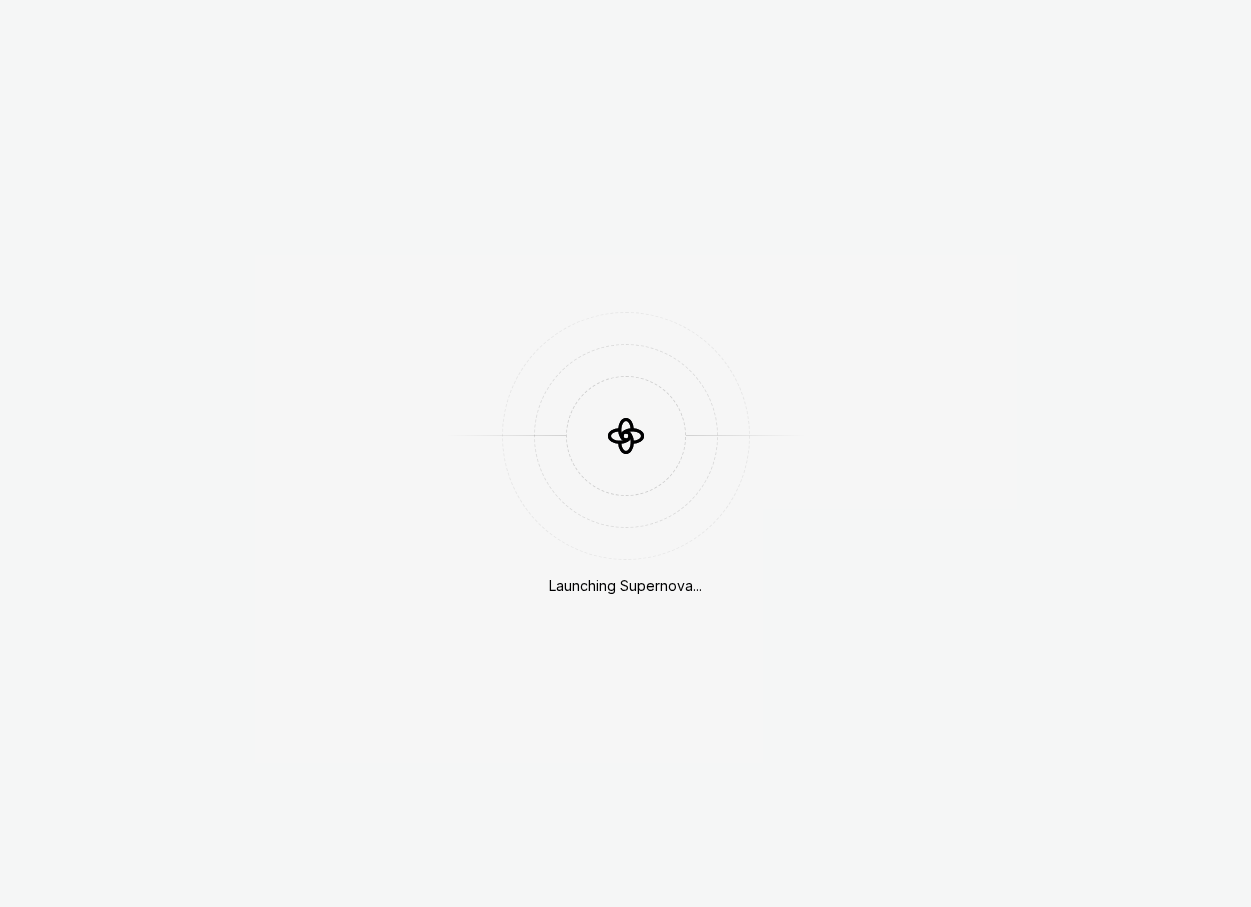 scroll, scrollTop: 0, scrollLeft: 0, axis: both 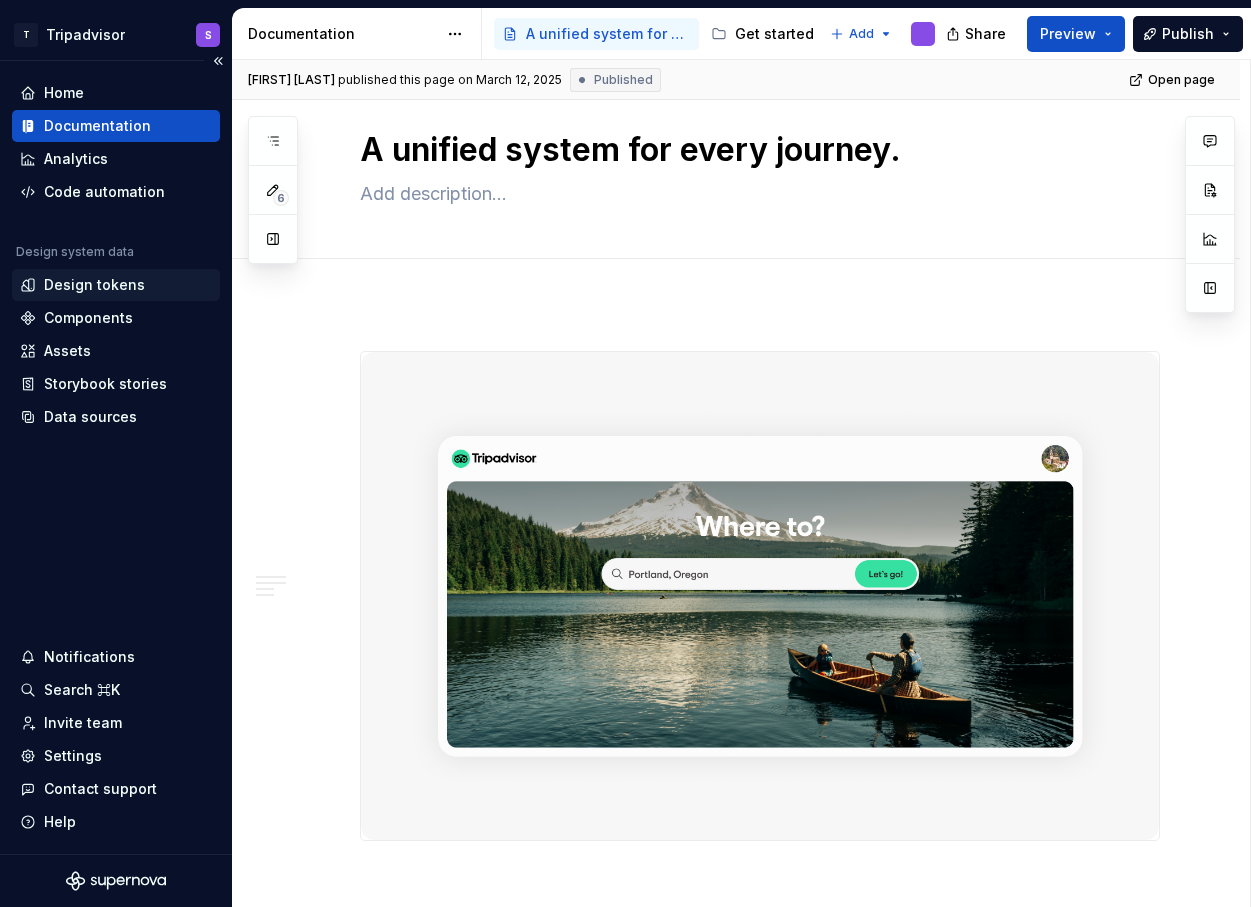click on "Design tokens" at bounding box center [116, 285] 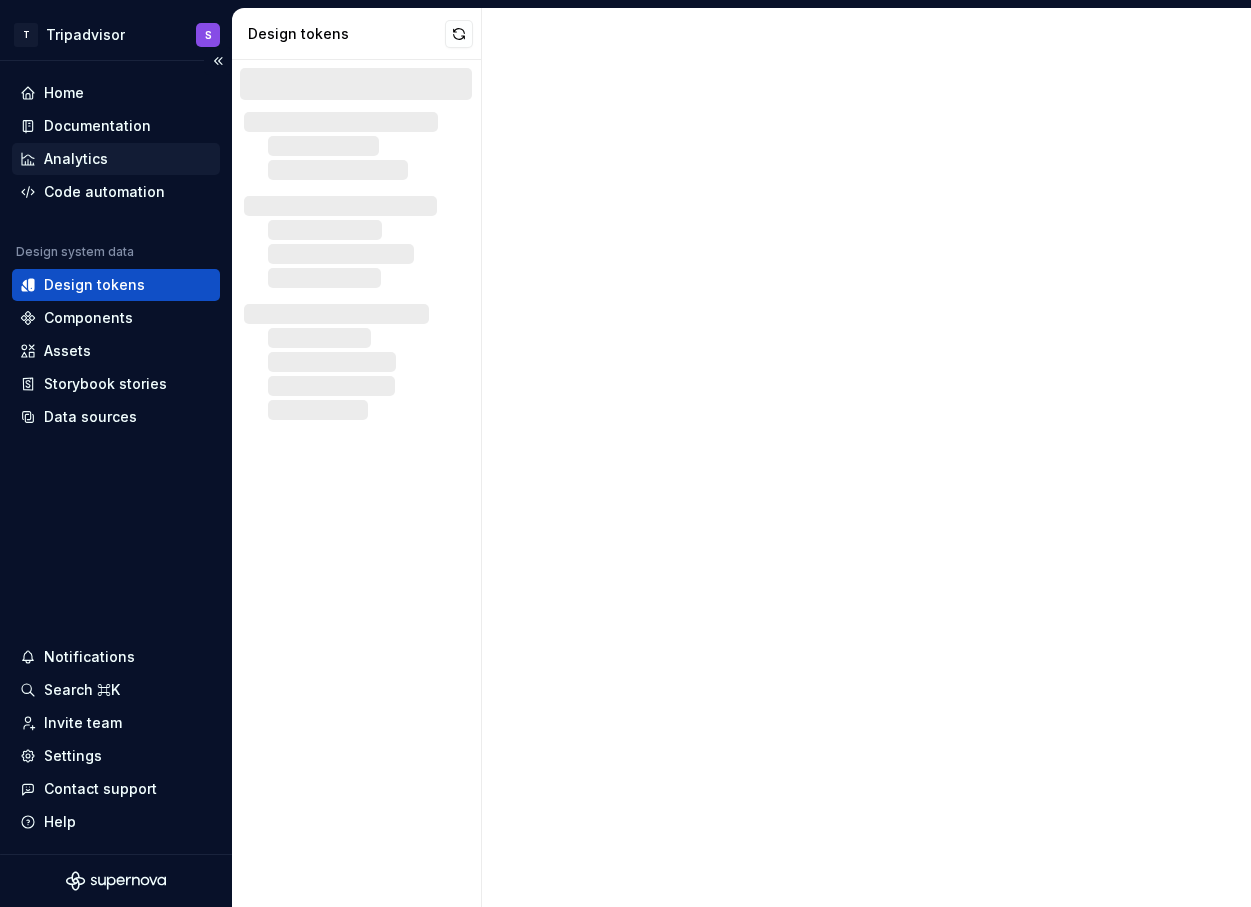 click on "Analytics" at bounding box center (116, 159) 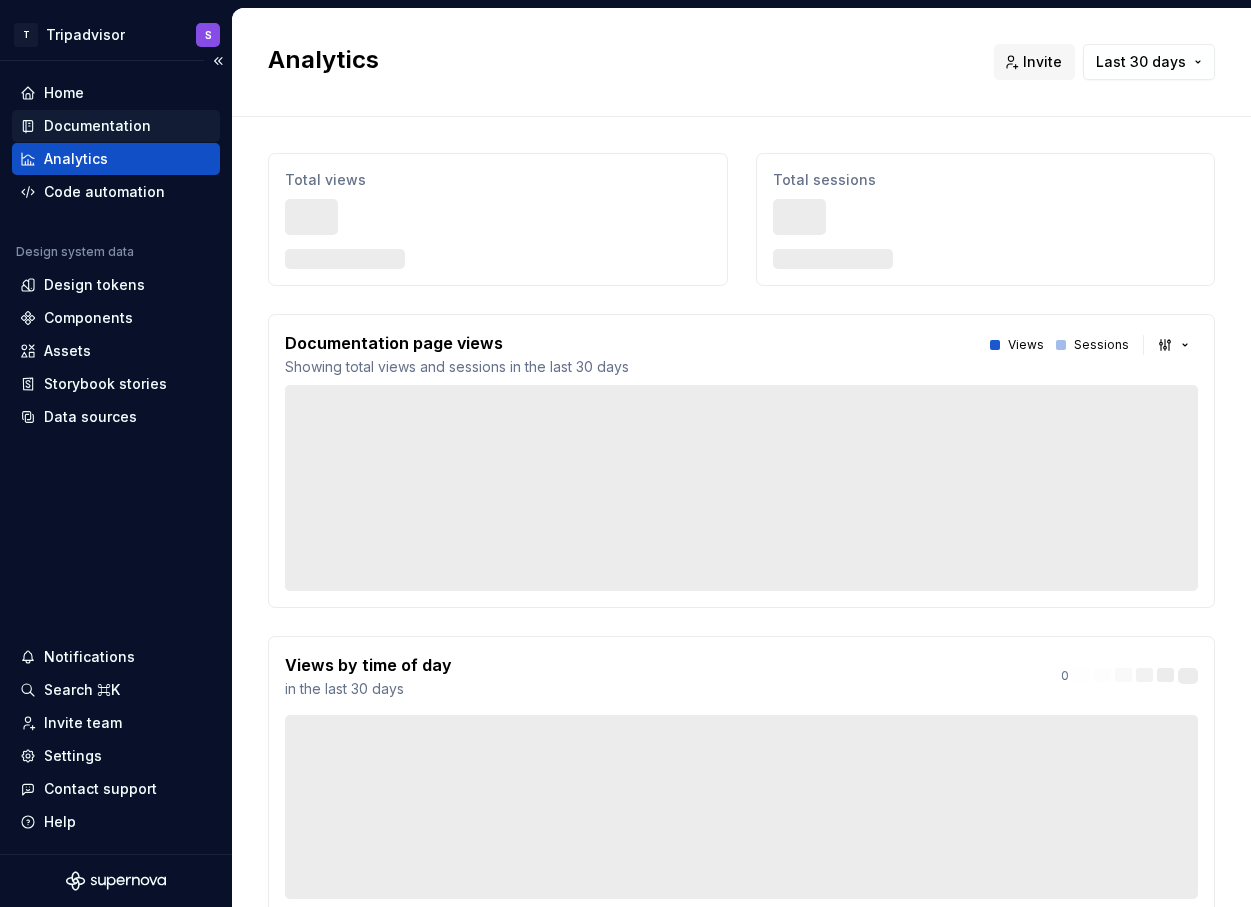 click on "Documentation" at bounding box center [116, 126] 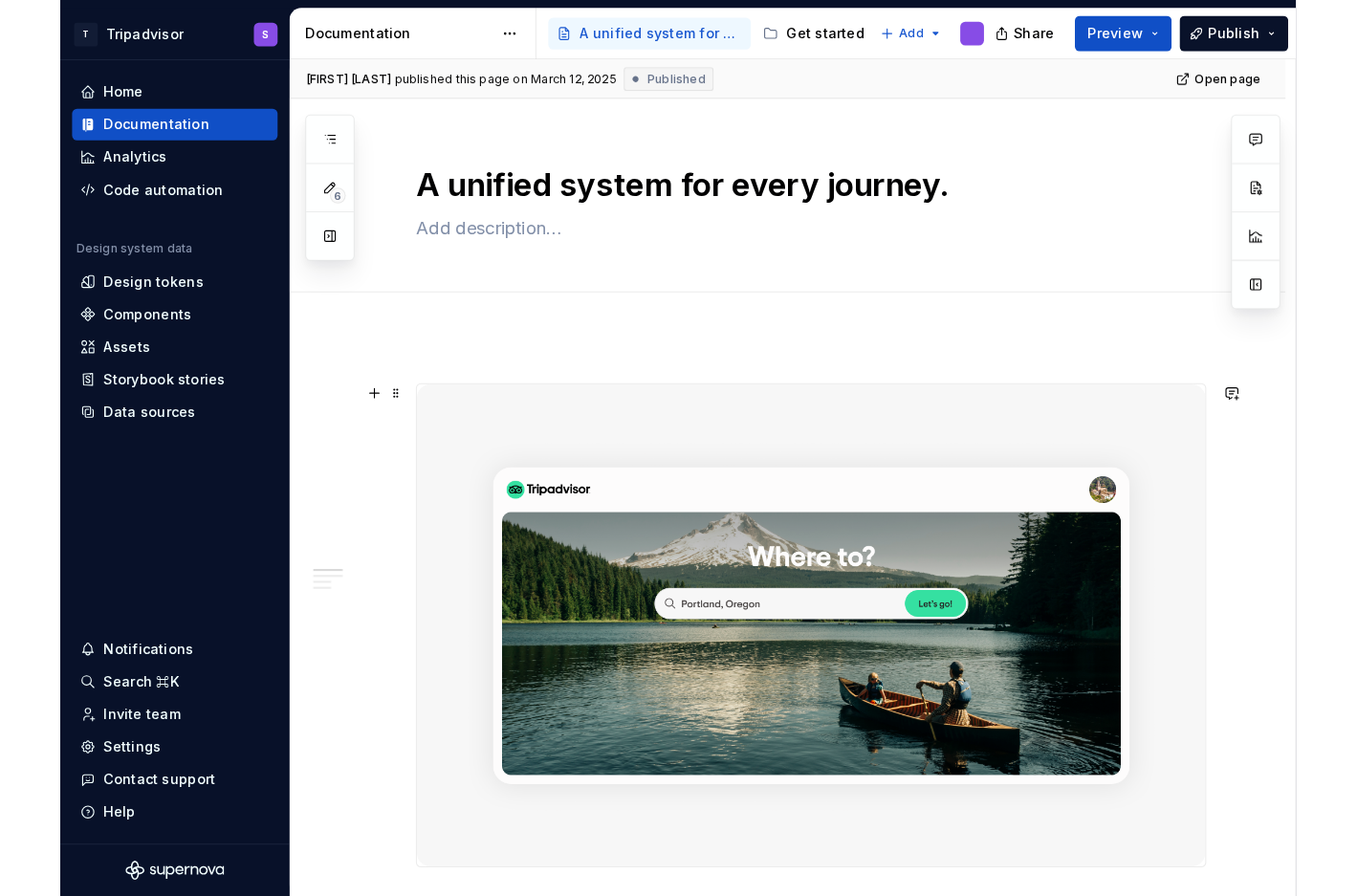 scroll, scrollTop: 0, scrollLeft: 0, axis: both 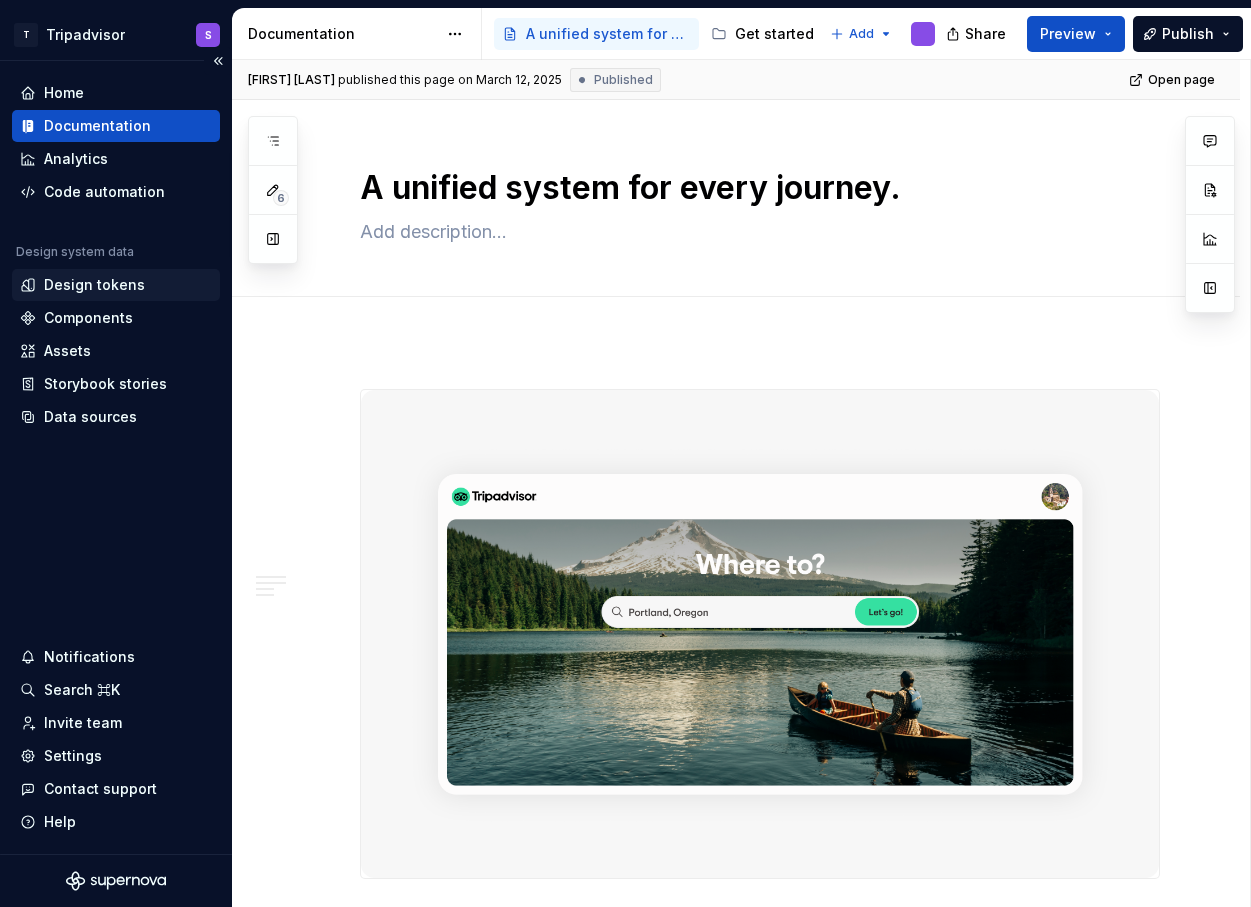 click on "Design tokens" at bounding box center (94, 285) 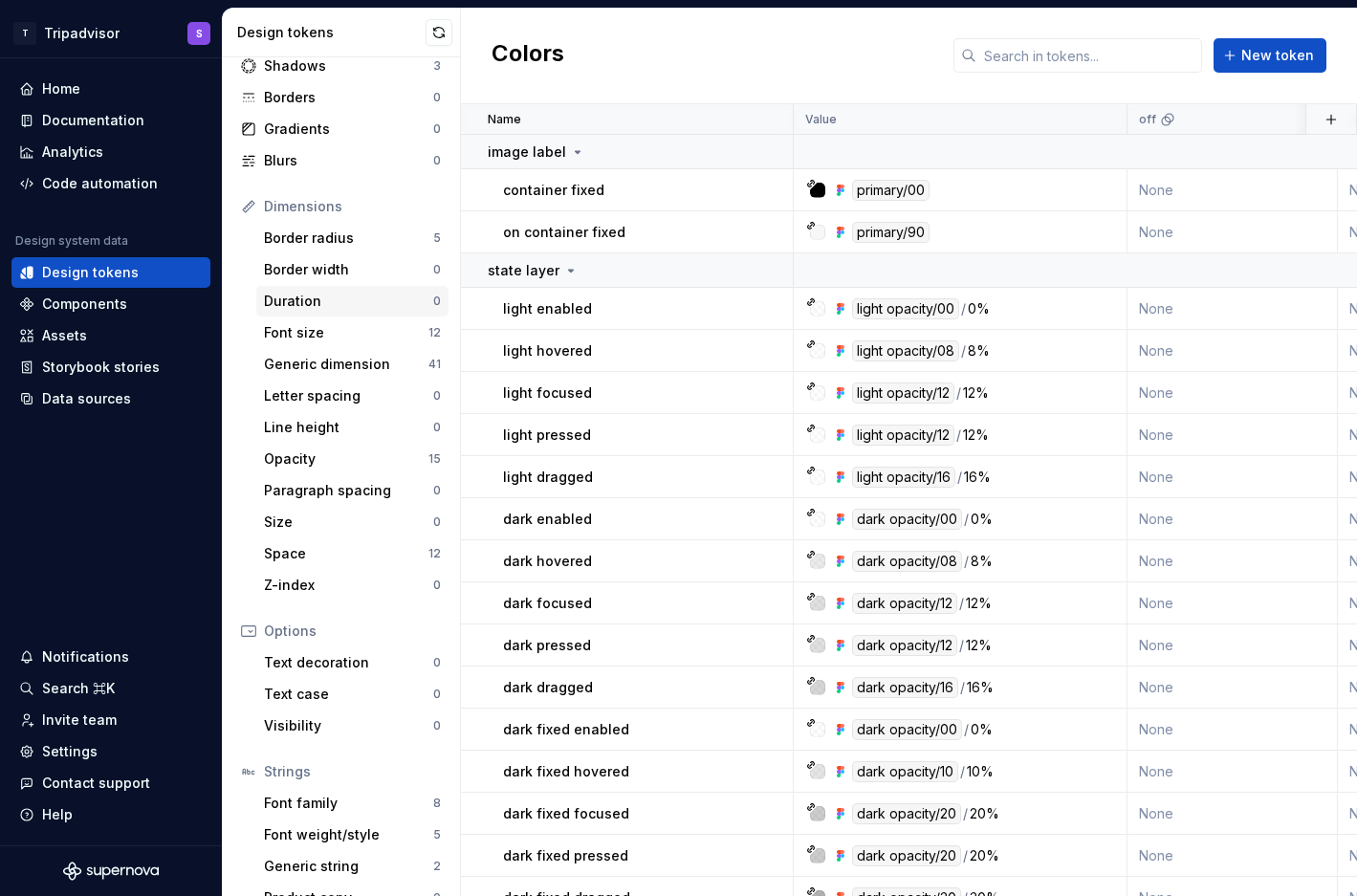 scroll, scrollTop: 0, scrollLeft: 0, axis: both 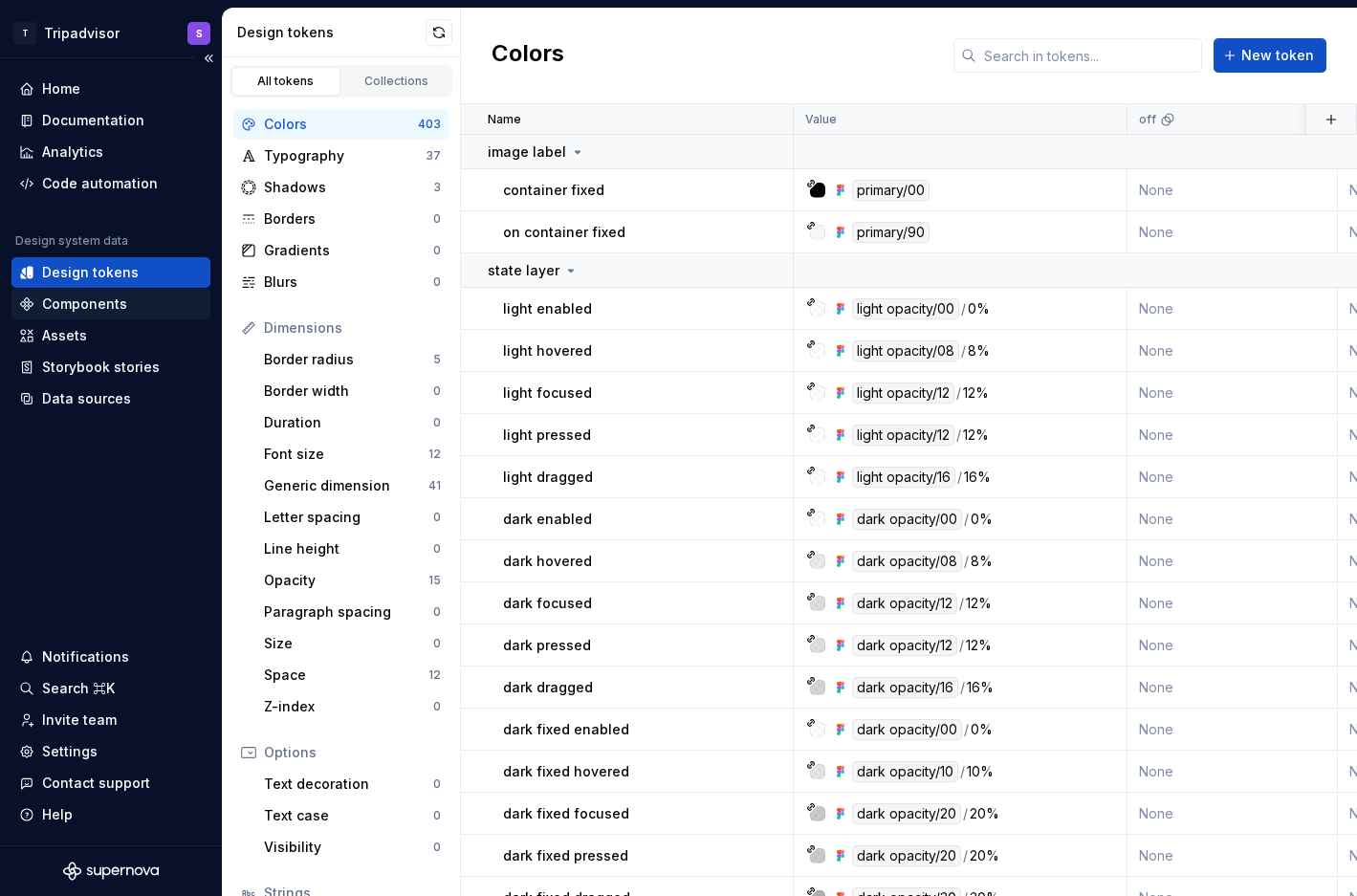 click on "Components" at bounding box center (84, 304) 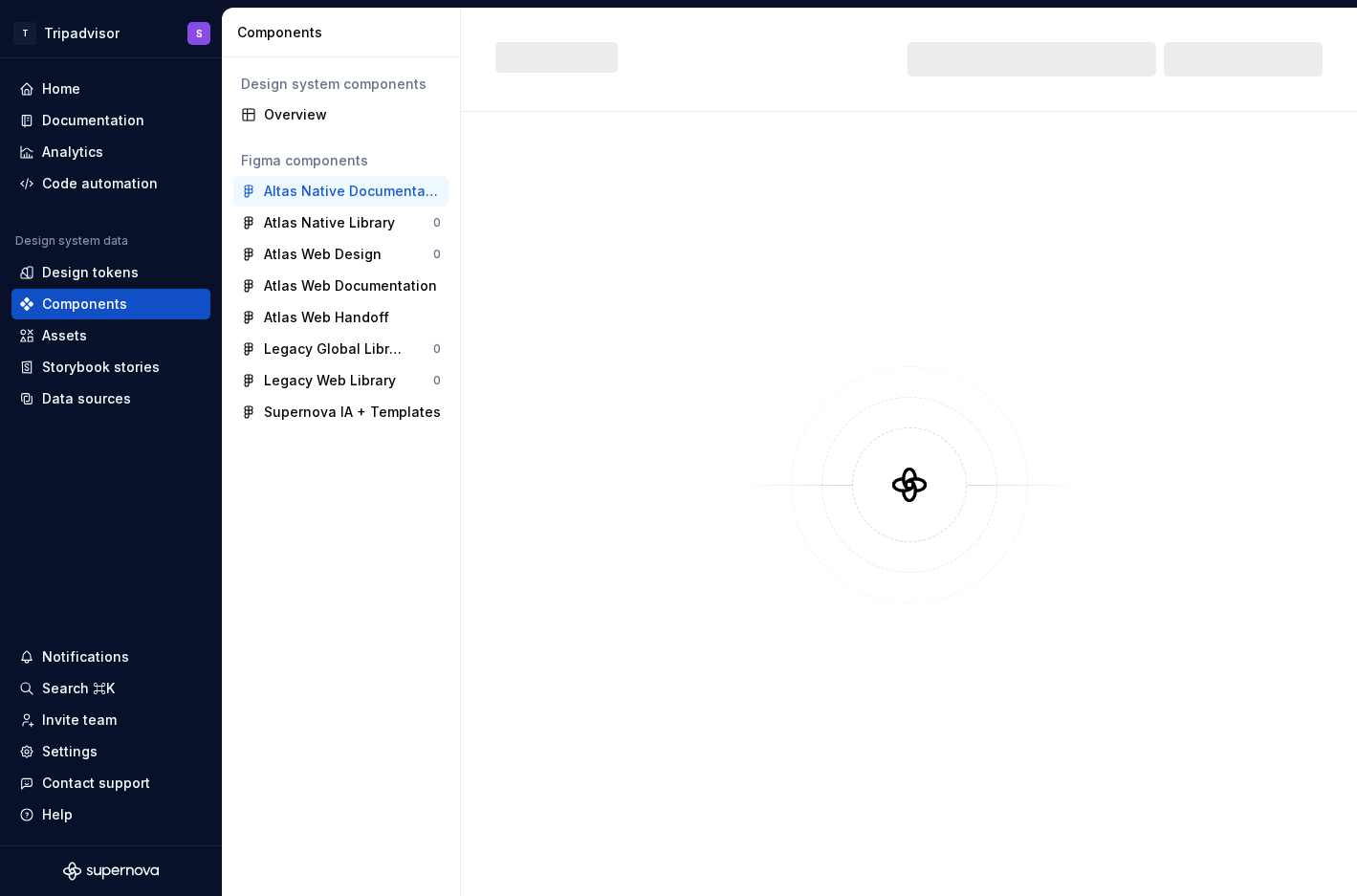 click on "Altas Native Documentation" at bounding box center (352, 191) 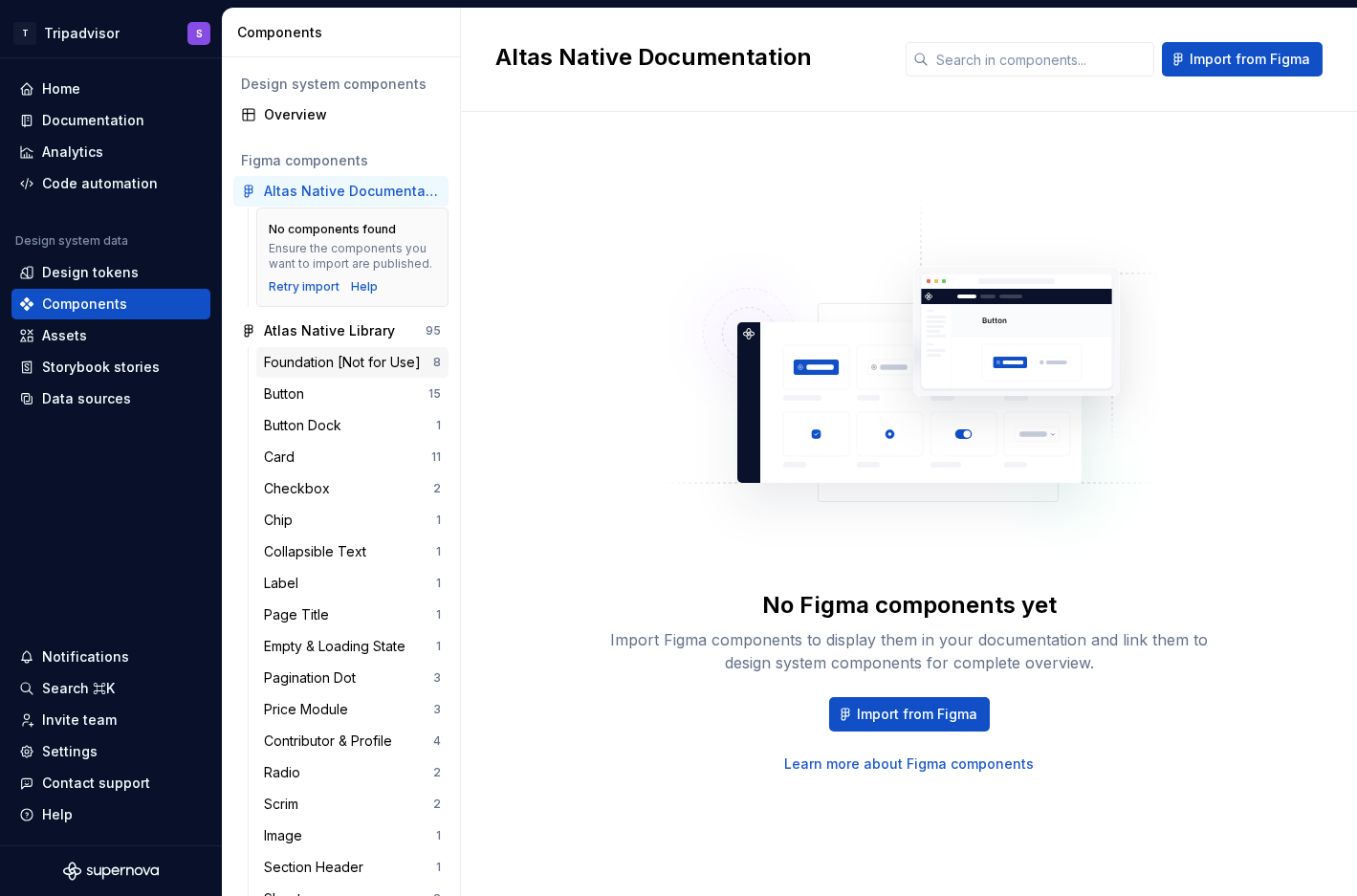 click on "Foundation [Not for Use]" at bounding box center [346, 362] 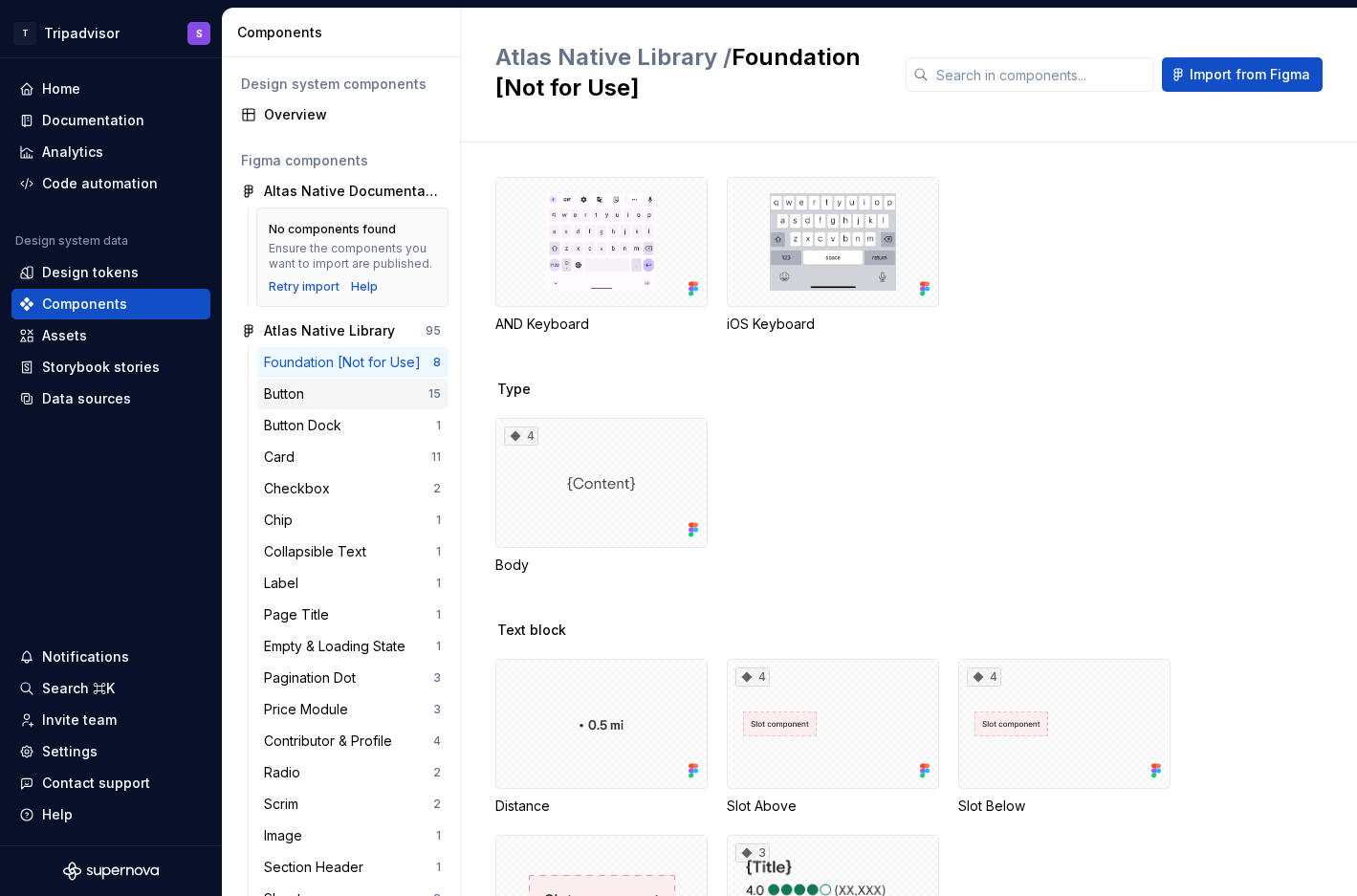 click on "Button" at bounding box center (346, 394) 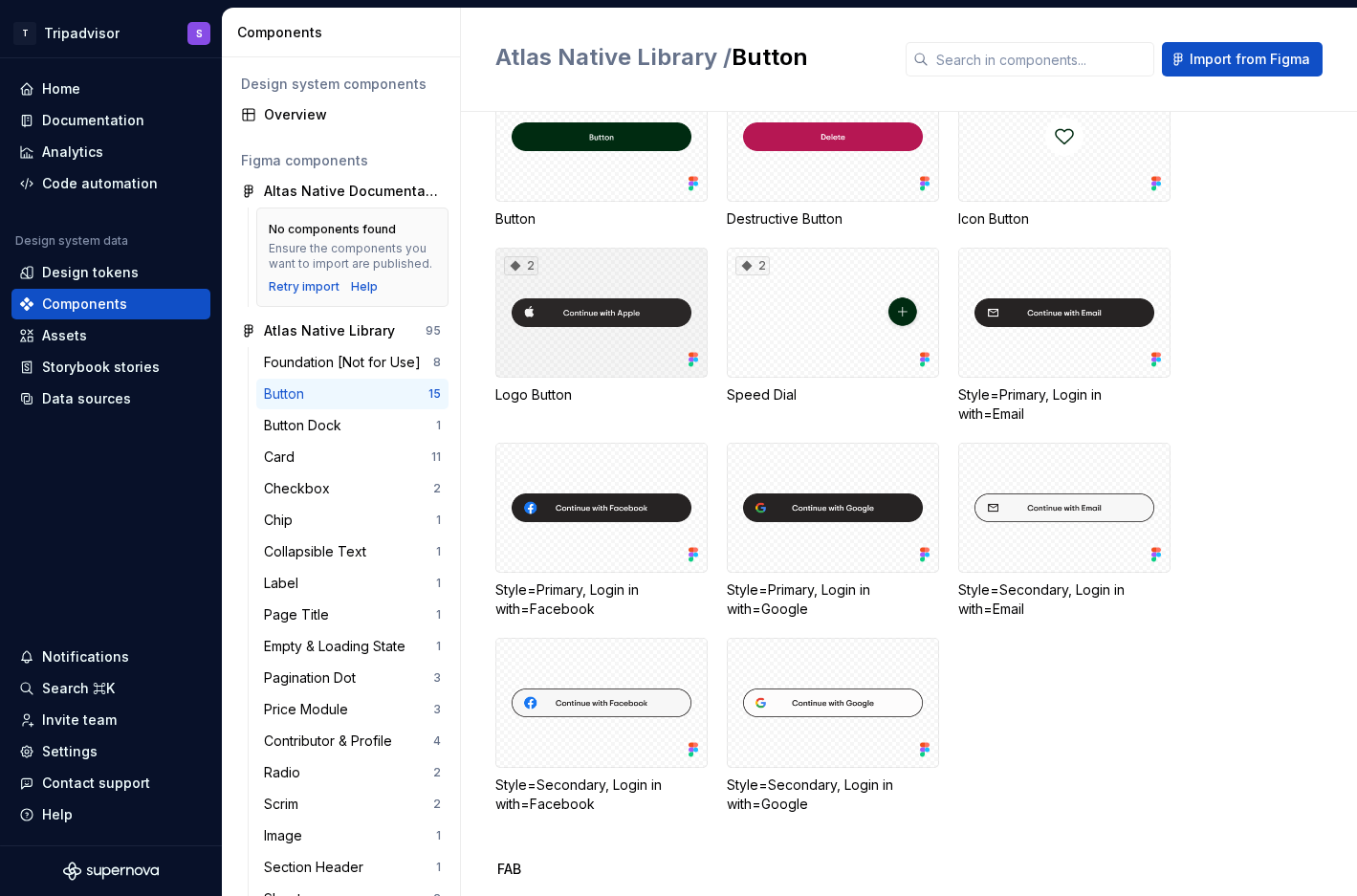 scroll, scrollTop: 17, scrollLeft: 0, axis: vertical 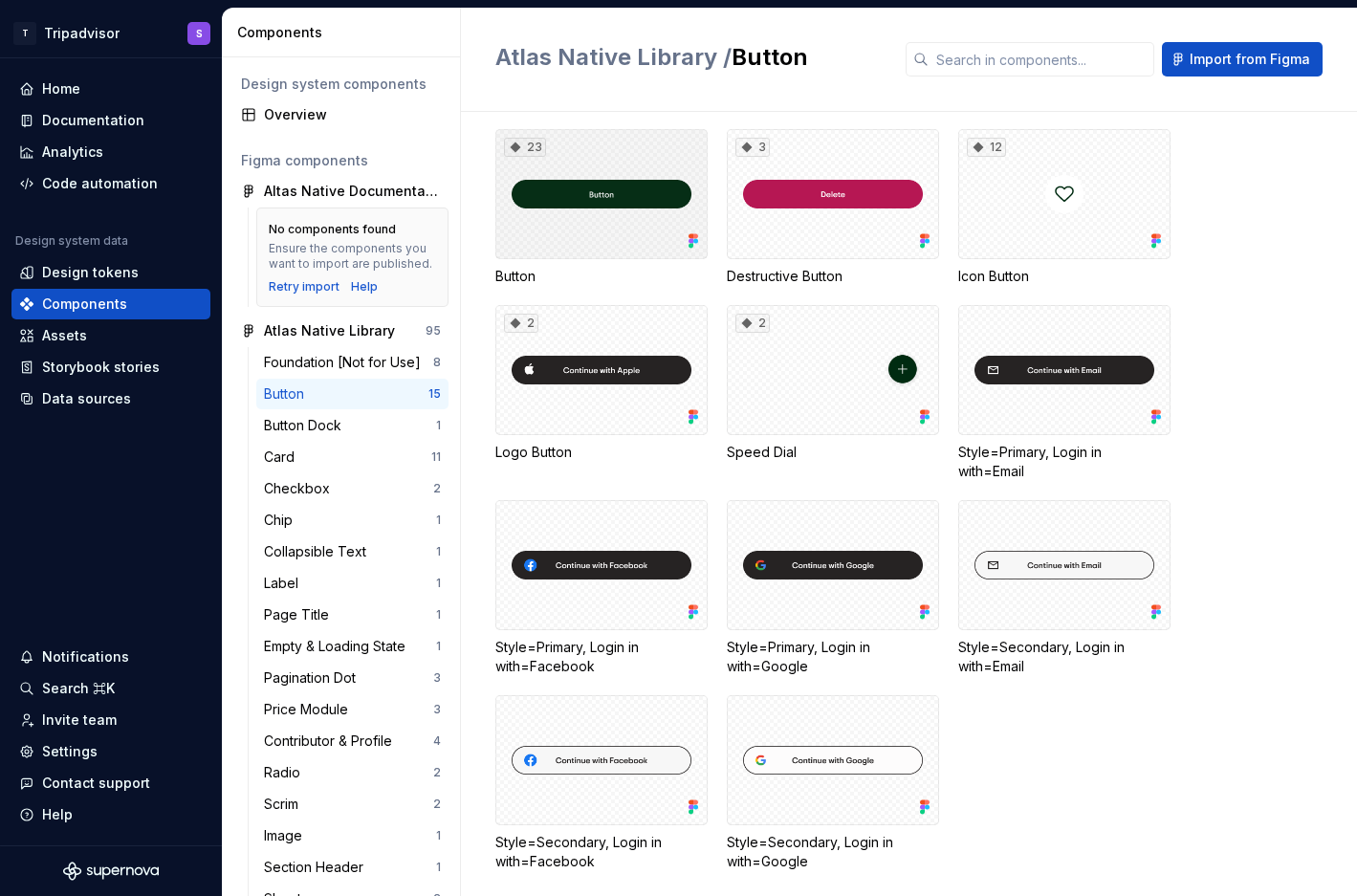 click on "23" at bounding box center [602, 194] 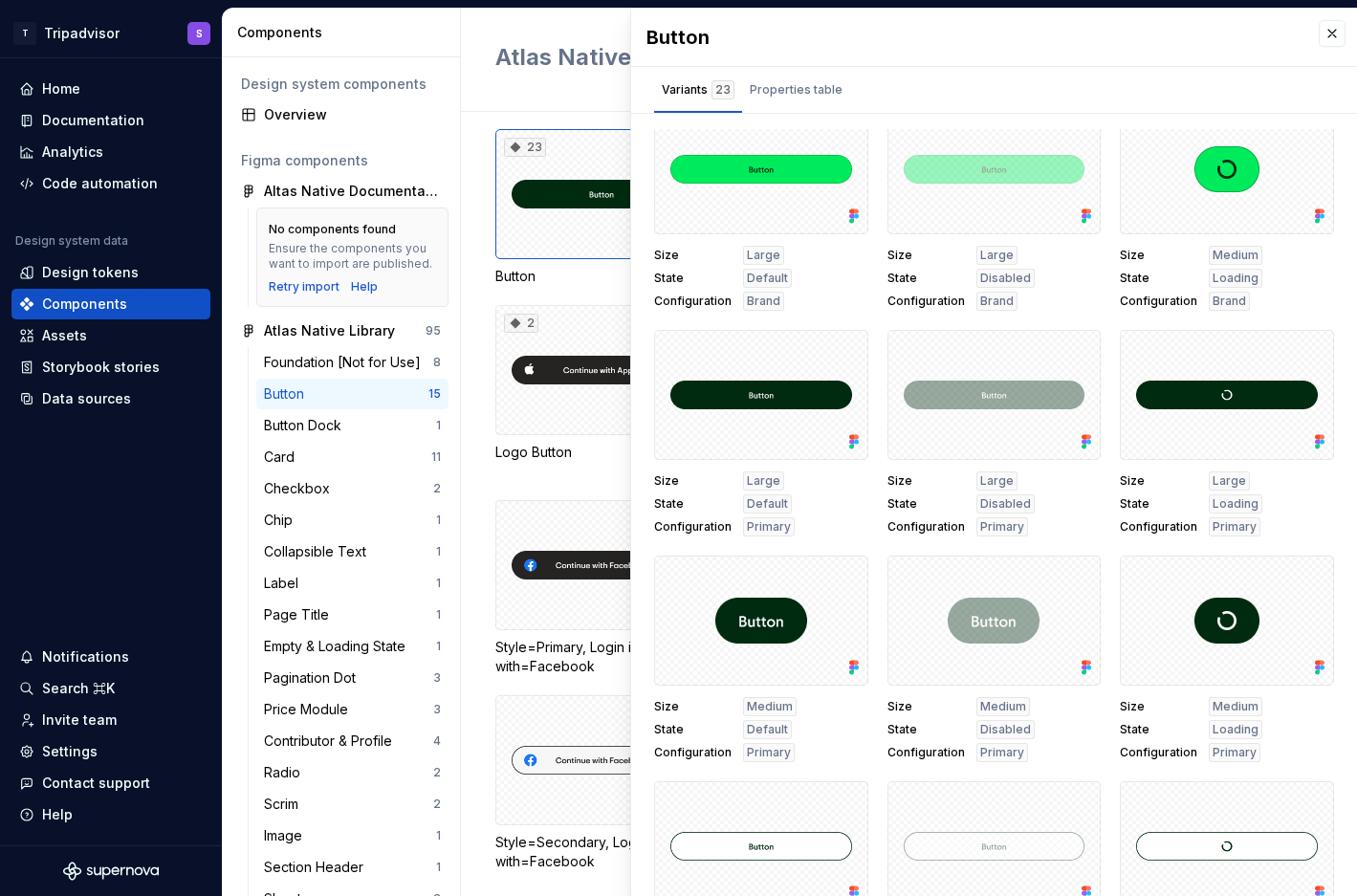 scroll, scrollTop: 0, scrollLeft: 0, axis: both 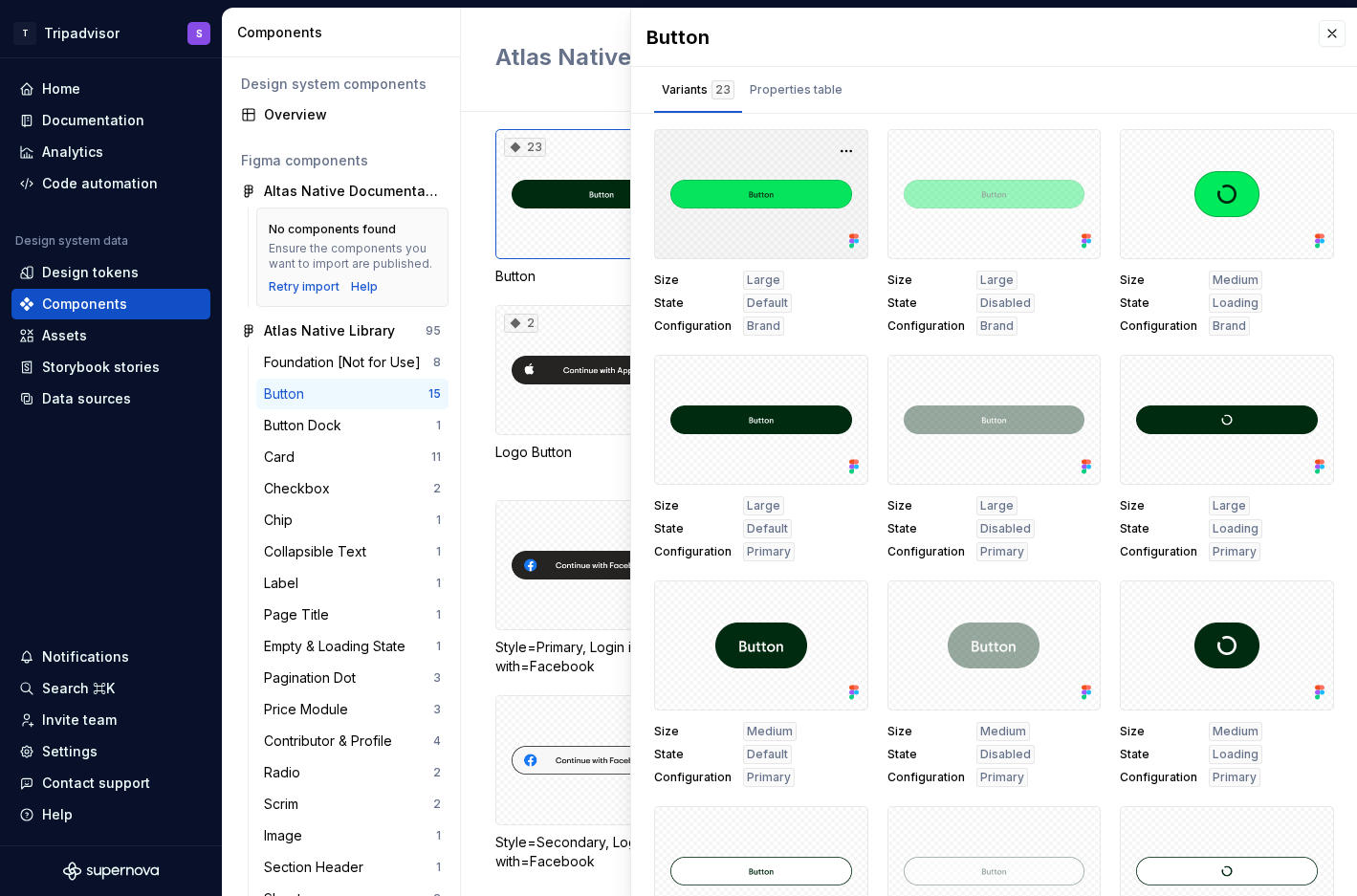 click 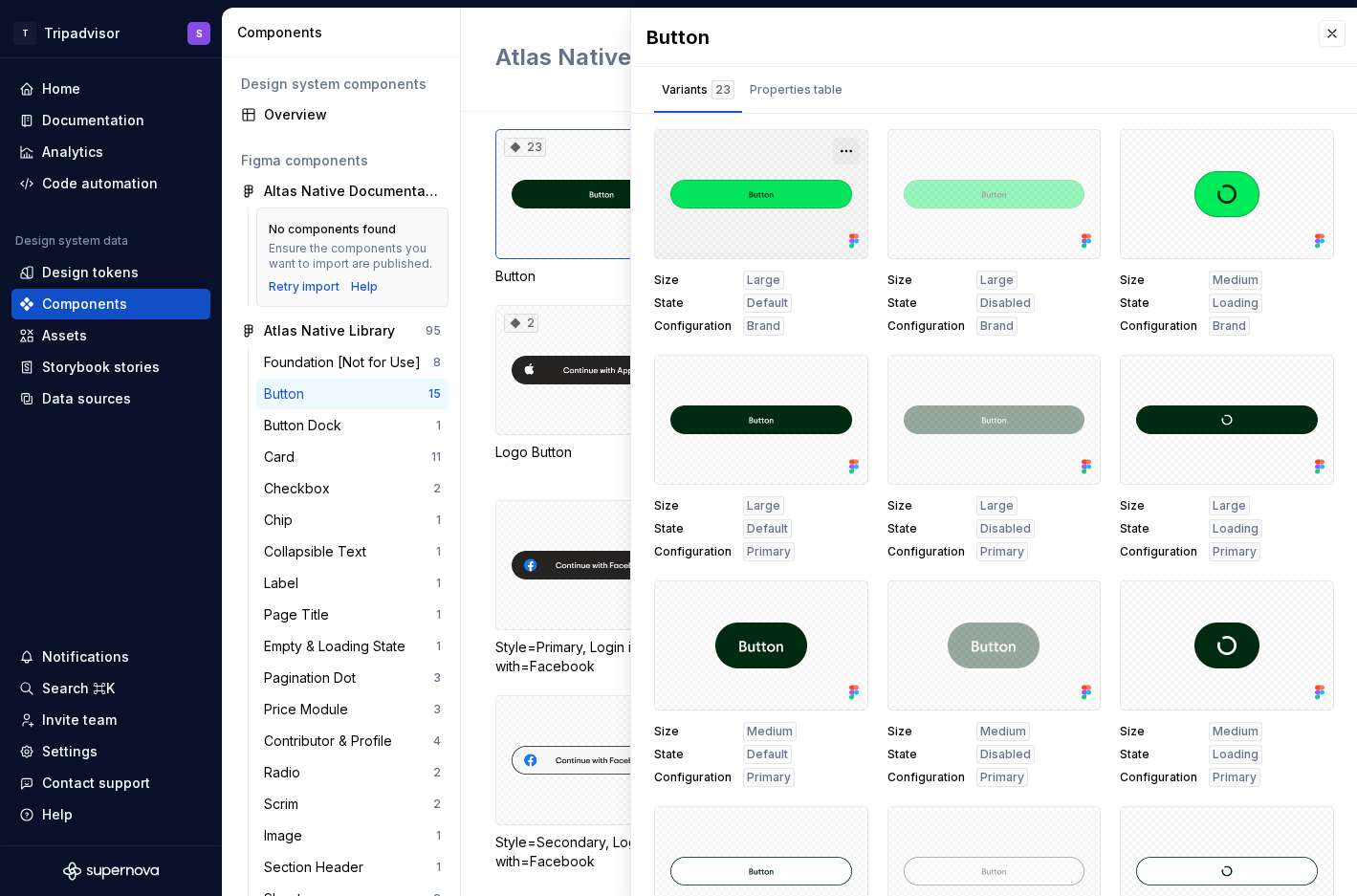 click at bounding box center (846, 151) 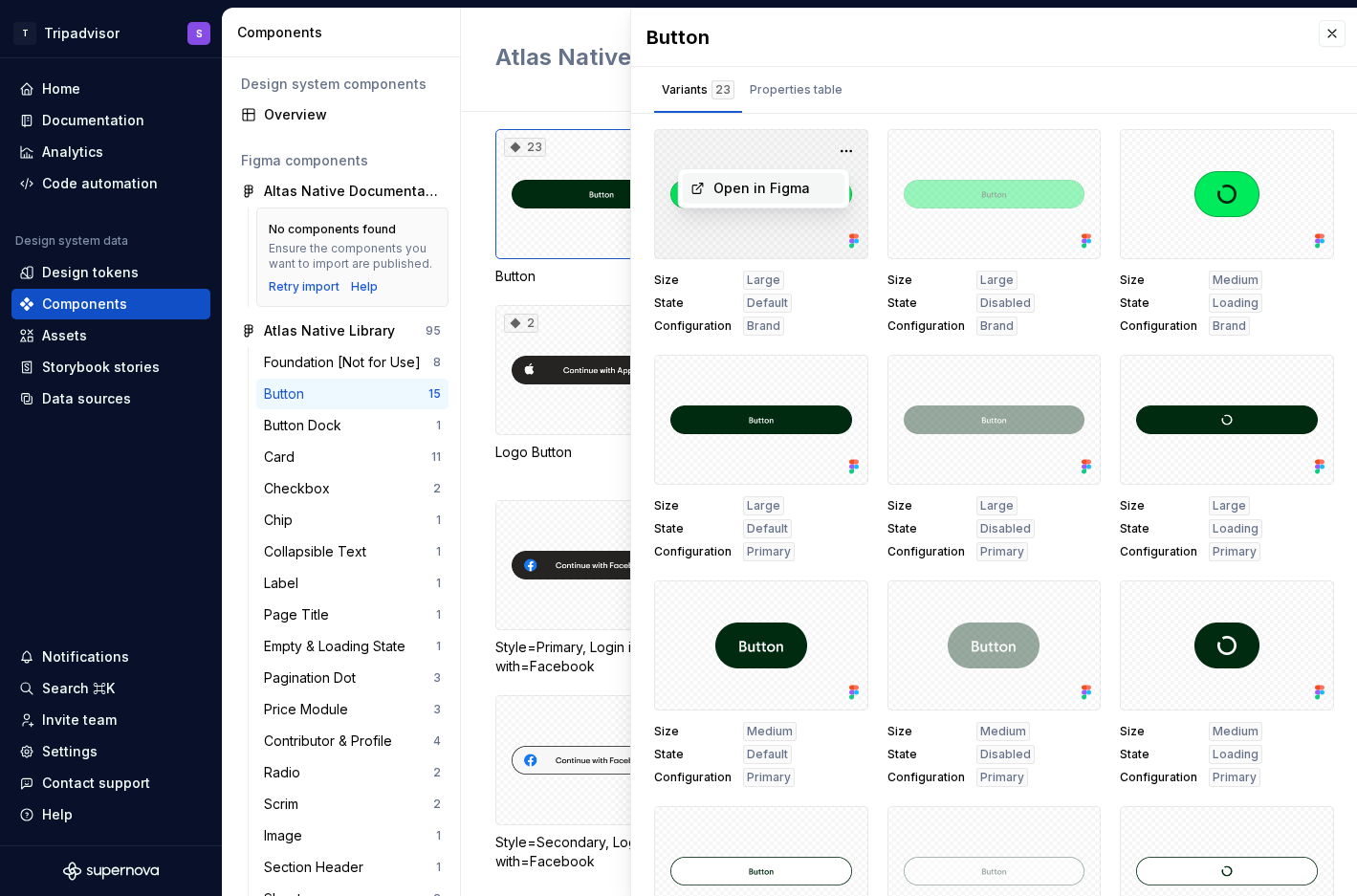 click on "Open in Figma" at bounding box center [776, 188] 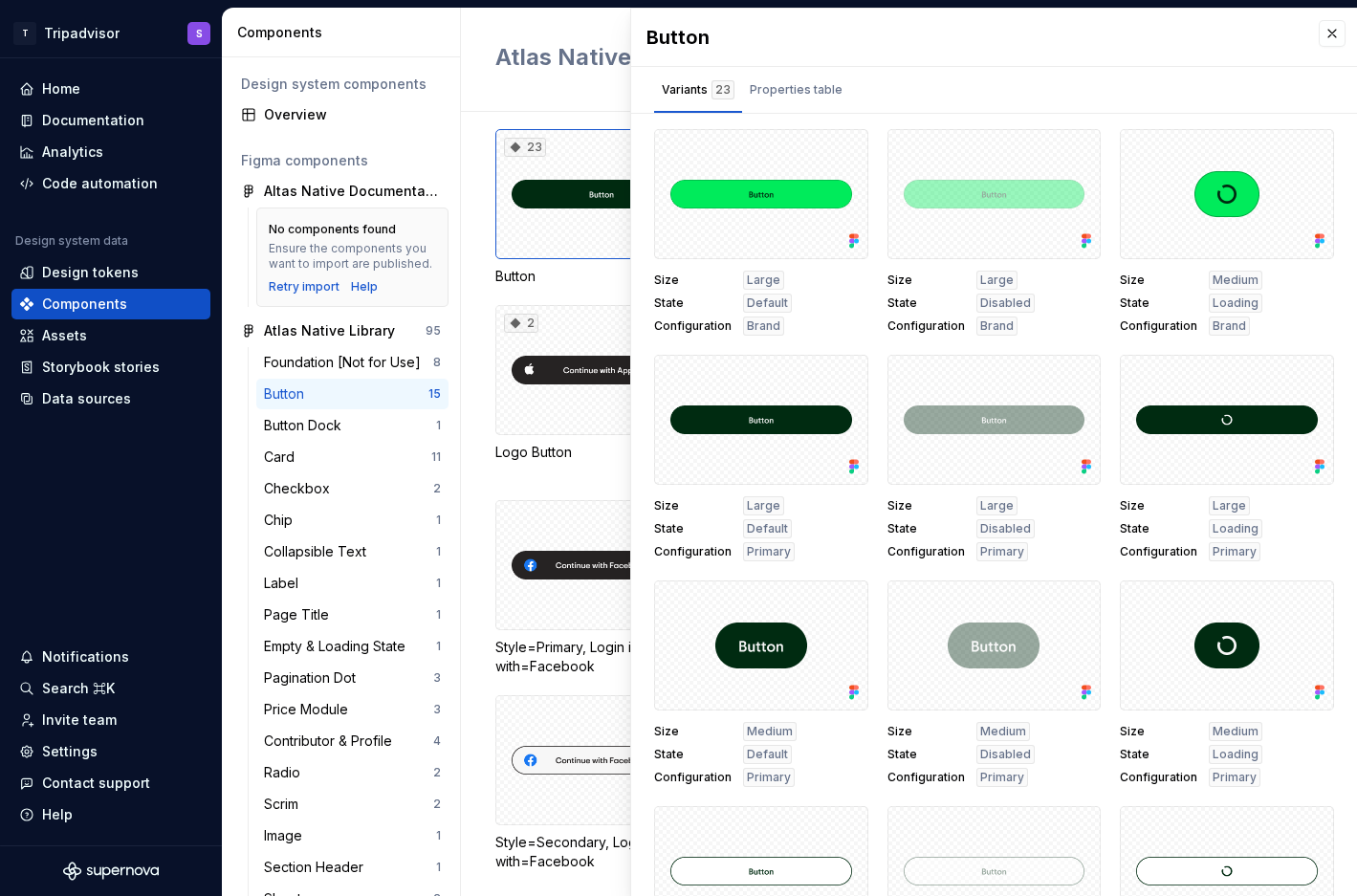 click on "23 Button 3 Destructive Button 12 Icon Button 2 Logo Button 2 Speed Dial Style=Primary, Login in with=Email Style=Primary, Login in with=Facebook Style=Primary, Login in with=Google Style=Secondary, Login in with=Email Style=Secondary, Login in with=Facebook Style=Secondary, Login in with=Google FAB 3 Brand 3 Extended 2 Icon 2 On-Map" at bounding box center (908, 504) 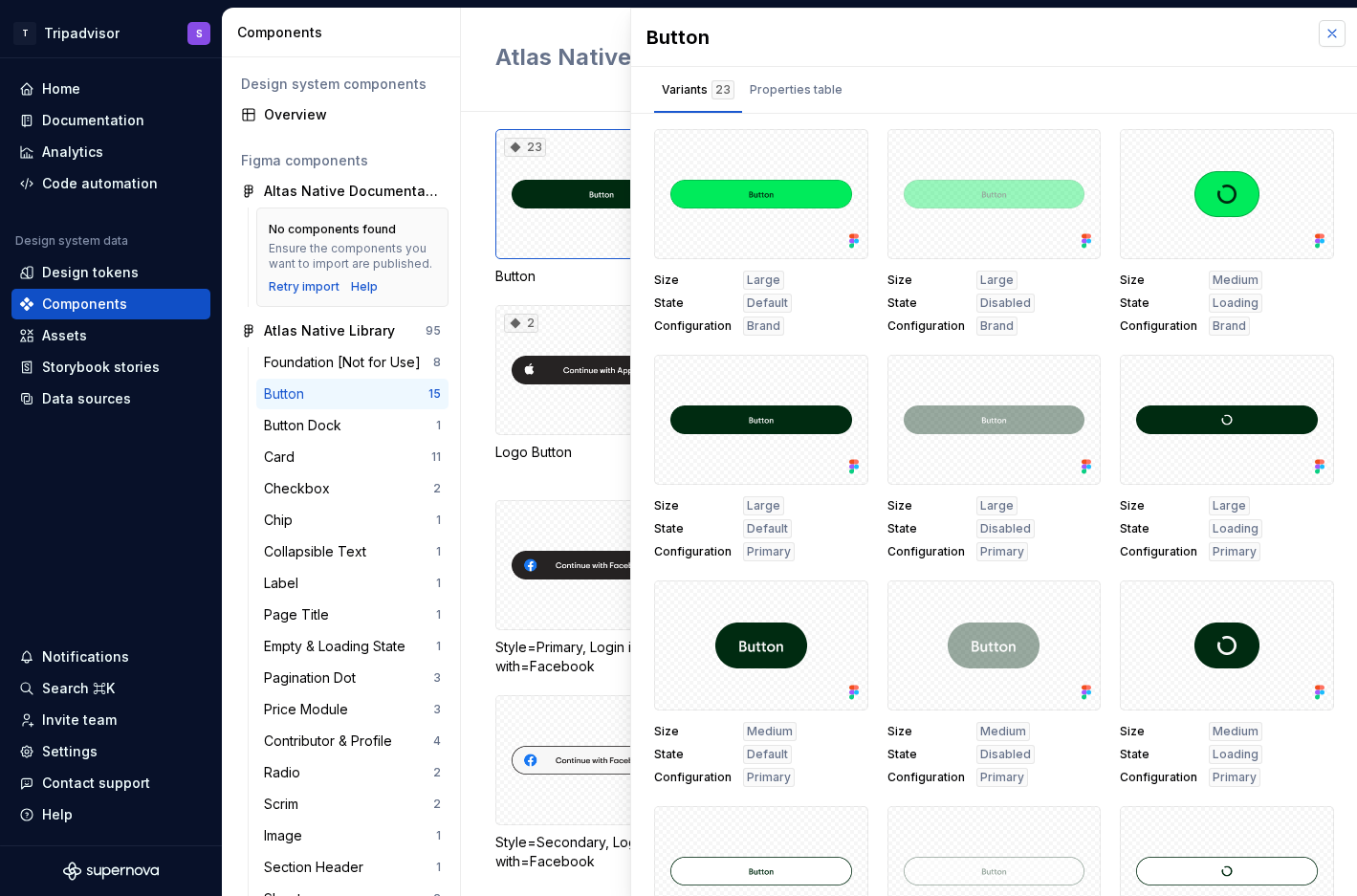 click at bounding box center [1332, 33] 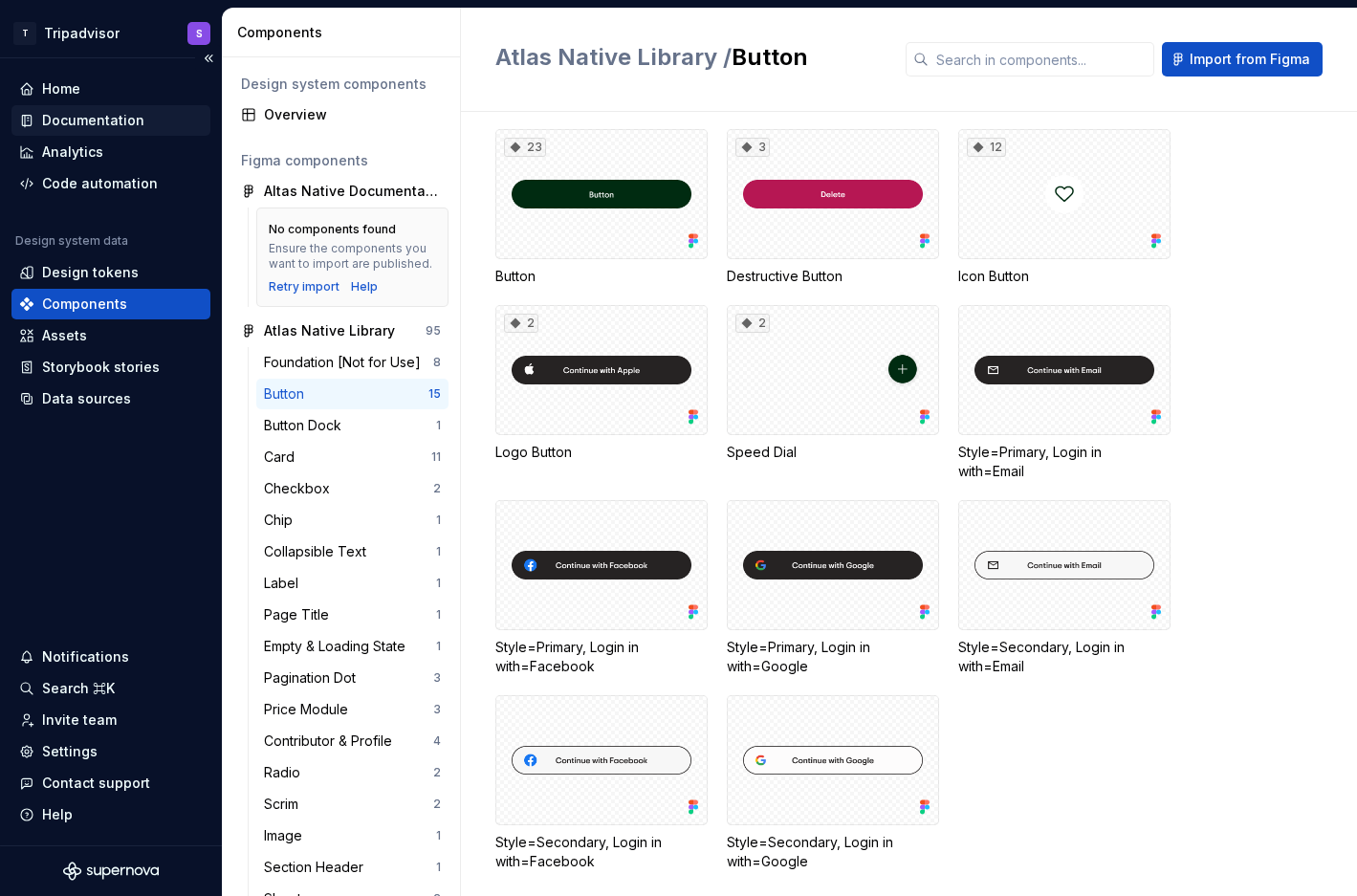 click on "Documentation" at bounding box center [111, 120] 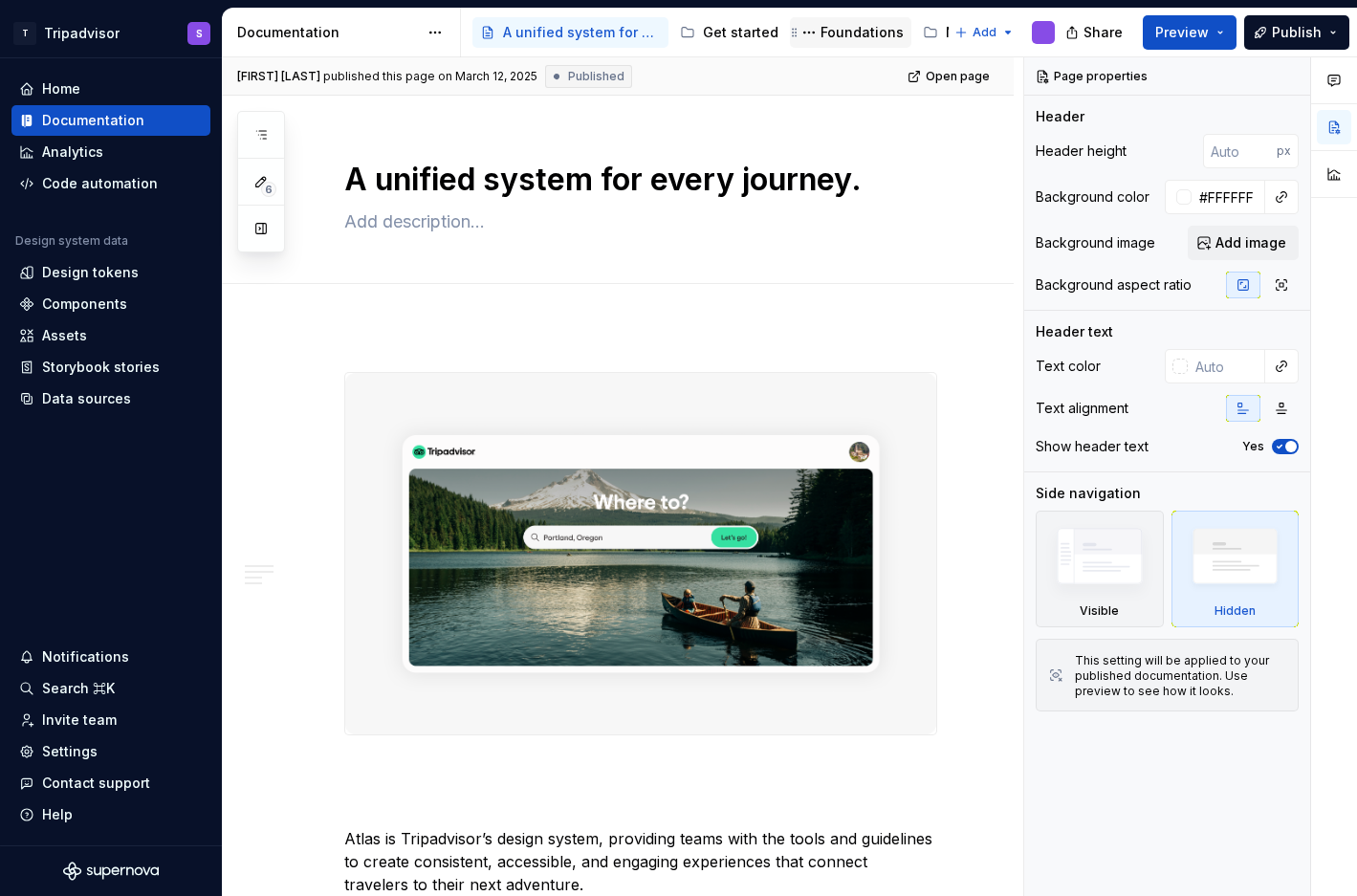 click on "Foundations" at bounding box center (862, 33) 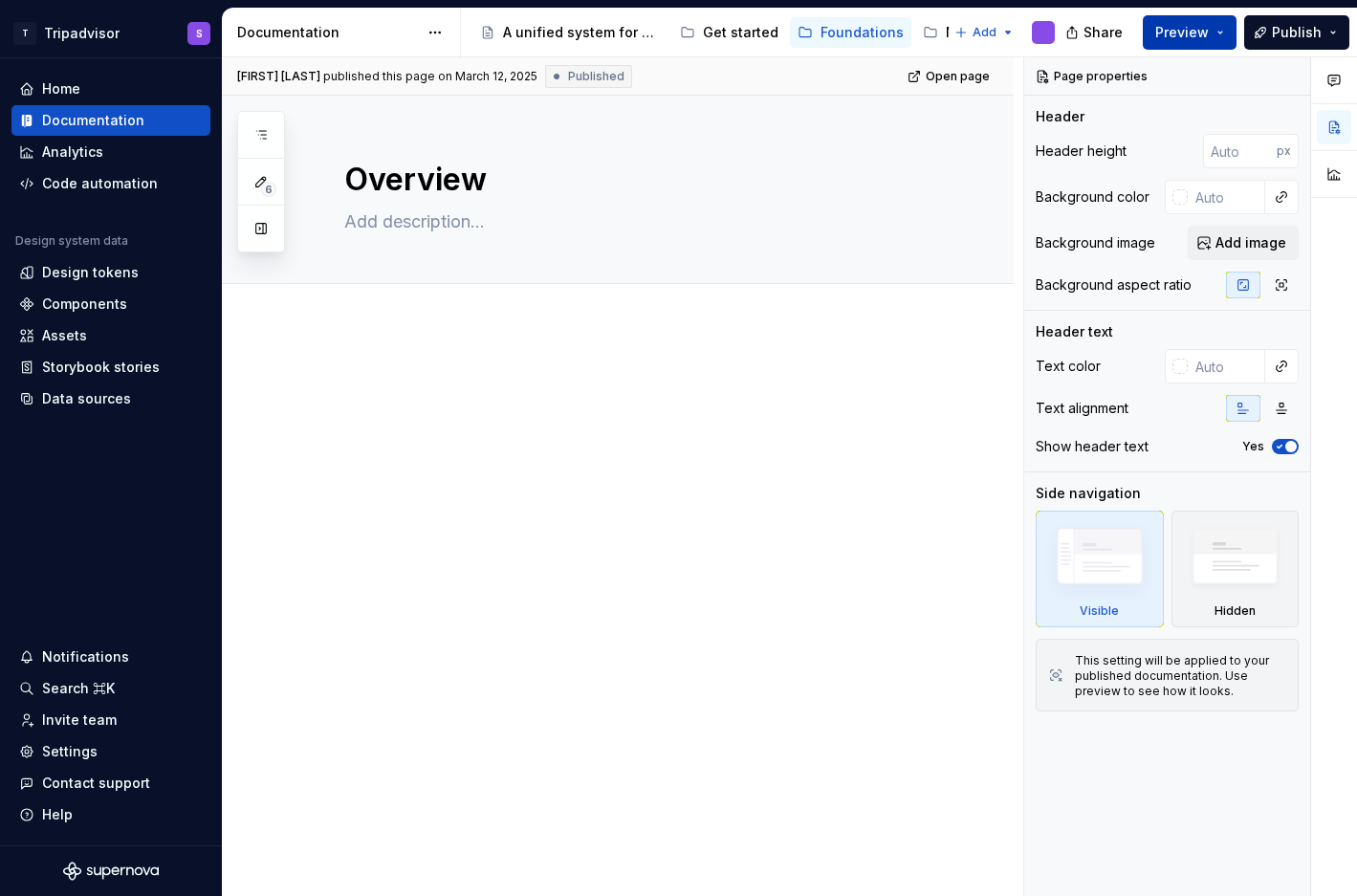 click on "Preview" at bounding box center (1182, 33) 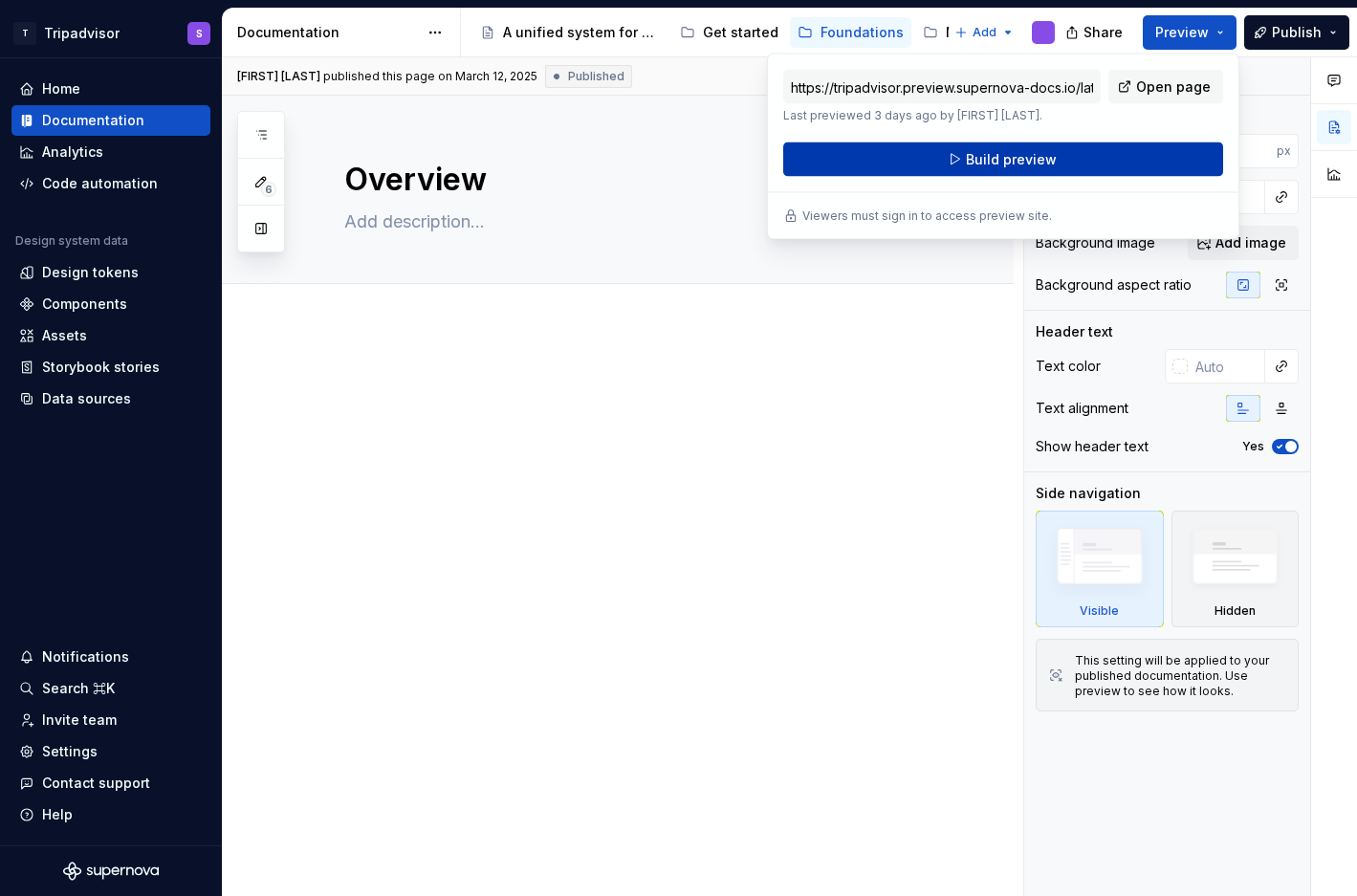 click on "Build preview" at bounding box center [1011, 160] 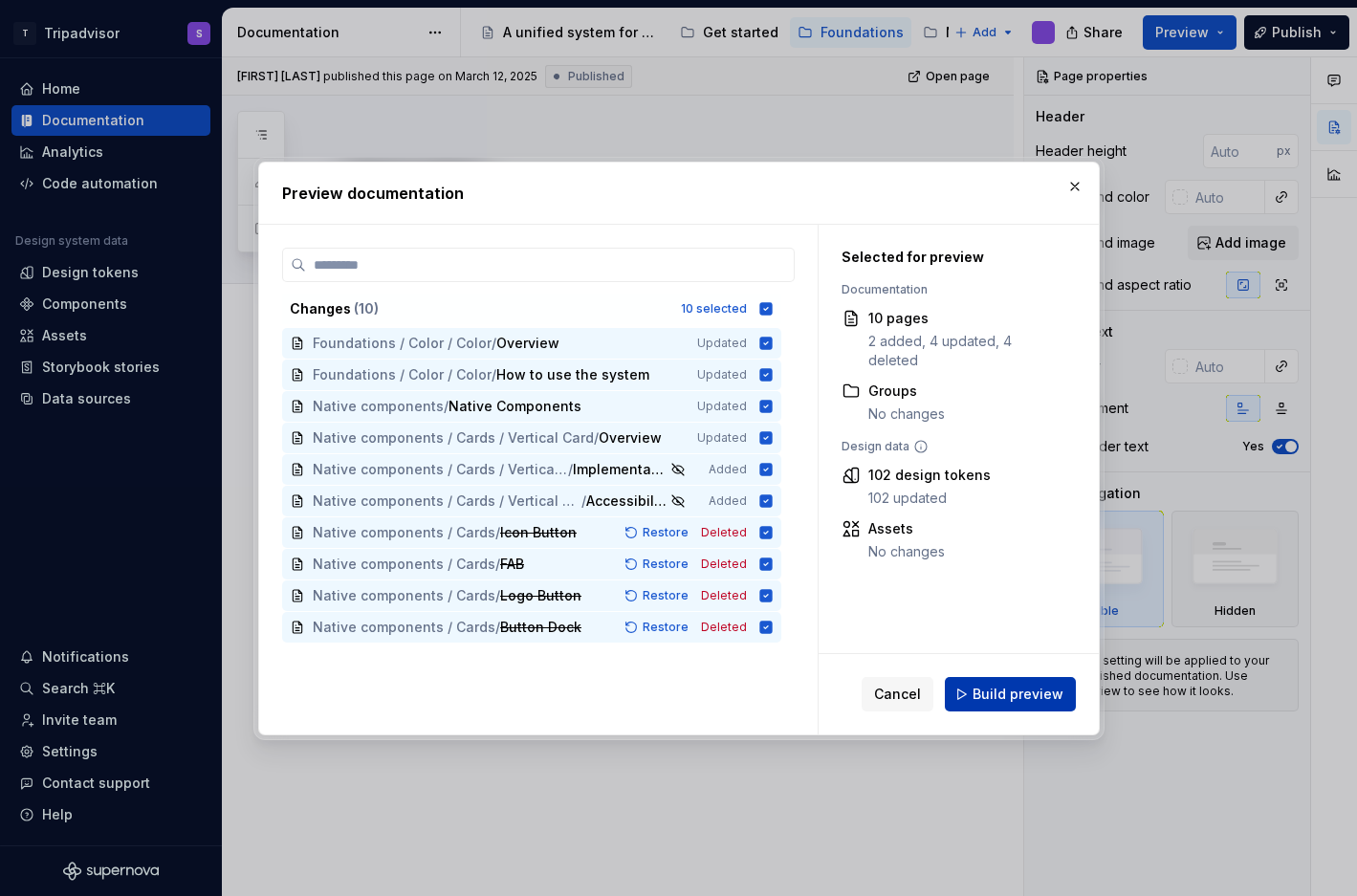 click on "Build preview" at bounding box center [1018, 694] 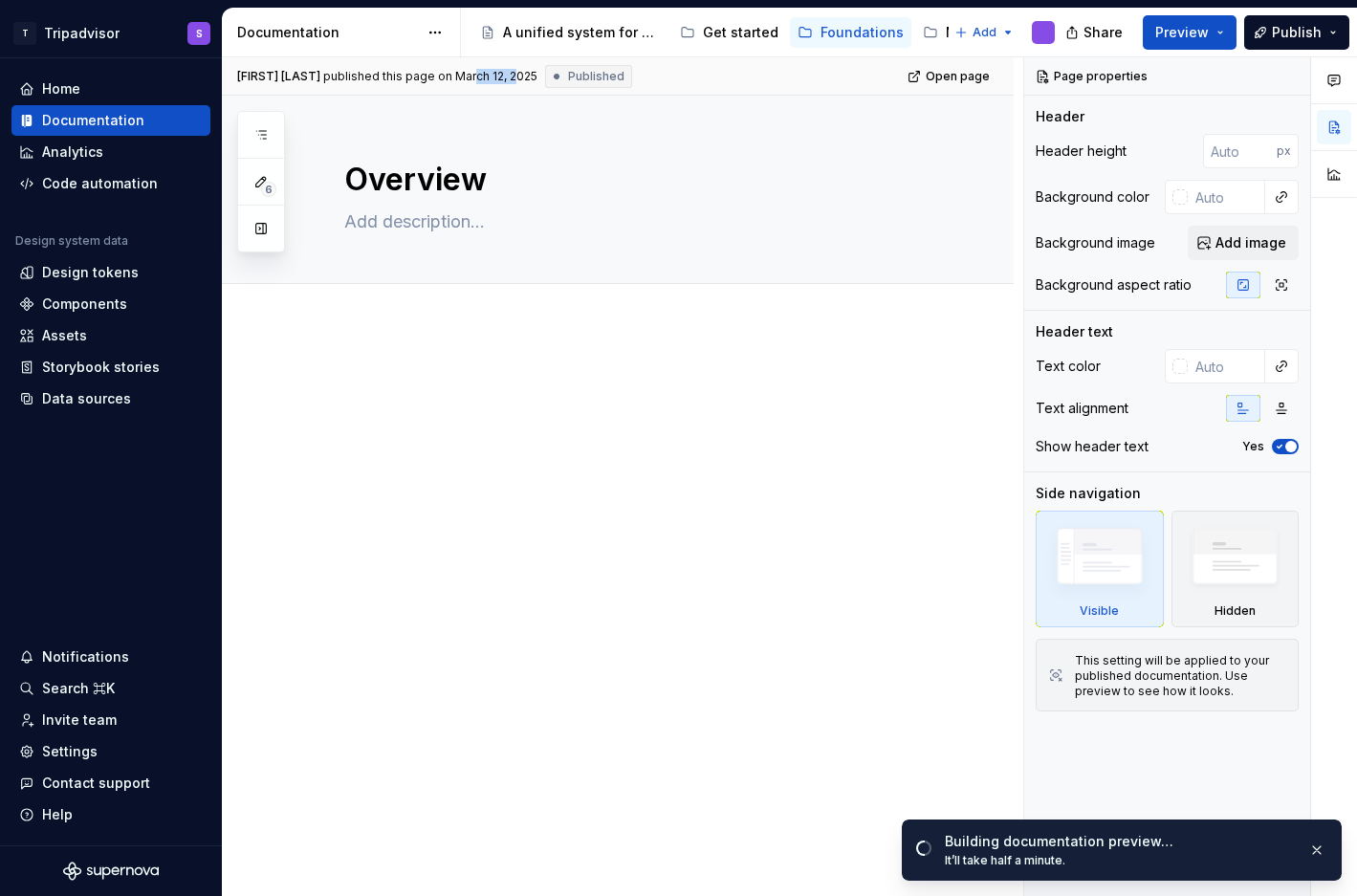 drag, startPoint x: 452, startPoint y: 76, endPoint x: 494, endPoint y: 76, distance: 42 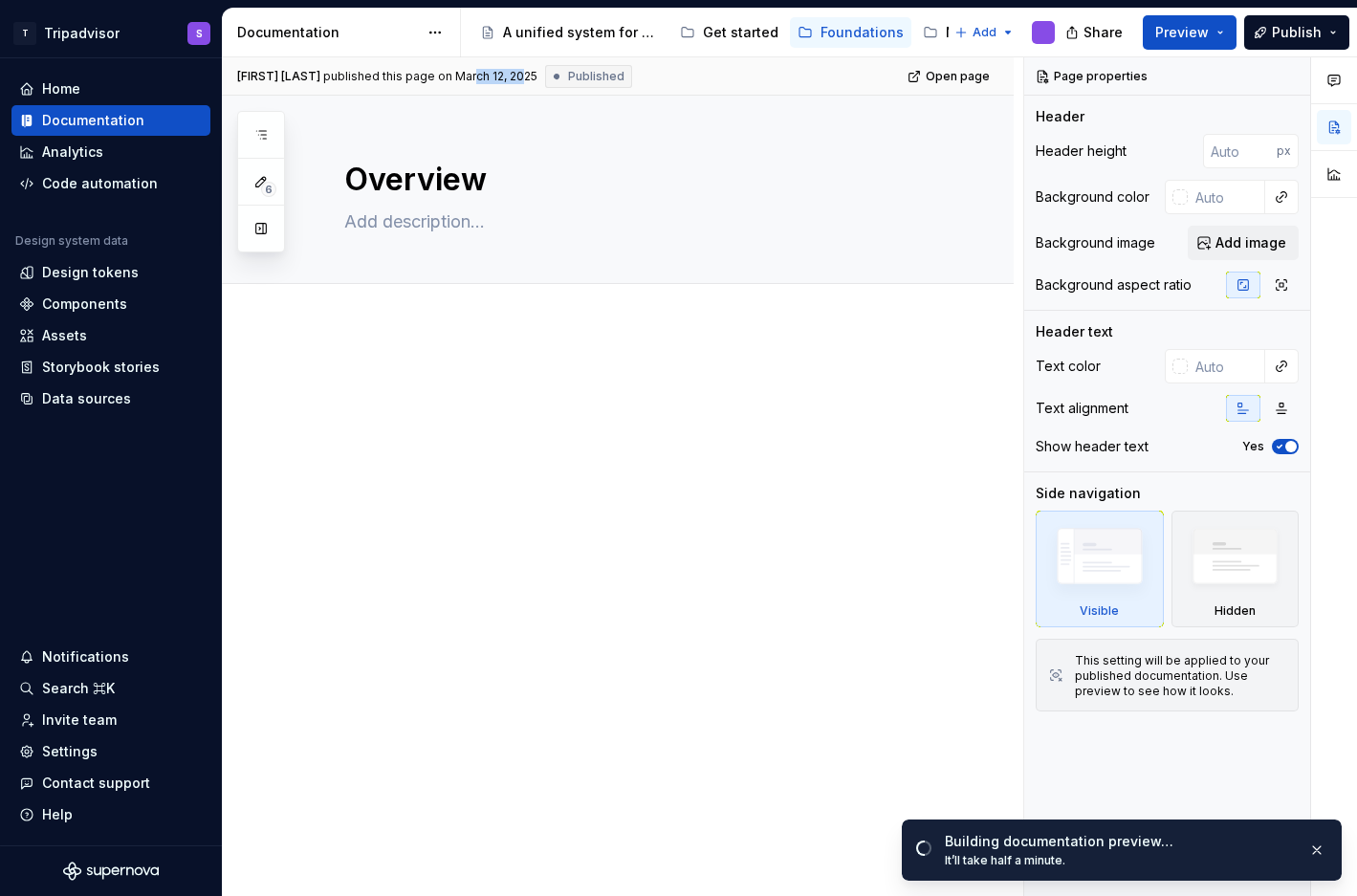 drag, startPoint x: 498, startPoint y: 76, endPoint x: 451, endPoint y: 74, distance: 47.0425 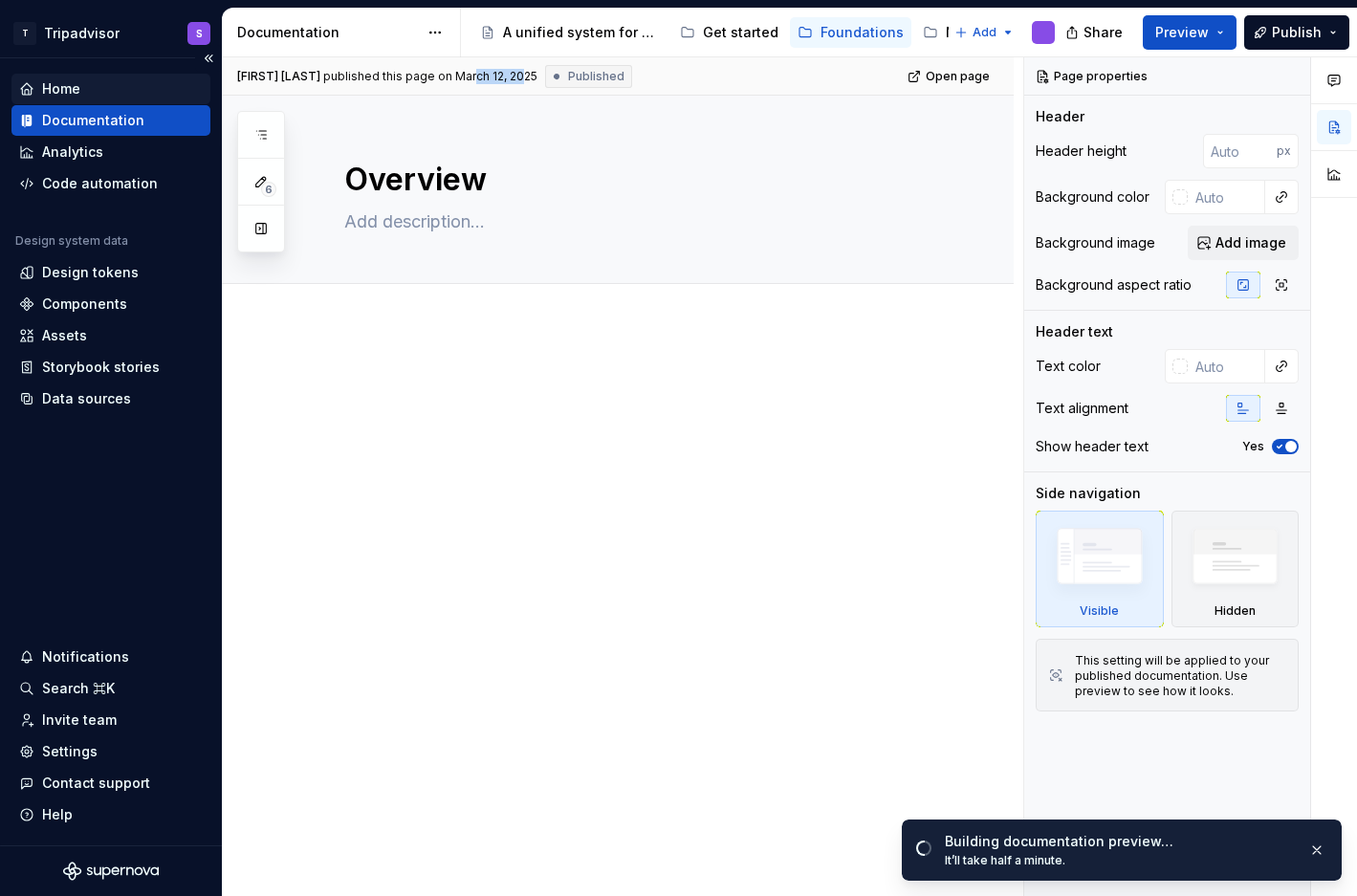 click on "Home" at bounding box center [111, 89] 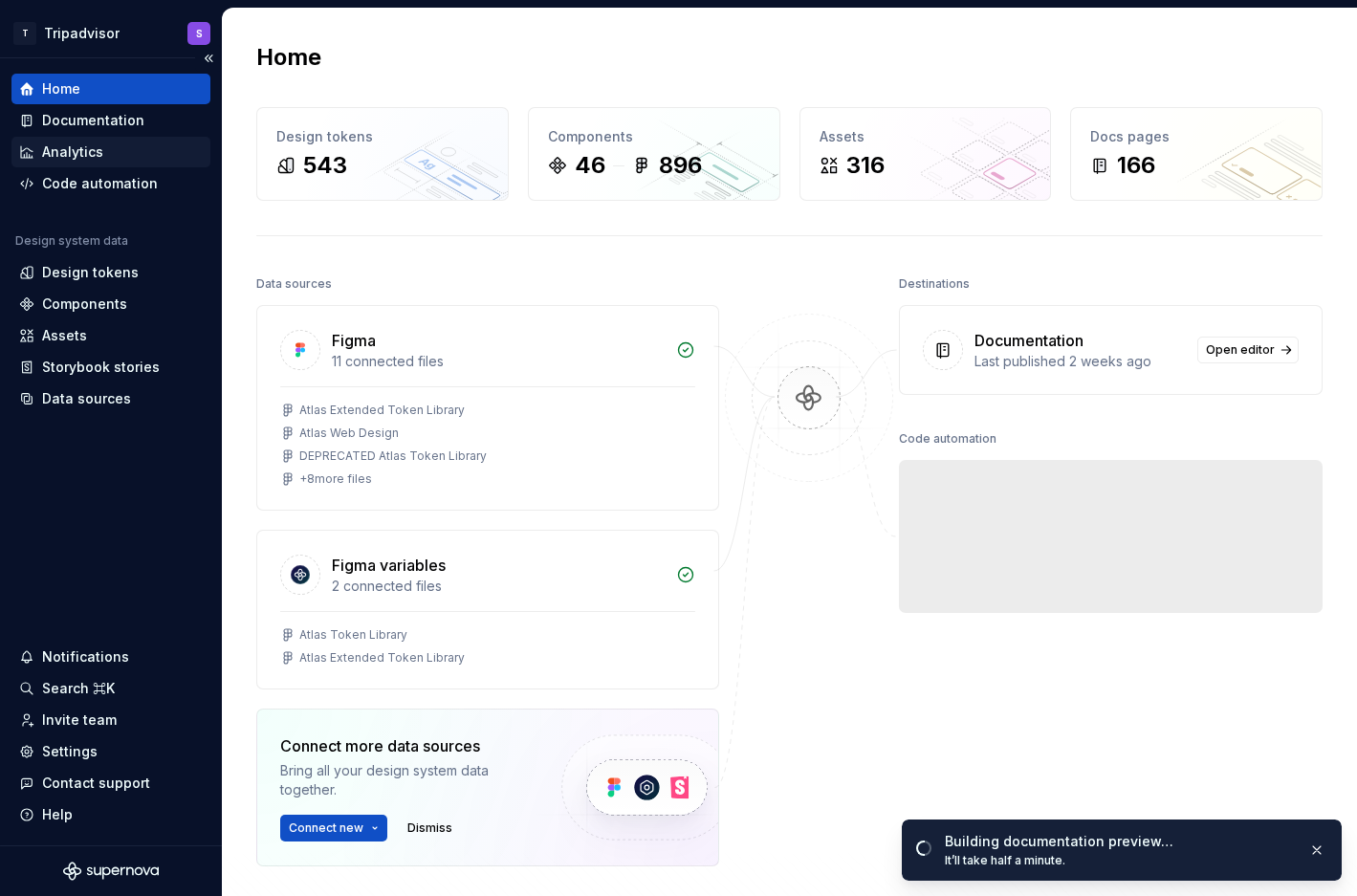 click on "Analytics" at bounding box center [111, 152] 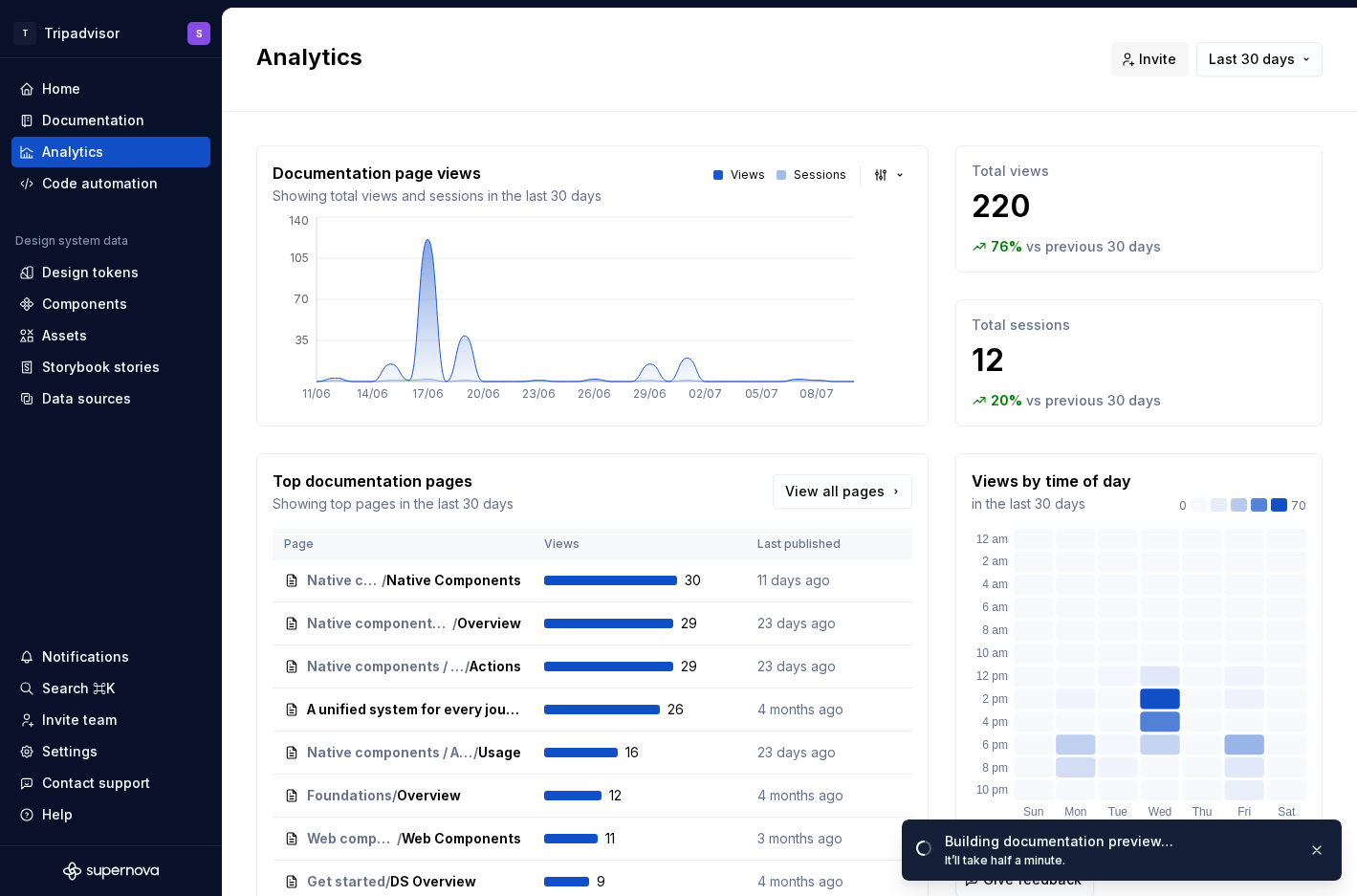 scroll, scrollTop: 0, scrollLeft: 0, axis: both 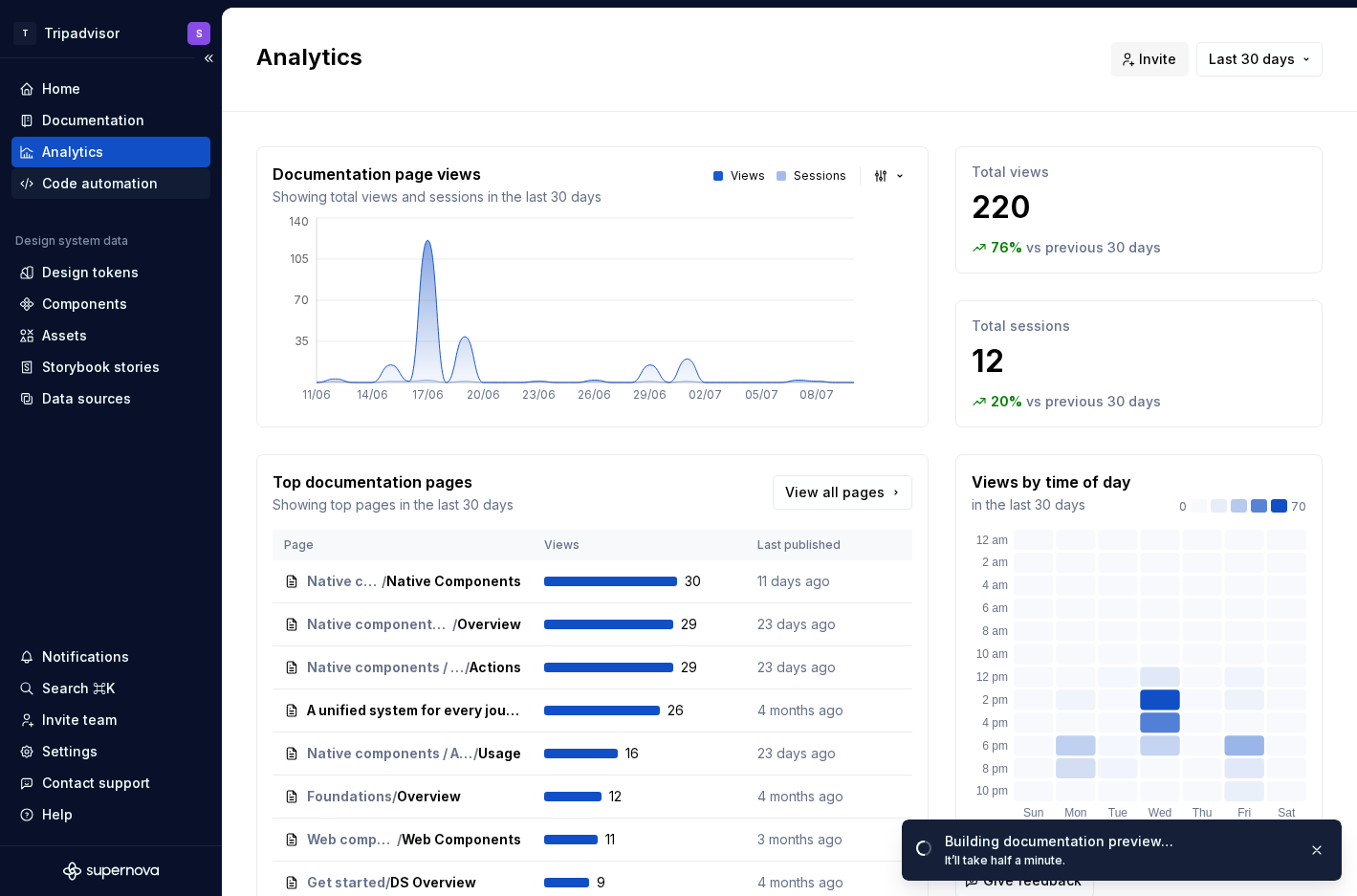 click on "Code automation" at bounding box center [99, 184] 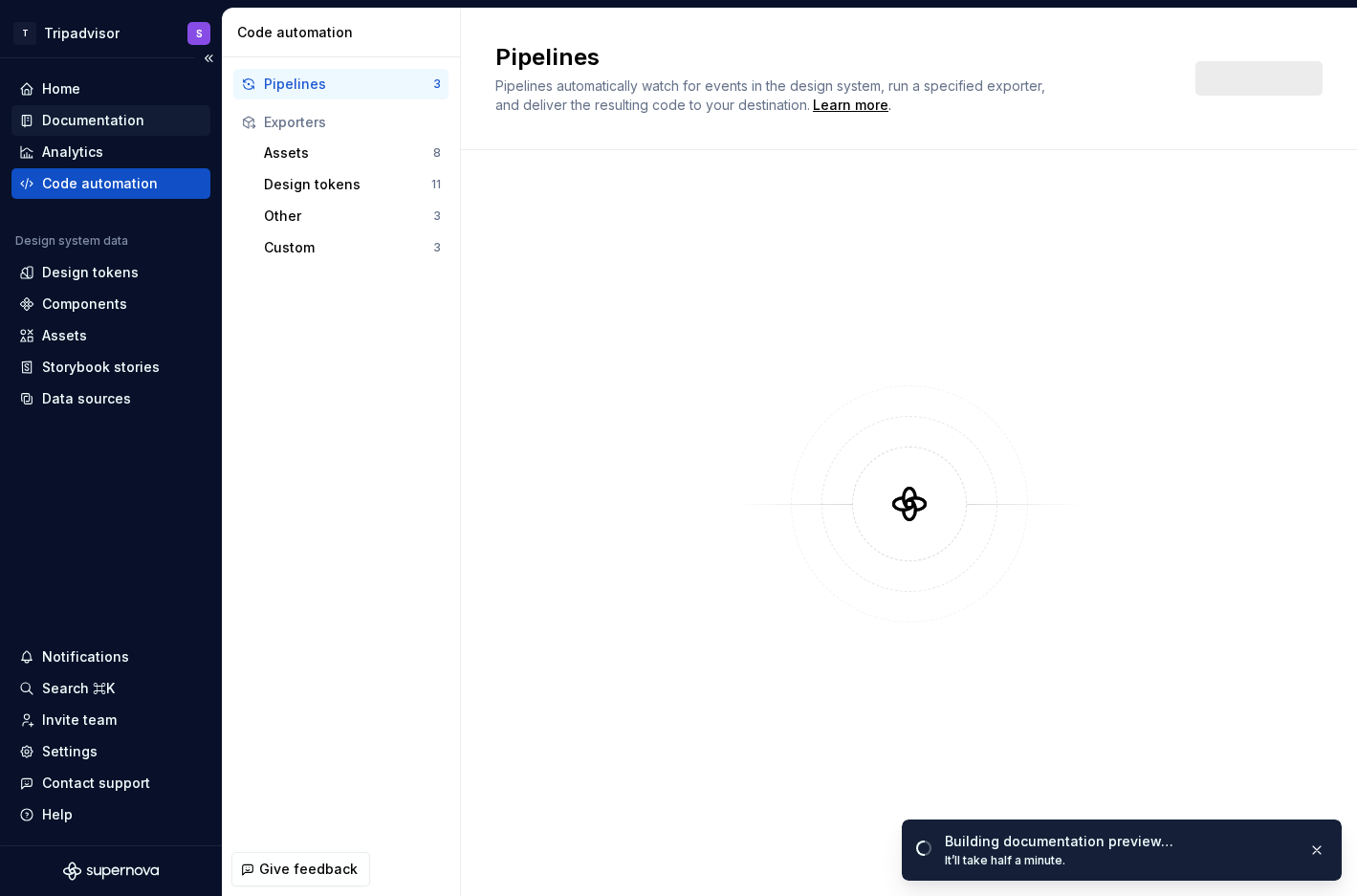 click on "Documentation" at bounding box center (93, 120) 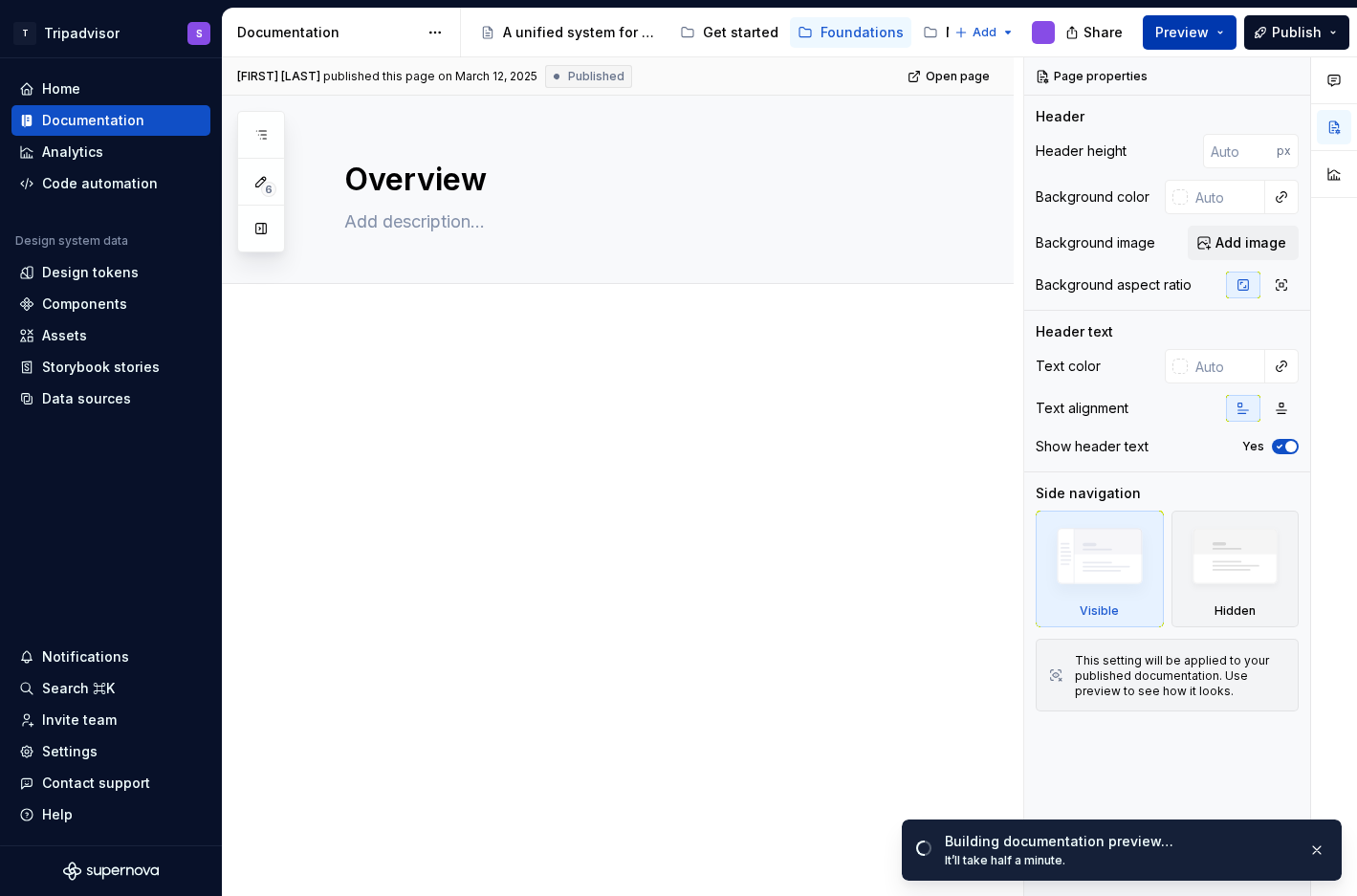 click on "Preview" at bounding box center [1190, 33] 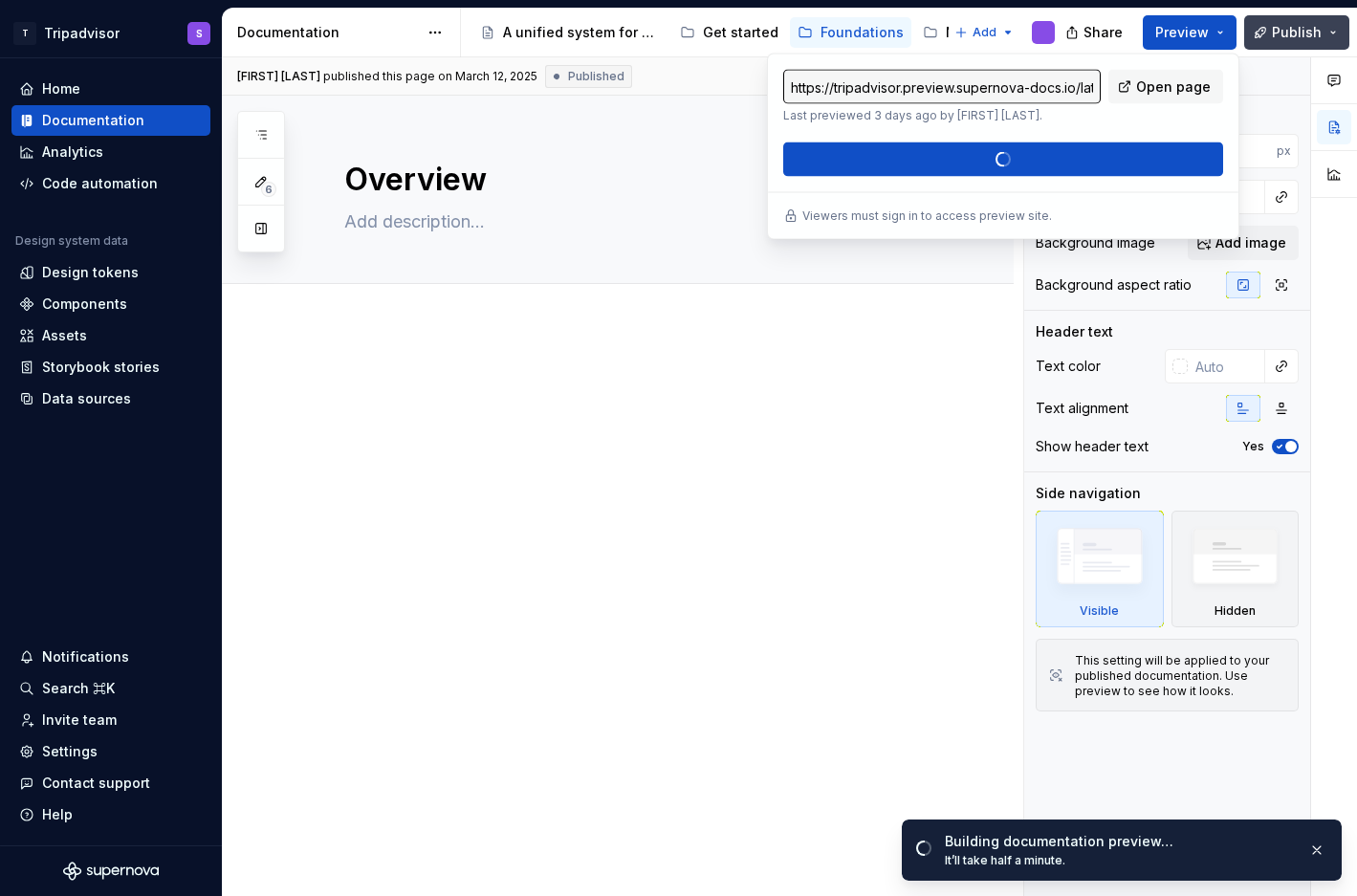 click on "Publish" at bounding box center (1297, 33) 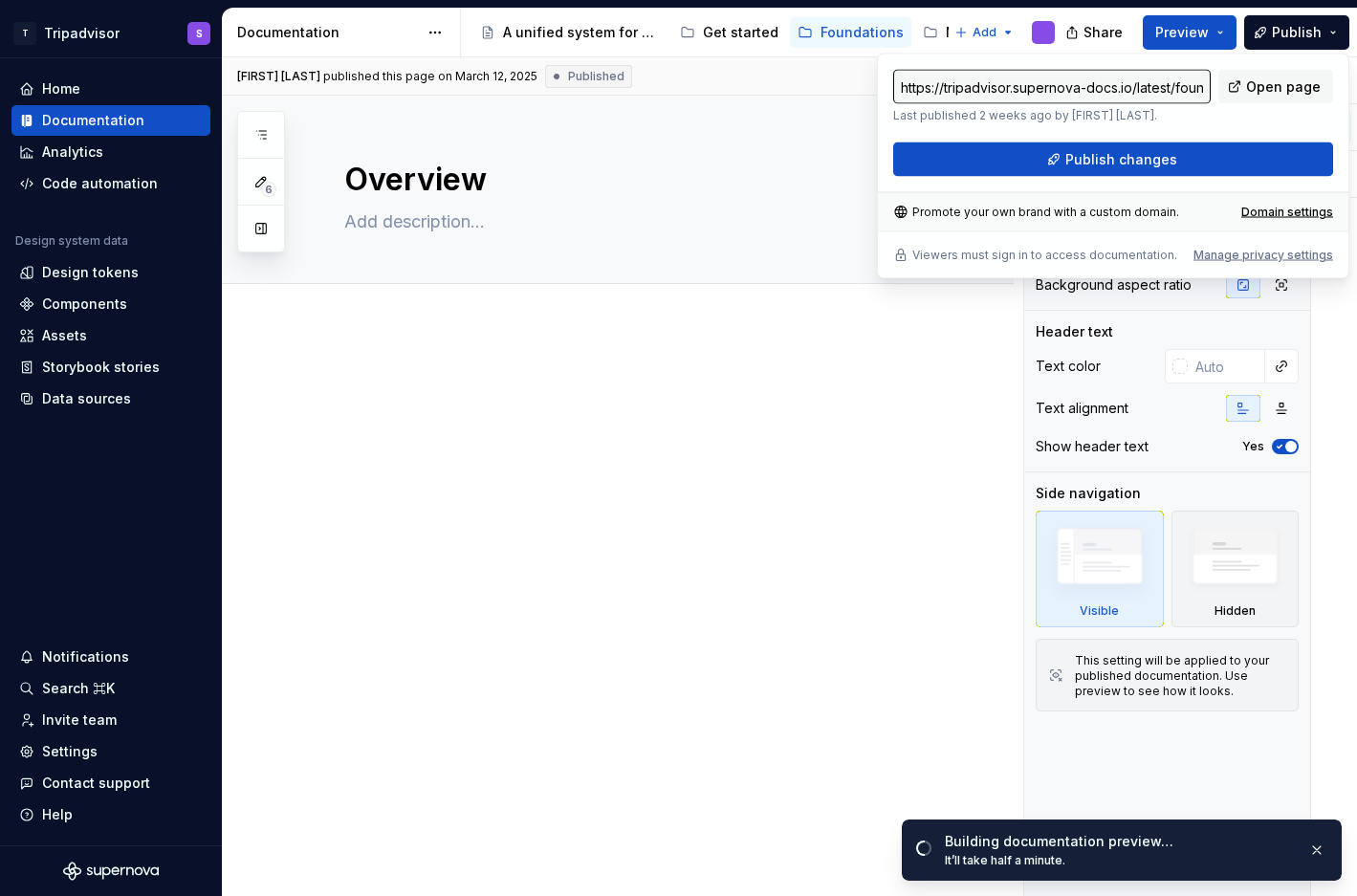 click on "https://tripadvisor.supernova-docs.io/latest/foundations/overview-vazrfWbj-vazrfWbj Last published 2 weeks ago by Meg Cohen. Open page Publish changes" at bounding box center (1113, 123) 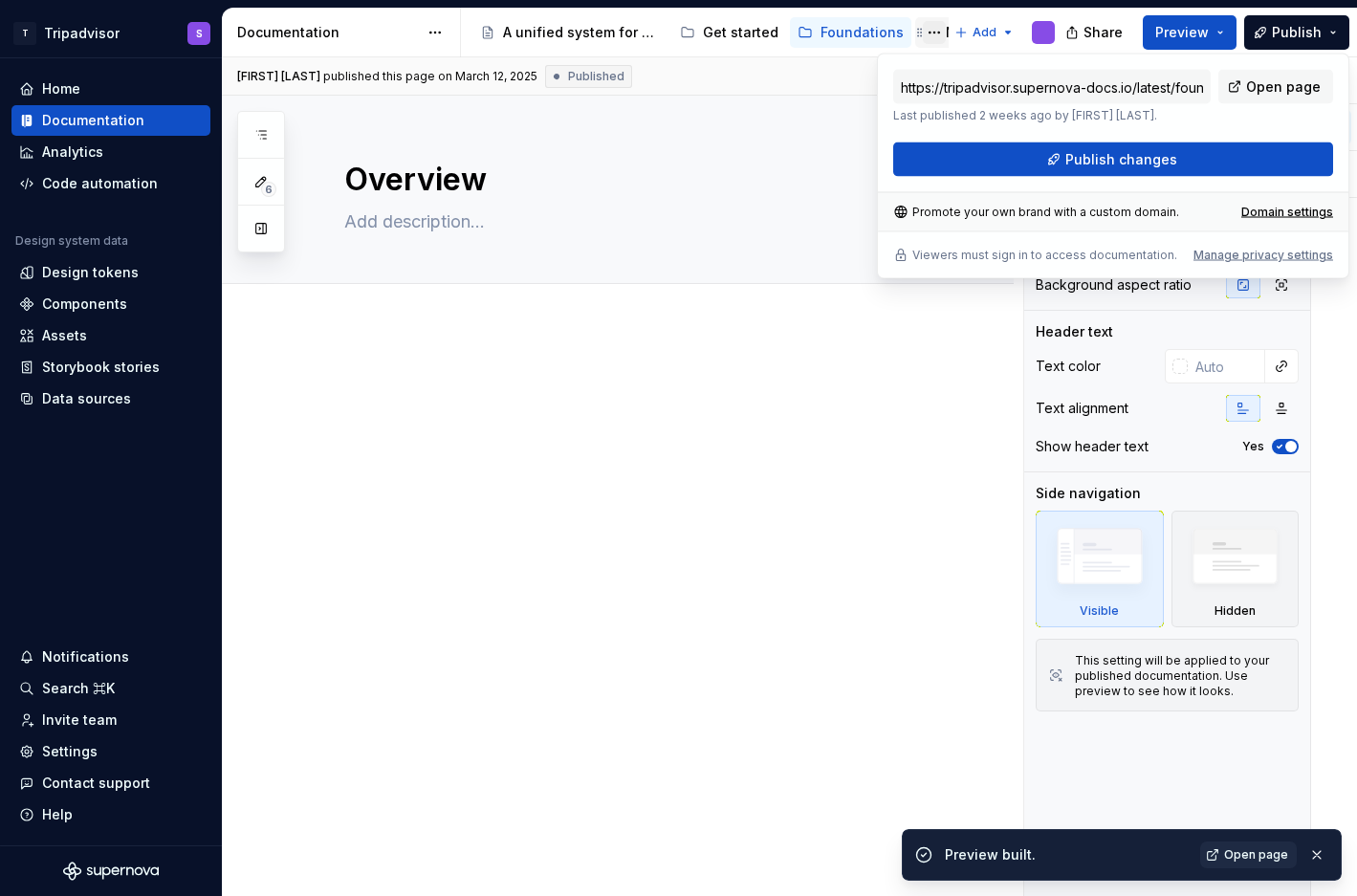 click at bounding box center [934, 33] 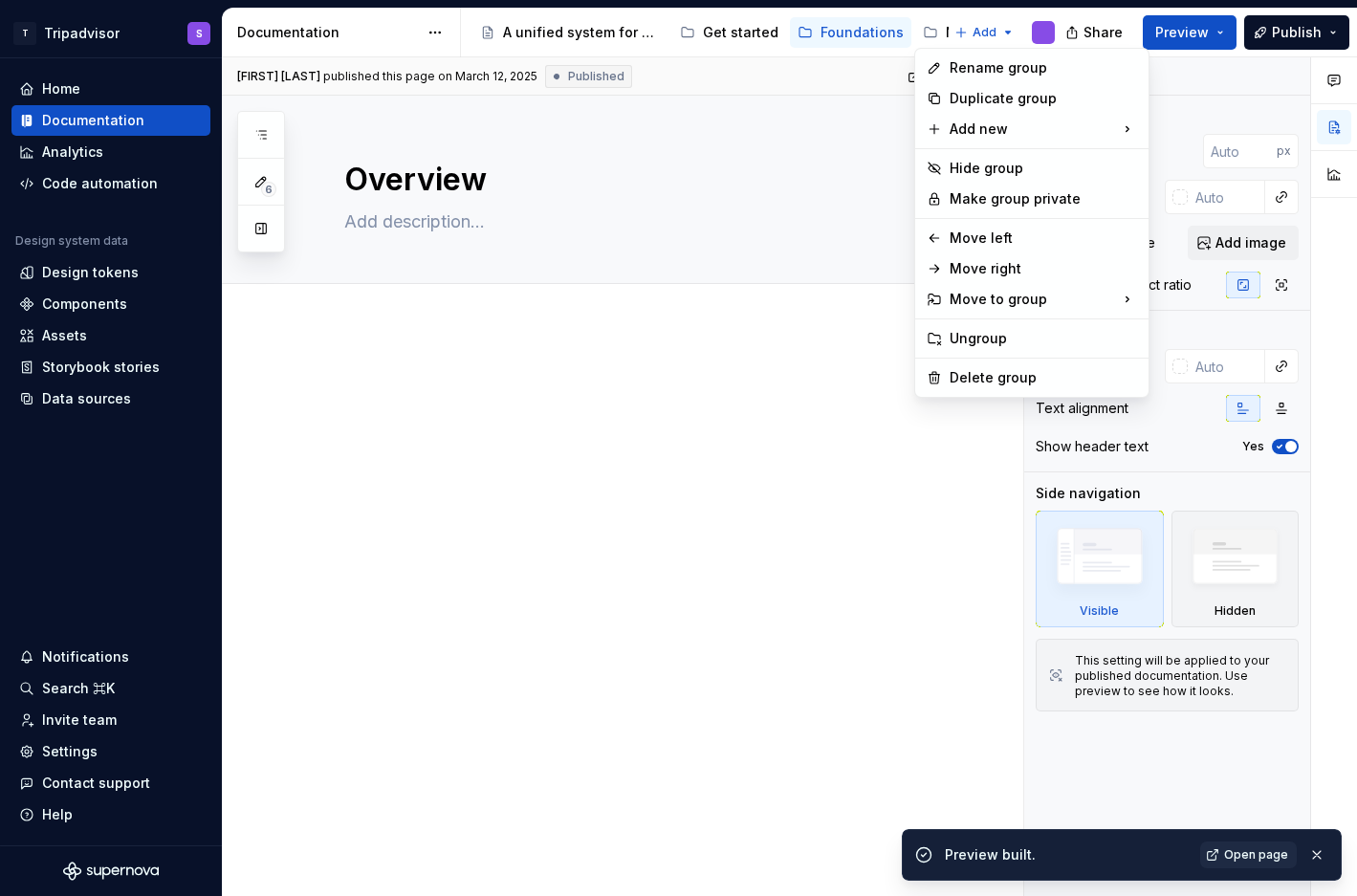 click on "T Tripadvisor S Home Documentation Analytics Code automation Design system data Design tokens Components Assets Storybook stories Data sources Notifications Search ⌘K Invite team Settings Contact support Help Documentation
Accessibility guide for tree Page tree.
Navigate the tree with the arrow keys. Common tree hotkeys apply. Further keybindings are available:
enter to execute primary action on focused item
f2 to start renaming the focused item
escape to abort renaming an item
control+d to start dragging selected items
A unified system for every journey. Get started Foundations Native components Web components Resources & tools What's new [DRAFT] DO-NOT-DELETE Marko test - DS viewer Add Share Preview Publish 6 Pages Add
Accessibility guide for tree Page tree.
Navigate the tree with the arrow keys. Common tree hotkeys apply. Further keybindings are available:
Color" at bounding box center [678, 448] 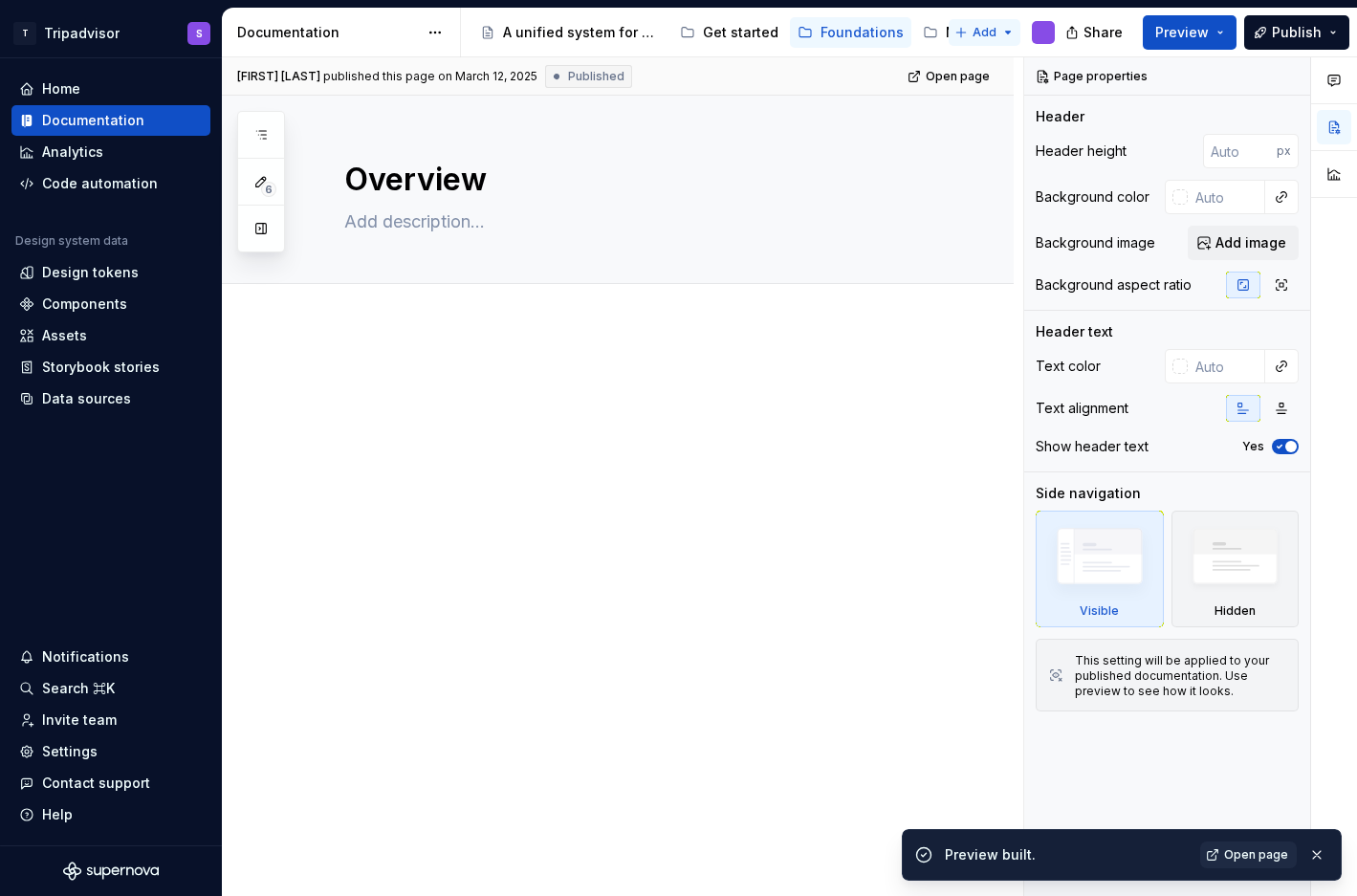 click on "T Tripadvisor S Home Documentation Analytics Code automation Design system data Design tokens Components Assets Storybook stories Data sources Notifications Search ⌘K Invite team Settings Contact support Help Documentation
Accessibility guide for tree Page tree.
Navigate the tree with the arrow keys. Common tree hotkeys apply. Further keybindings are available:
enter to execute primary action on focused item
f2 to start renaming the focused item
escape to abort renaming an item
control+d to start dragging selected items
A unified system for every journey. Get started Foundations Native components Web components Resources & tools What's new [DRAFT] DO-NOT-DELETE Marko test - DS viewer Add Share Preview Publish 6 Pages Add
Accessibility guide for tree Page tree.
Navigate the tree with the arrow keys. Common tree hotkeys apply. Further keybindings are available:
Color" at bounding box center [678, 448] 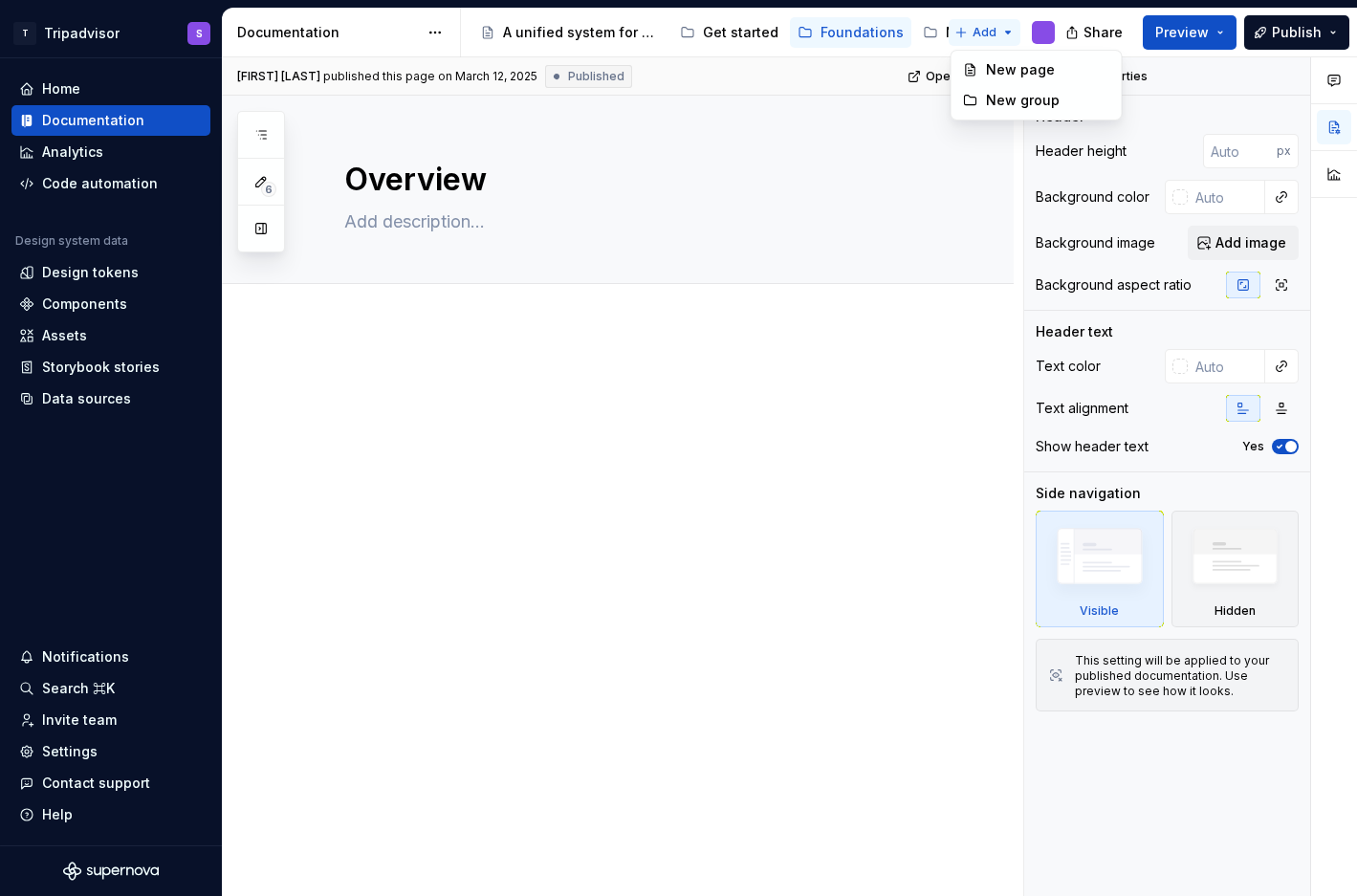 click on "T Tripadvisor S Home Documentation Analytics Code automation Design system data Design tokens Components Assets Storybook stories Data sources Notifications Search ⌘K Invite team Settings Contact support Help Documentation
Accessibility guide for tree Page tree.
Navigate the tree with the arrow keys. Common tree hotkeys apply. Further keybindings are available:
enter to execute primary action on focused item
f2 to start renaming the focused item
escape to abort renaming an item
control+d to start dragging selected items
A unified system for every journey. Get started Foundations Native components Web components Resources & tools What's new [DRAFT] DO-NOT-DELETE Marko test - DS viewer Add Share Preview Publish 6 Pages Add
Accessibility guide for tree Page tree.
Navigate the tree with the arrow keys. Common tree hotkeys apply. Further keybindings are available:
Color" at bounding box center (678, 448) 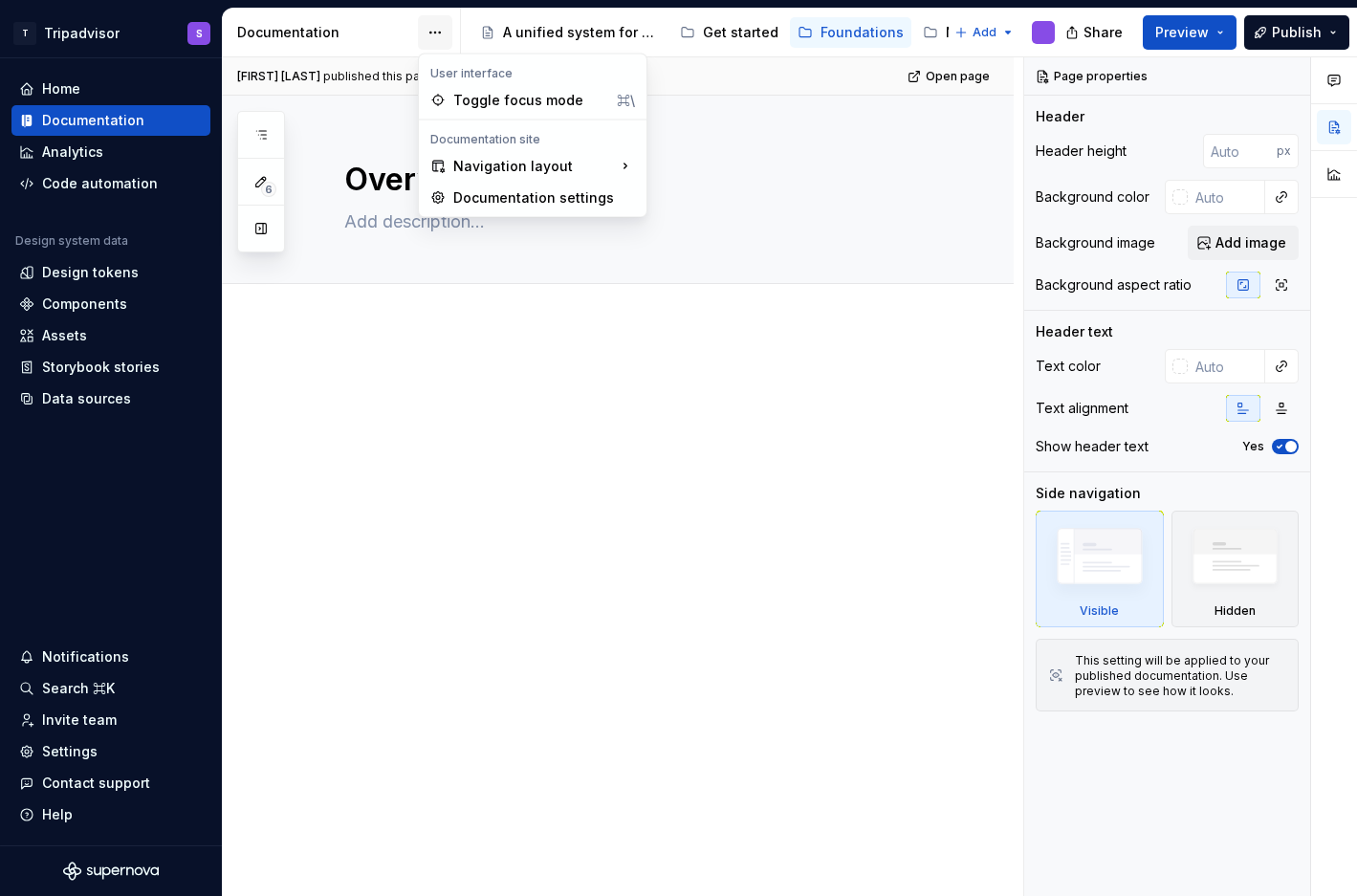 click on "T Tripadvisor S Home Documentation Analytics Code automation Design system data Design tokens Components Assets Storybook stories Data sources Notifications Search ⌘K Invite team Settings Contact support Help Documentation
Accessibility guide for tree Page tree.
Navigate the tree with the arrow keys. Common tree hotkeys apply. Further keybindings are available:
enter to execute primary action on focused item
f2 to start renaming the focused item
escape to abort renaming an item
control+d to start dragging selected items
A unified system for every journey. Get started Foundations Native components Web components Resources & tools What's new [DRAFT] DO-NOT-DELETE Marko test - DS viewer Add Share Preview Publish 6 Pages Add
Accessibility guide for tree Page tree.
Navigate the tree with the arrow keys. Common tree hotkeys apply. Further keybindings are available:
Color" at bounding box center [678, 448] 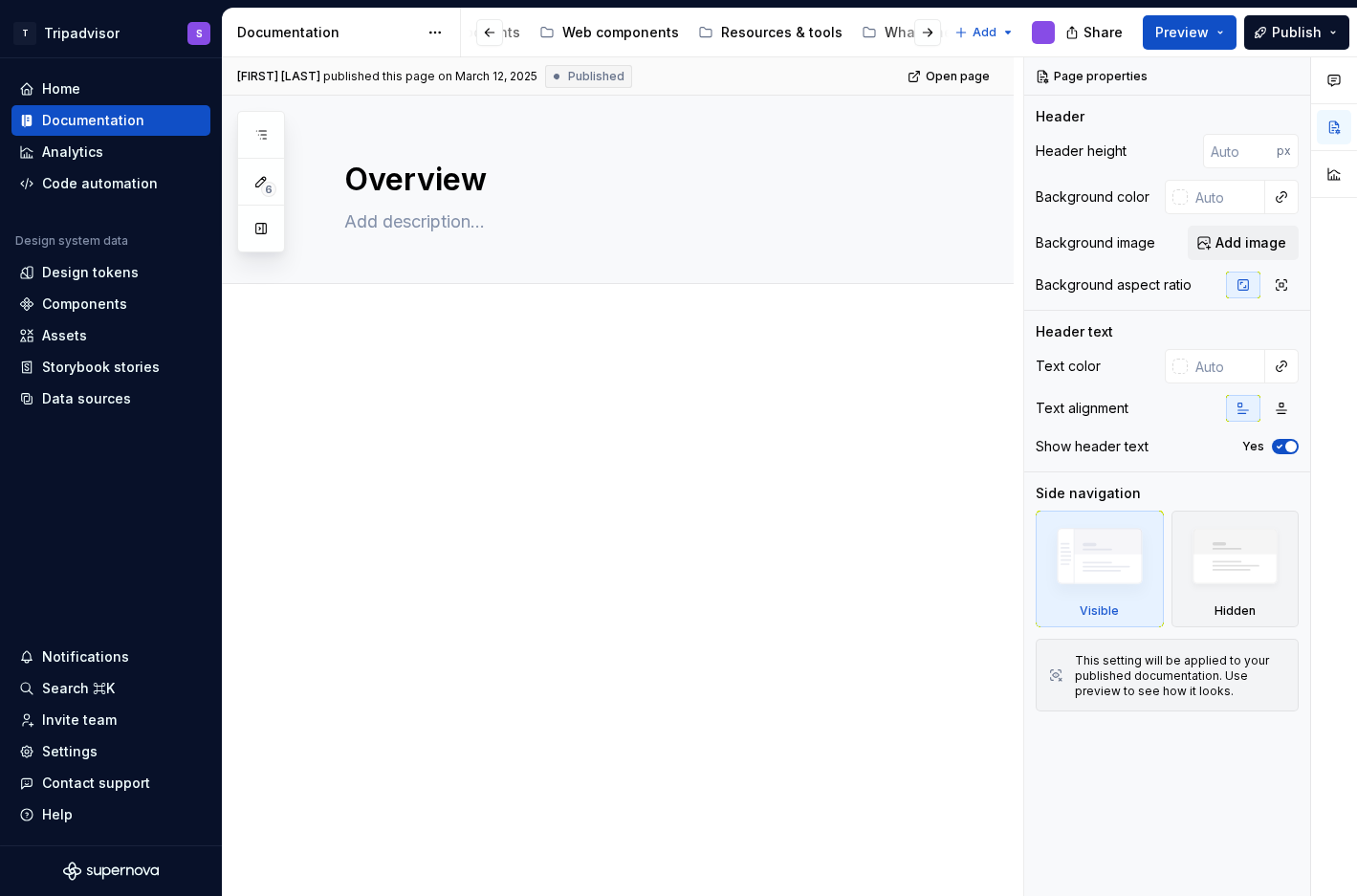 scroll, scrollTop: 0, scrollLeft: 558, axis: horizontal 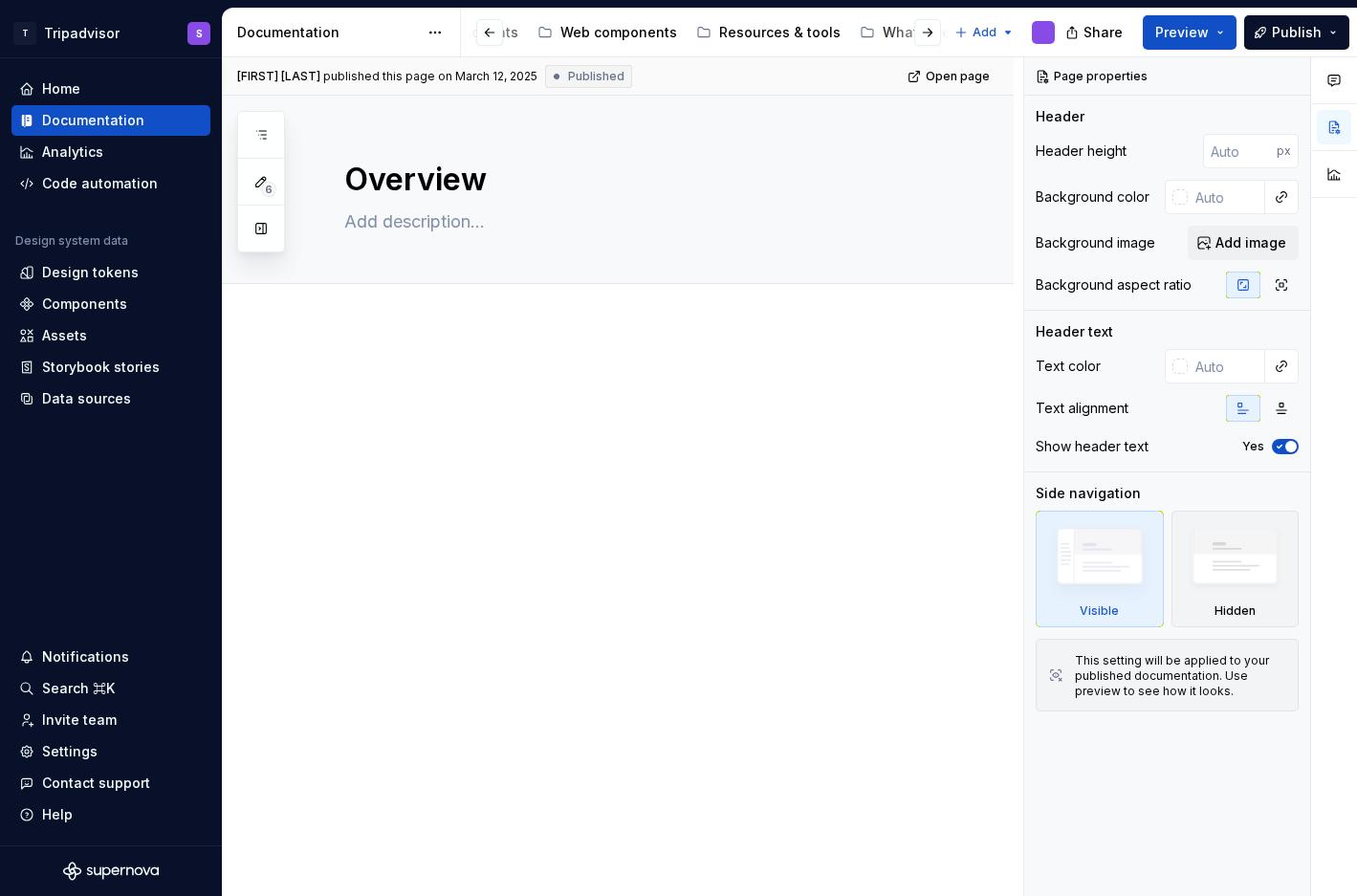 click on "Web components" at bounding box center [619, 33] 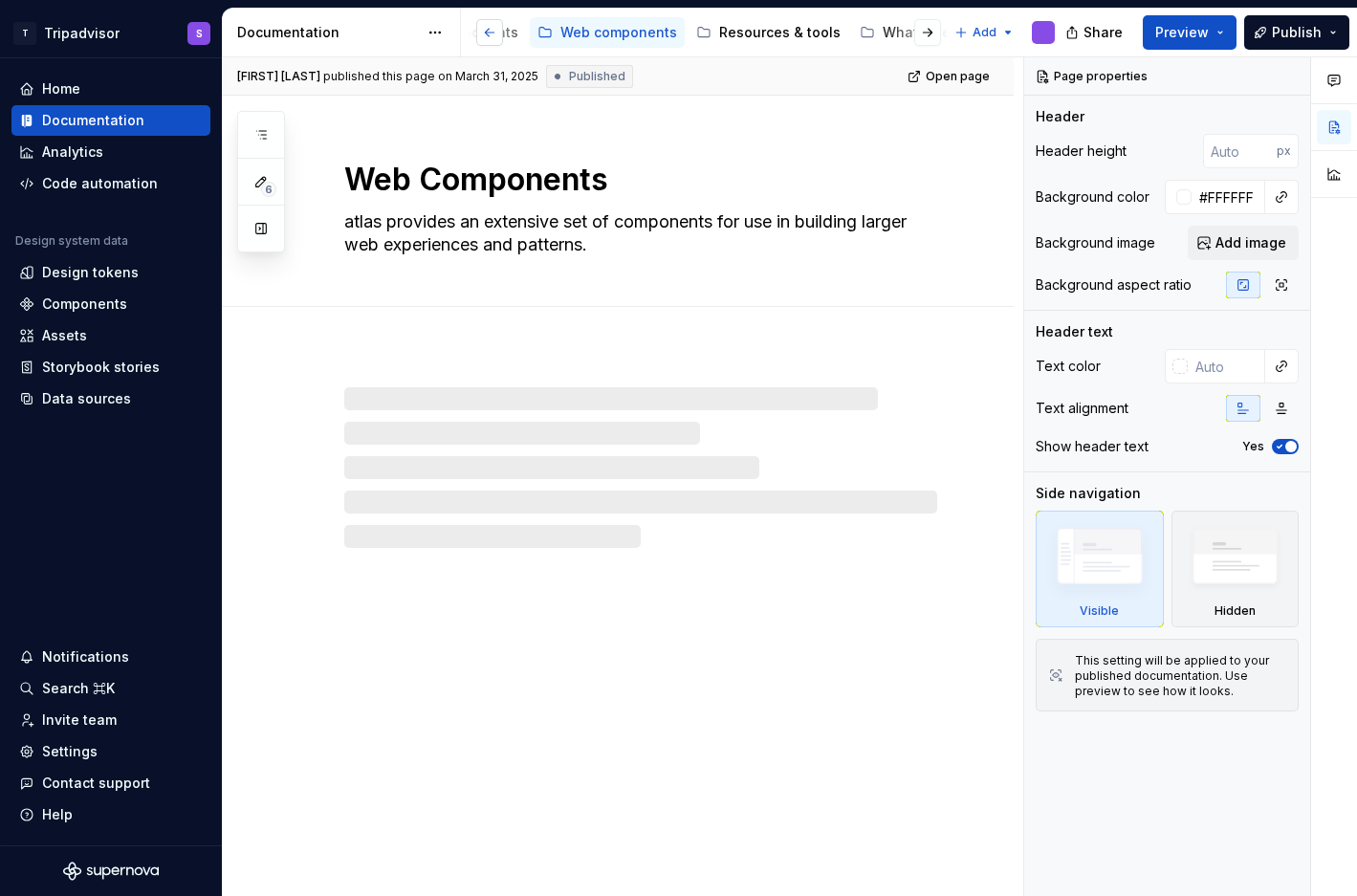 click at bounding box center [490, 33] 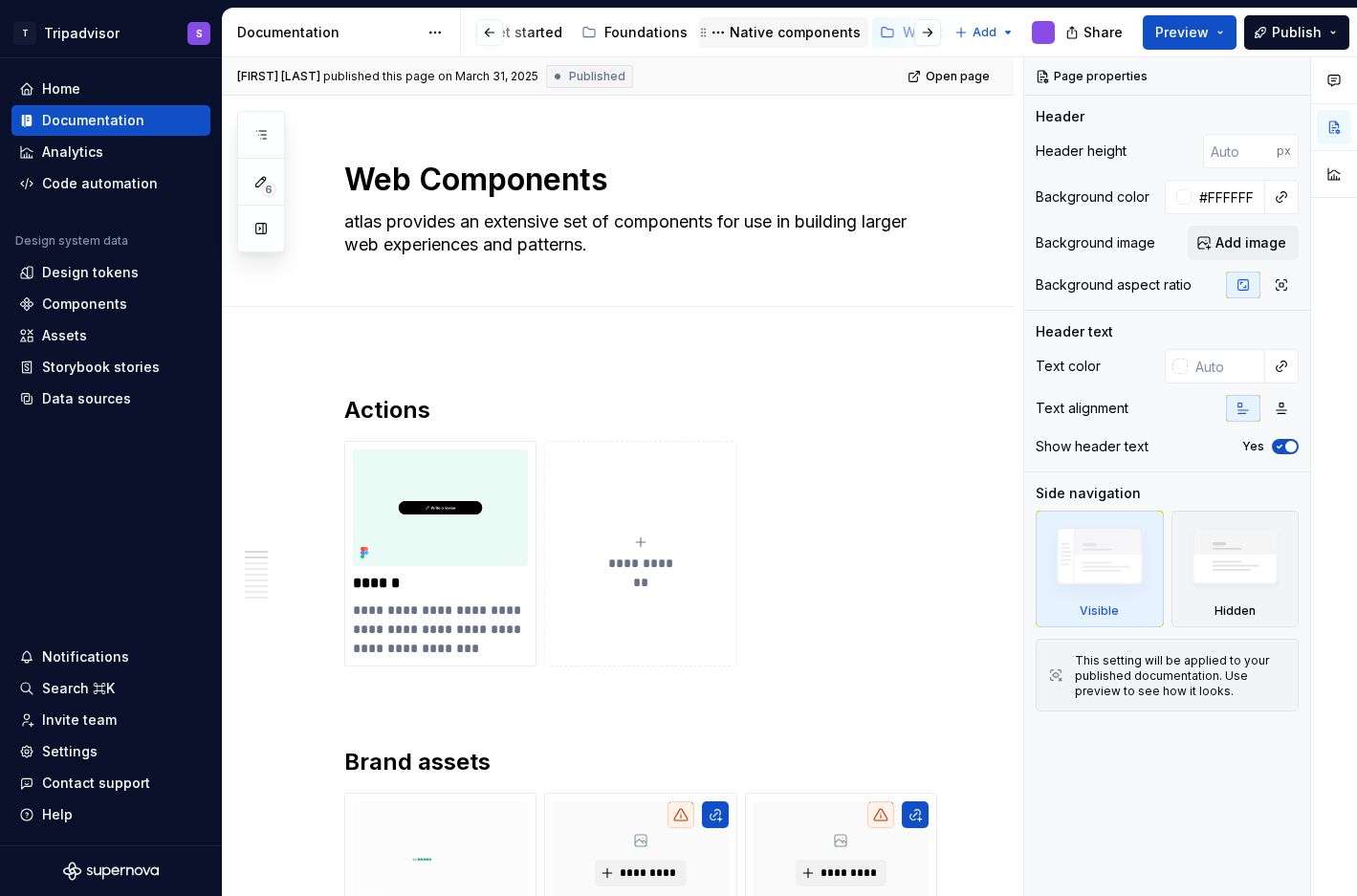 scroll, scrollTop: 0, scrollLeft: 214, axis: horizontal 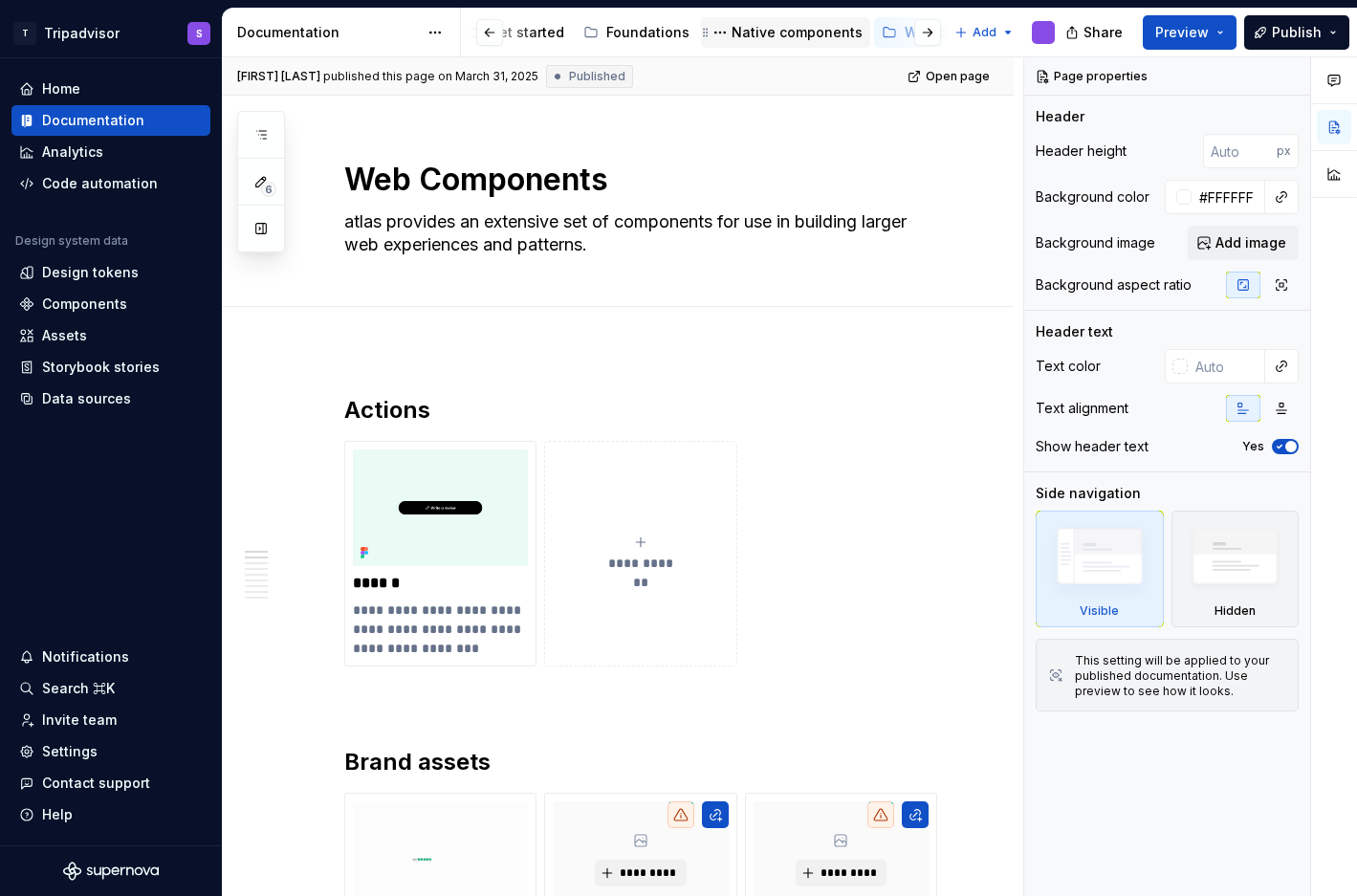 click on "Native components" at bounding box center [797, 33] 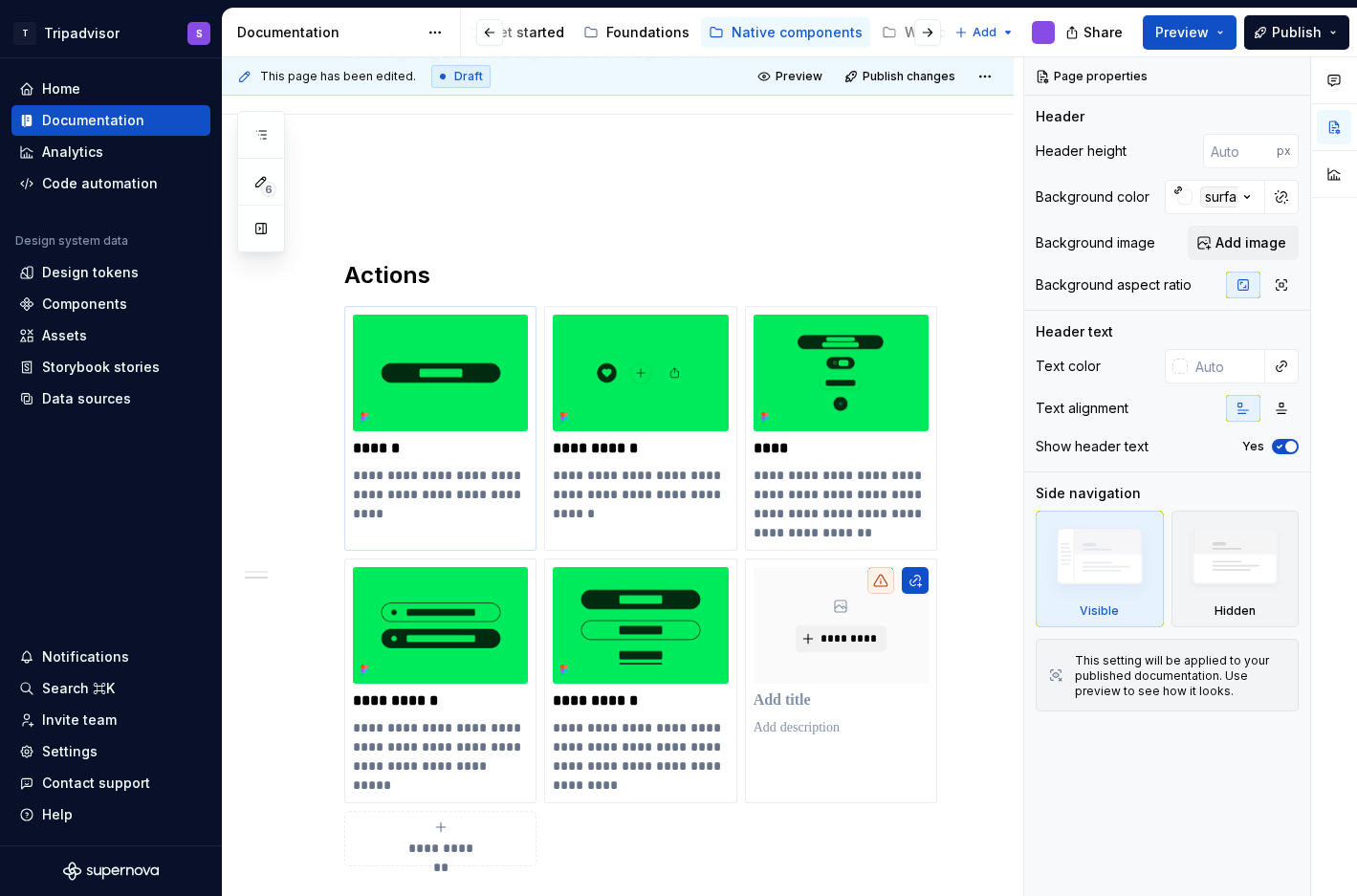 scroll, scrollTop: 0, scrollLeft: 0, axis: both 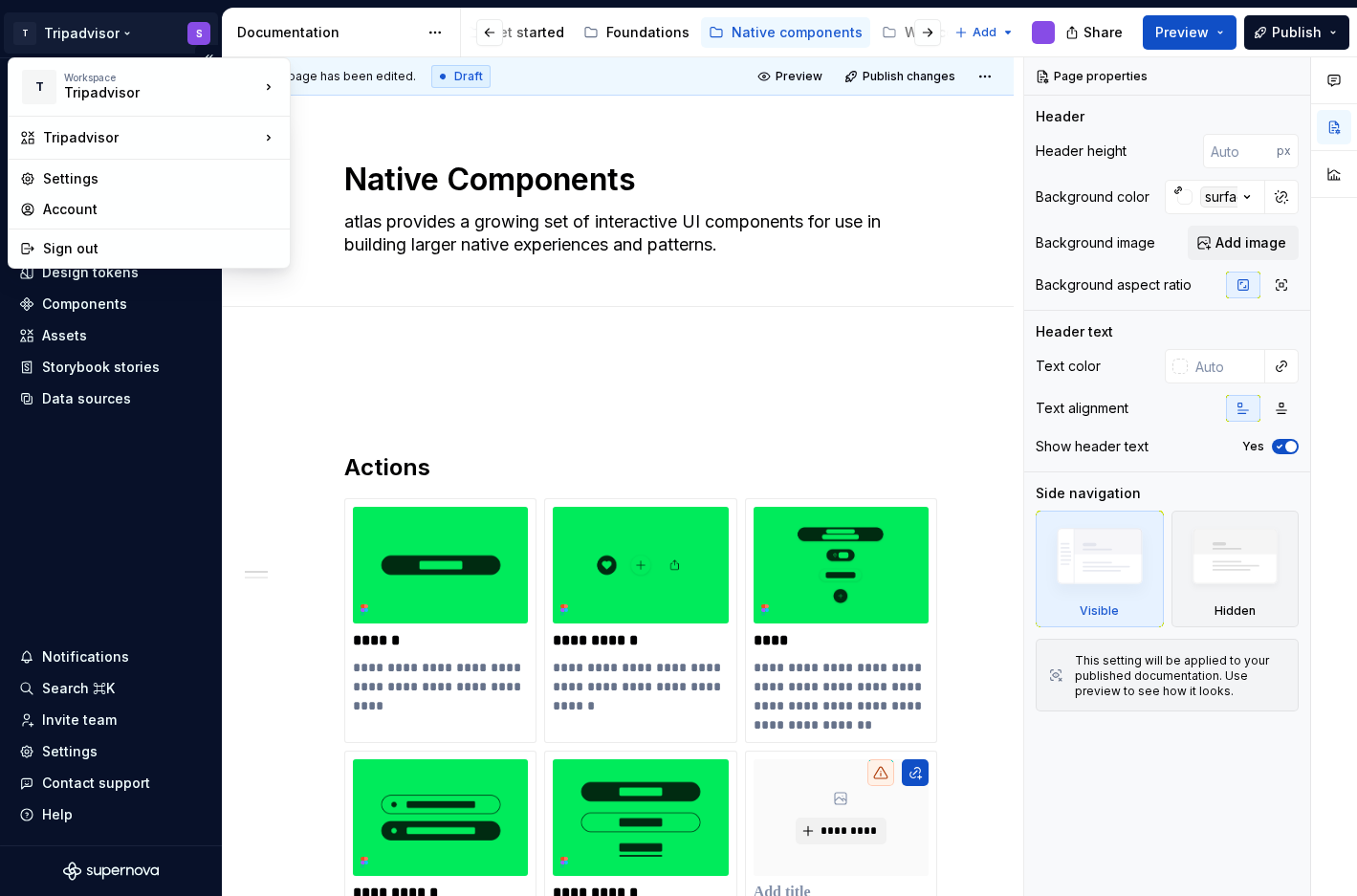 click on "T Tripadvisor S Home Documentation Analytics Code automation Design system data Design tokens Components Assets Storybook stories Data sources Notifications Search ⌘K Invite team Settings Contact support Help Documentation
Accessibility guide for tree Page tree.
Navigate the tree with the arrow keys. Common tree hotkeys apply. Further keybindings are available:
enter to execute primary action on focused item
f2 to start renaming the focused item
escape to abort renaming an item
control+d to start dragging selected items
A unified system for every journey. Get started Foundations Native components Web components Resources & tools What's new [DRAFT] DO-NOT-DELETE Marko test - DS viewer Add Share Preview Publish 6 Pages Add
Accessibility guide for tree Page tree.
Navigate the tree with the arrow keys. Common tree hotkeys apply. Further keybindings are available:
Usage" at bounding box center [678, 448] 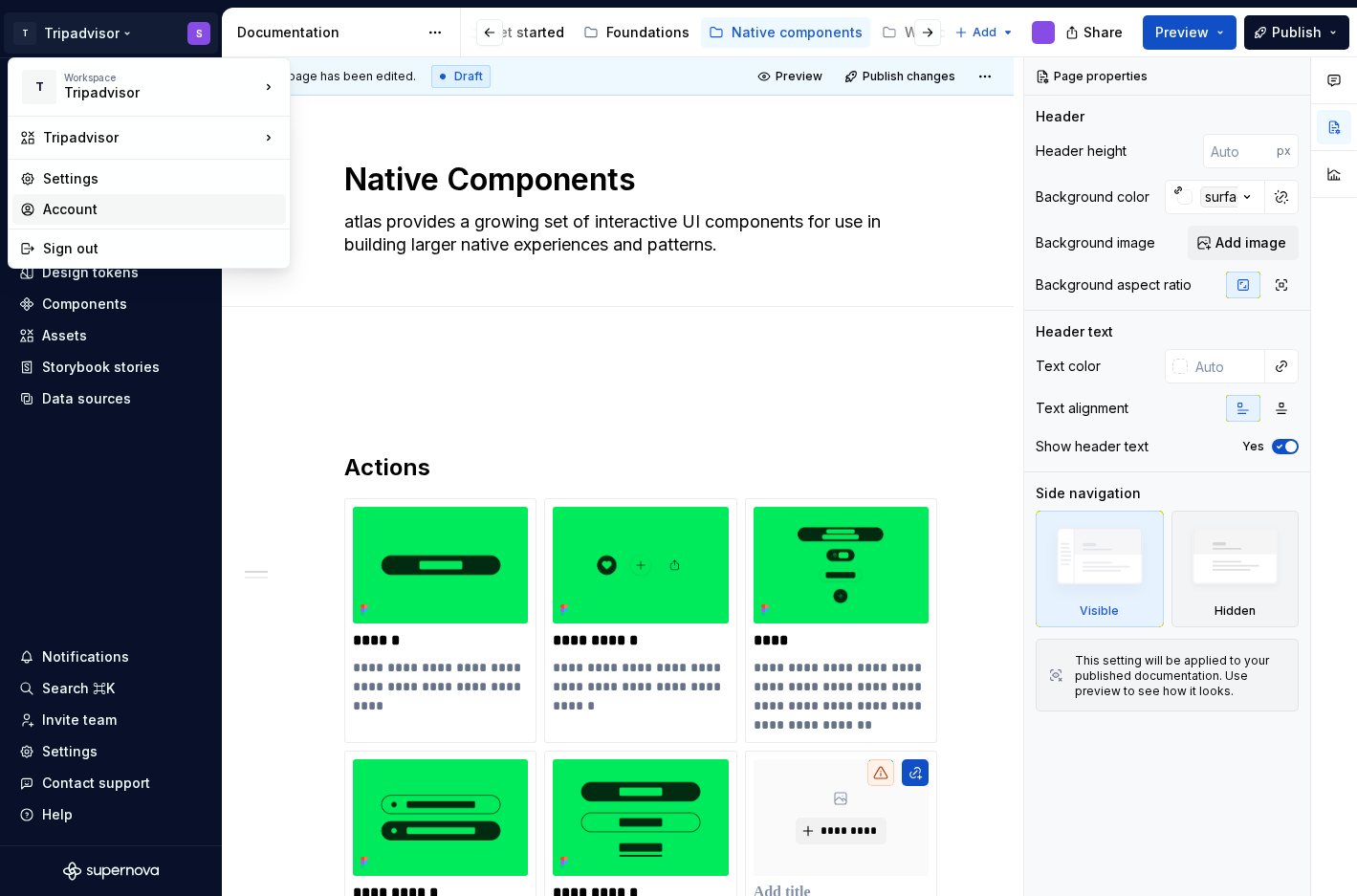 click on "Account" at bounding box center [161, 209] 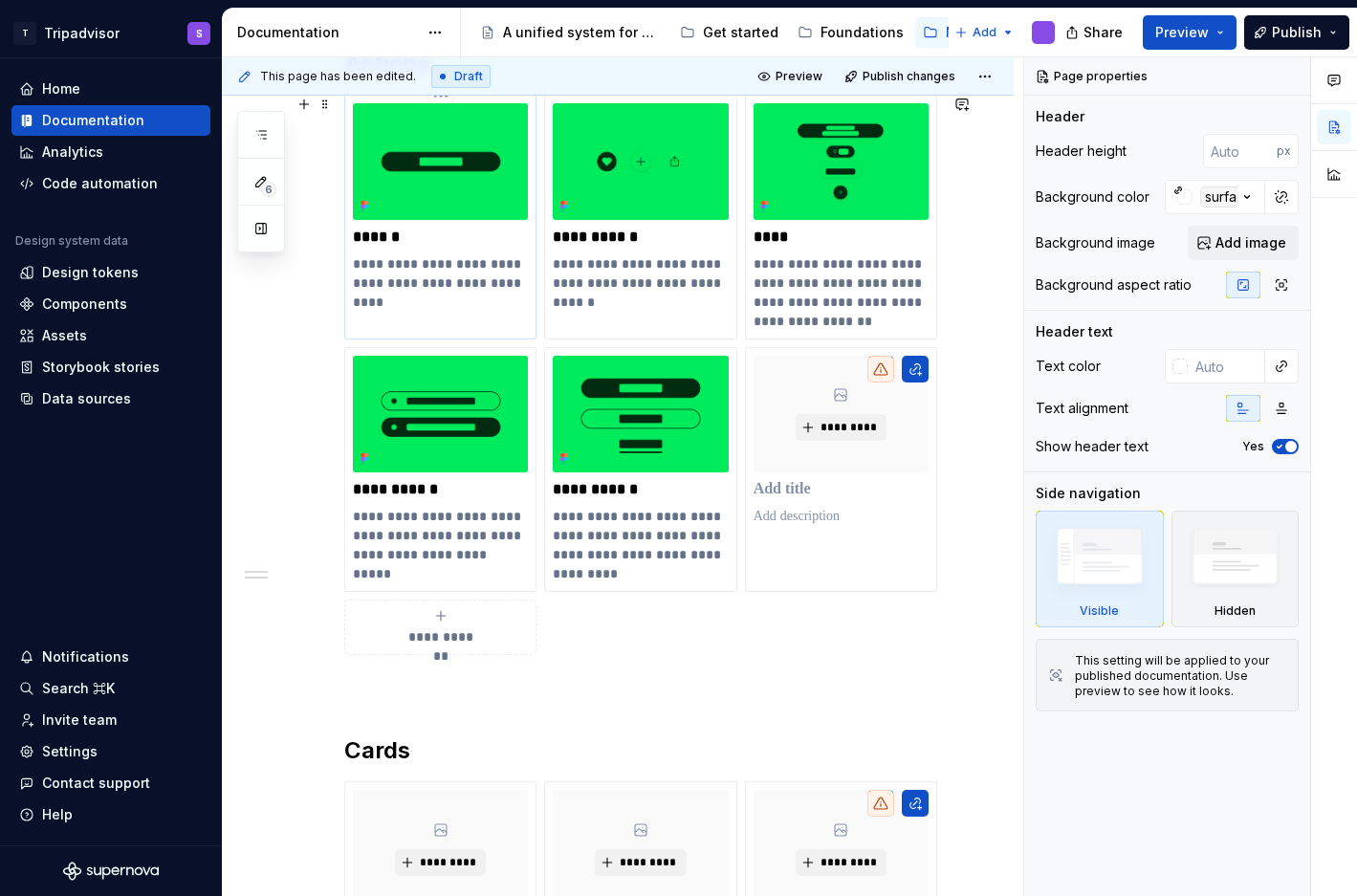 scroll, scrollTop: 399, scrollLeft: 0, axis: vertical 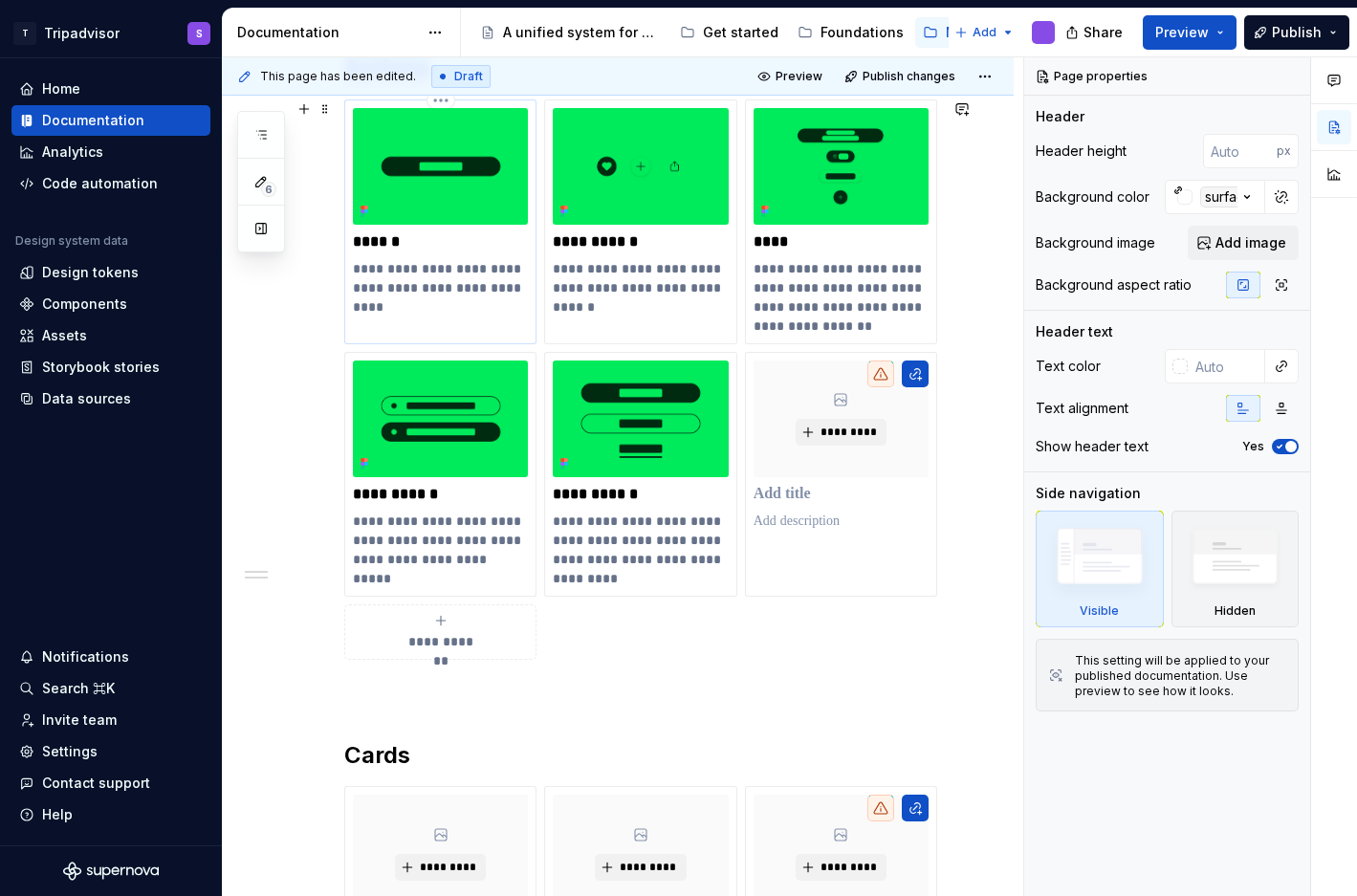 click at bounding box center [440, 166] 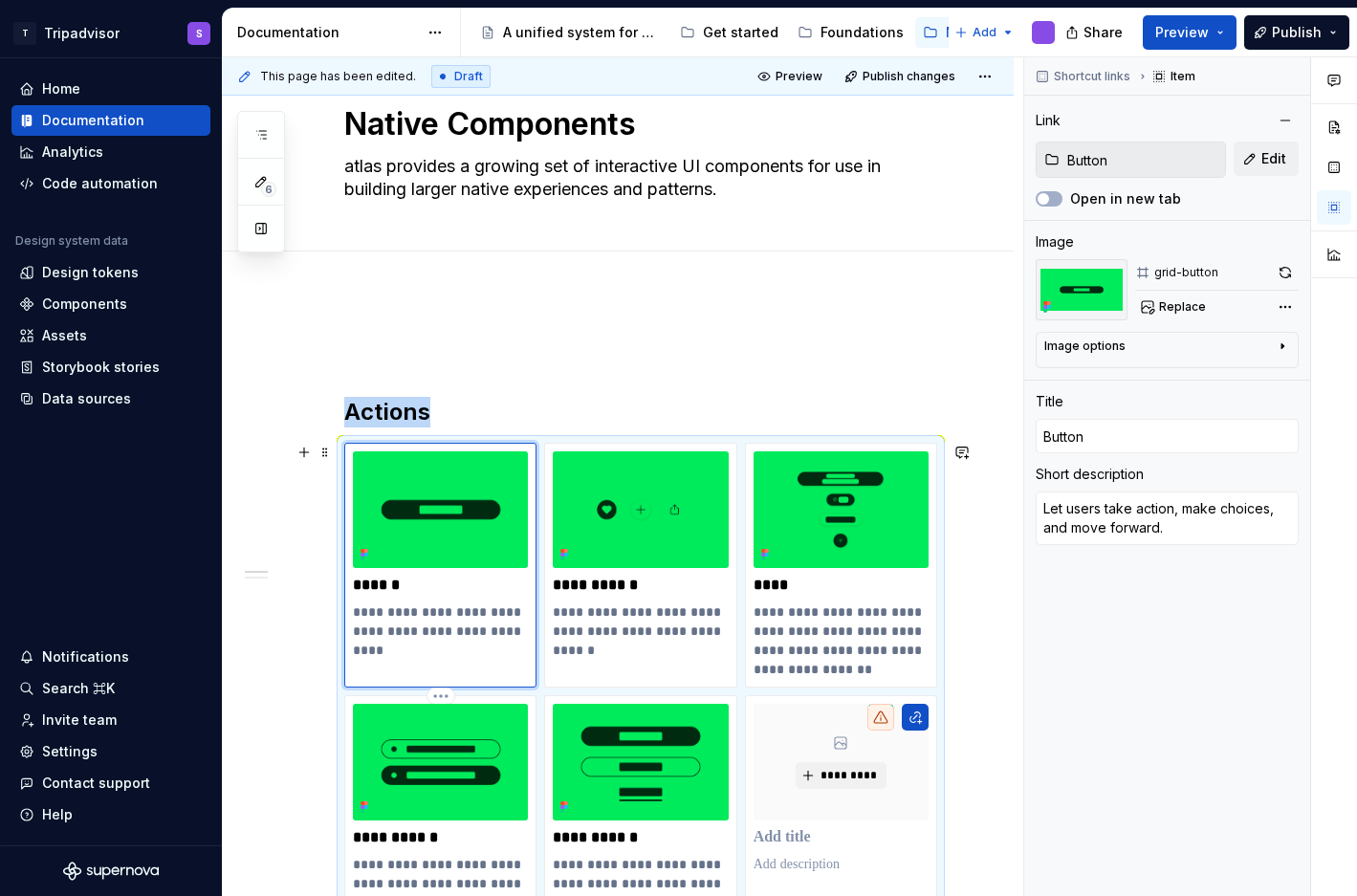 scroll, scrollTop: 0, scrollLeft: 0, axis: both 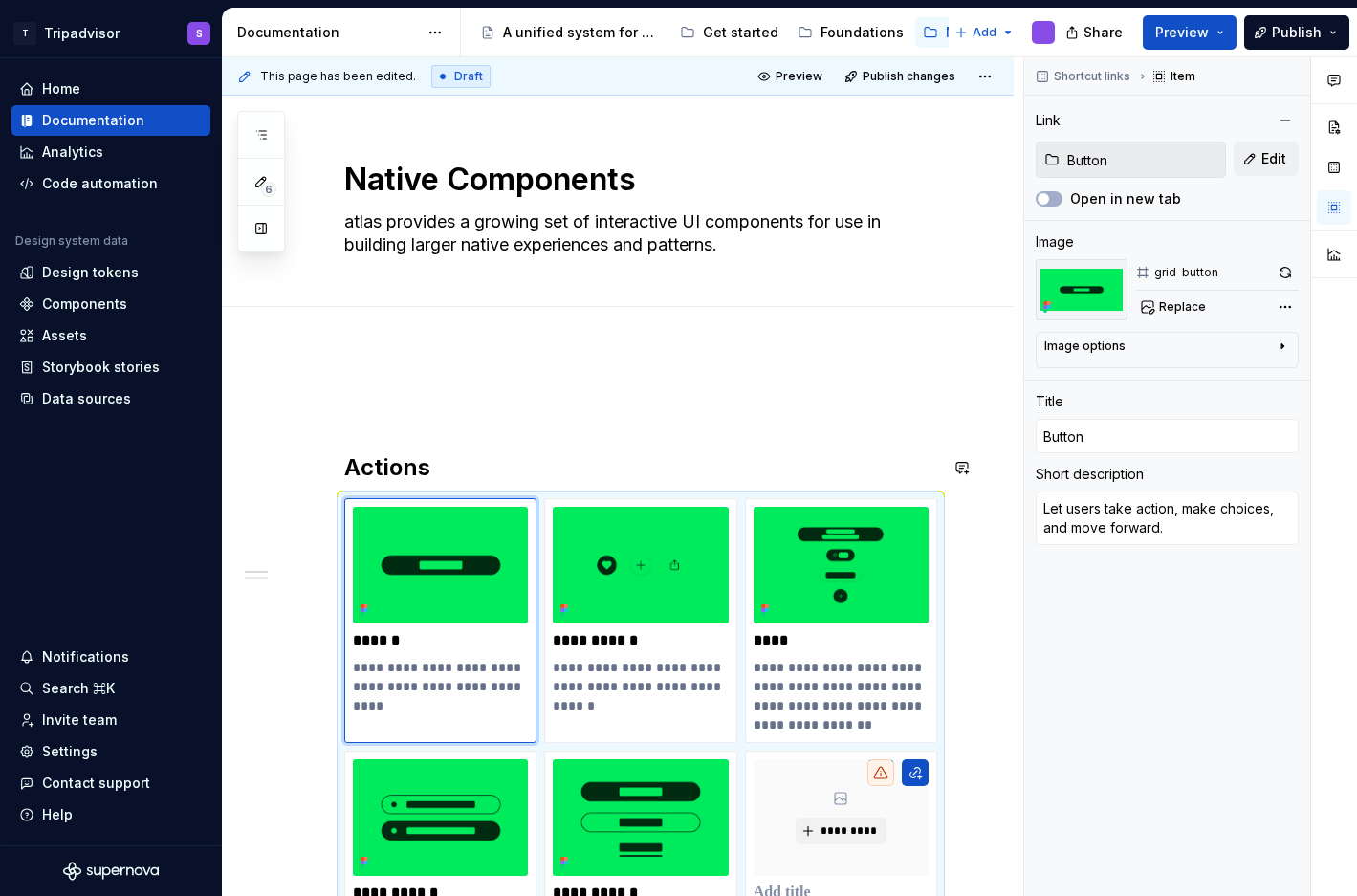 click on "**********" at bounding box center [641, 1040] 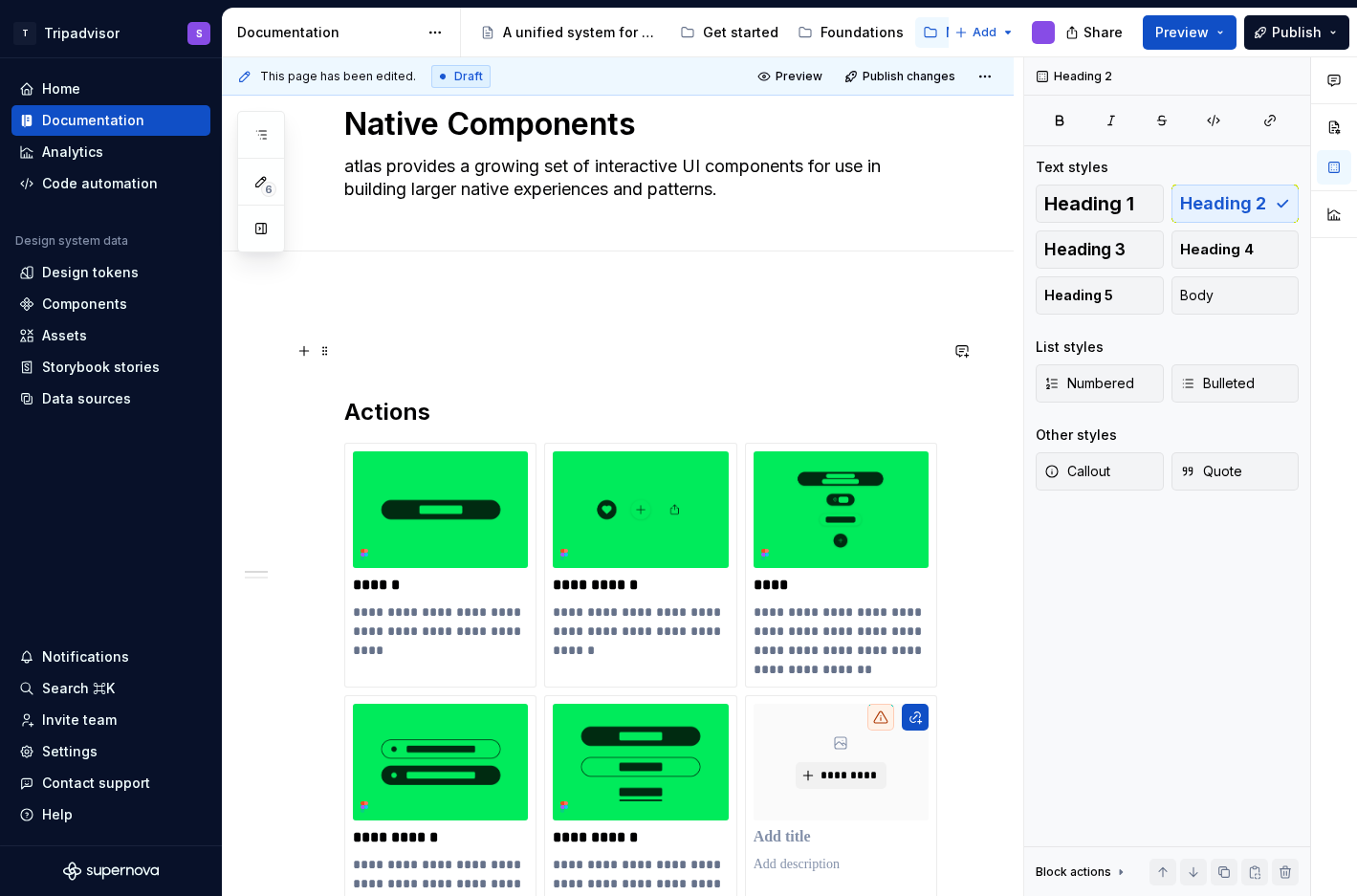 scroll, scrollTop: 64, scrollLeft: 0, axis: vertical 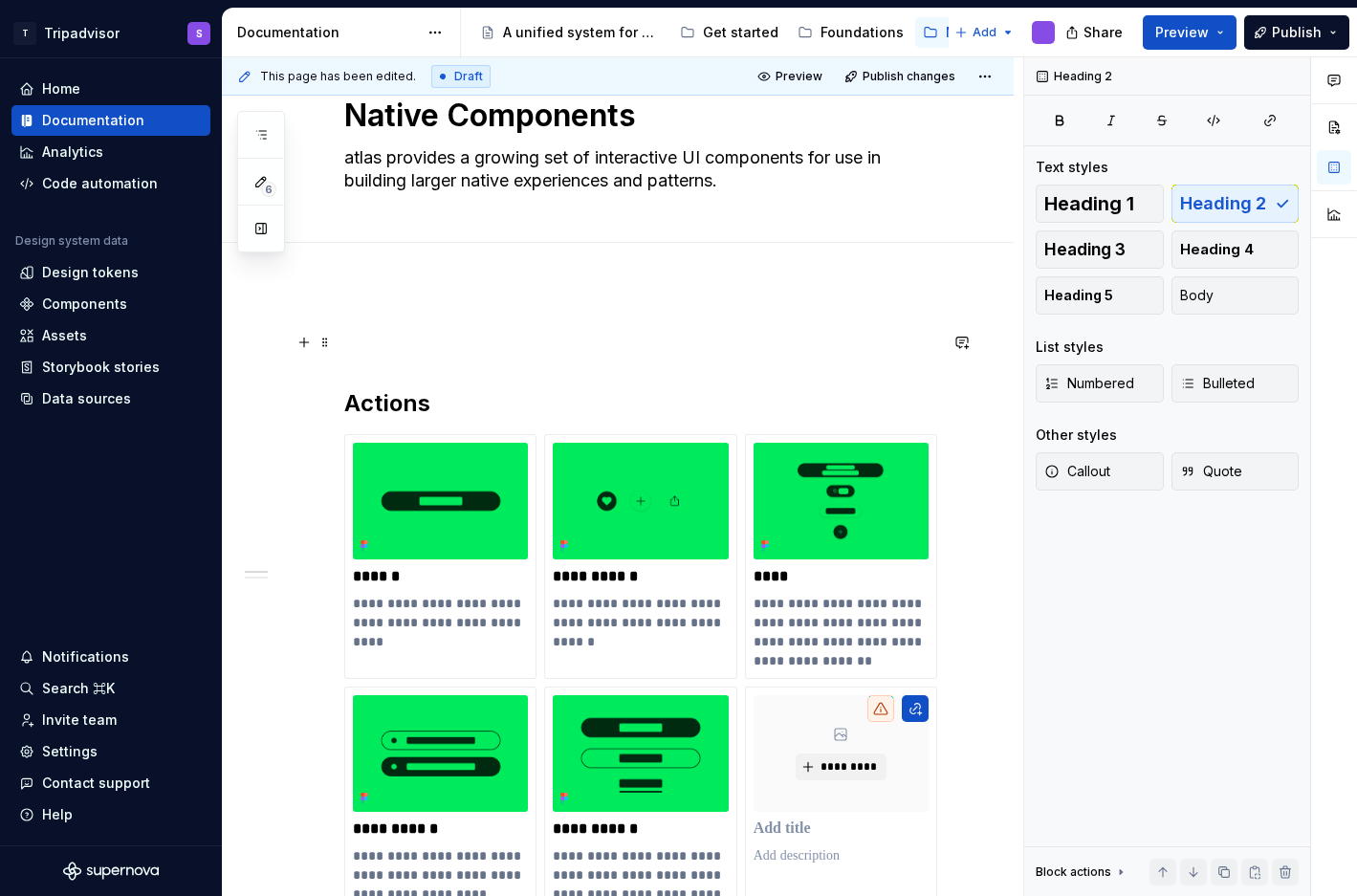 click at bounding box center (641, 342) 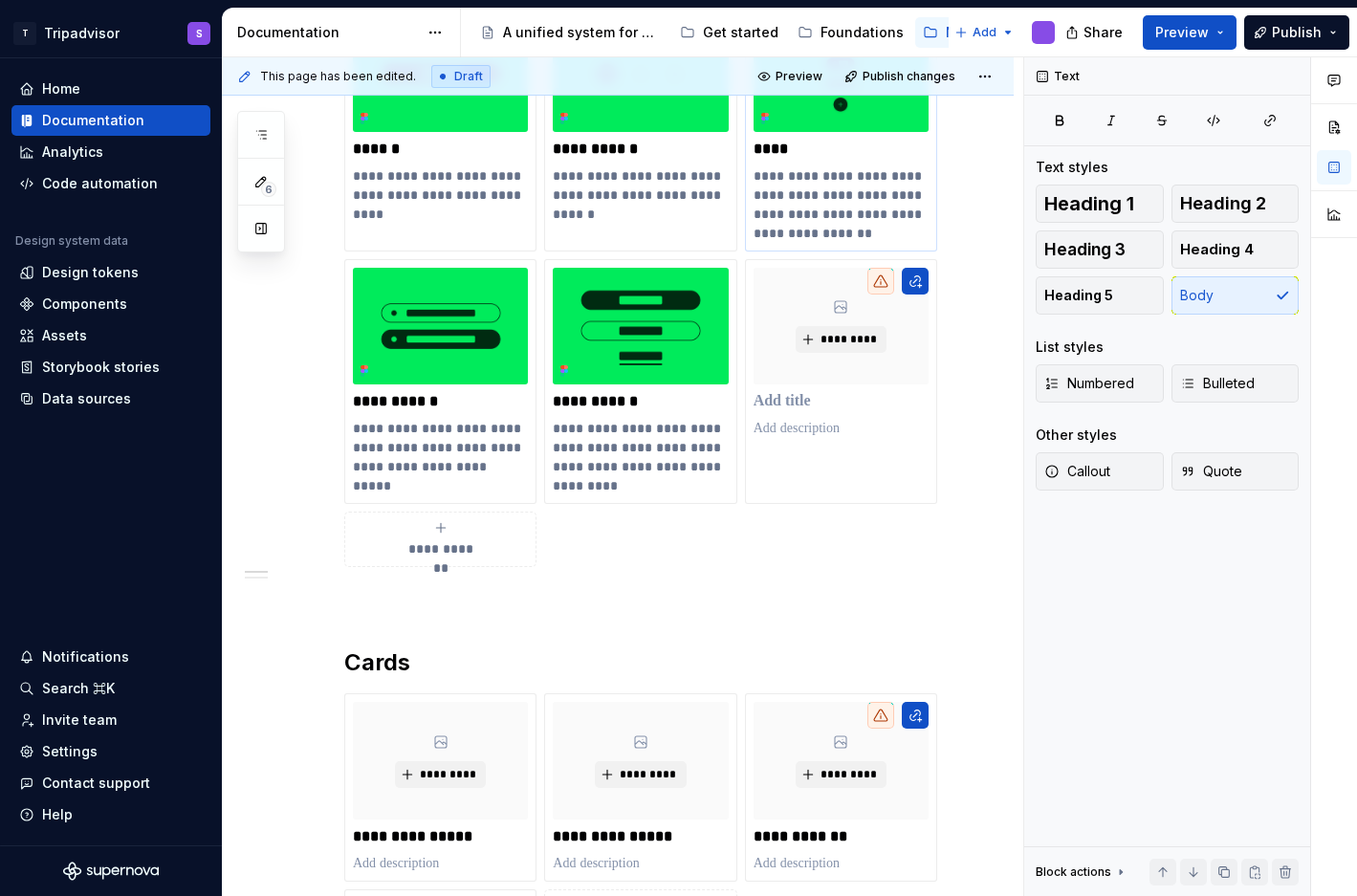 scroll, scrollTop: 685, scrollLeft: 0, axis: vertical 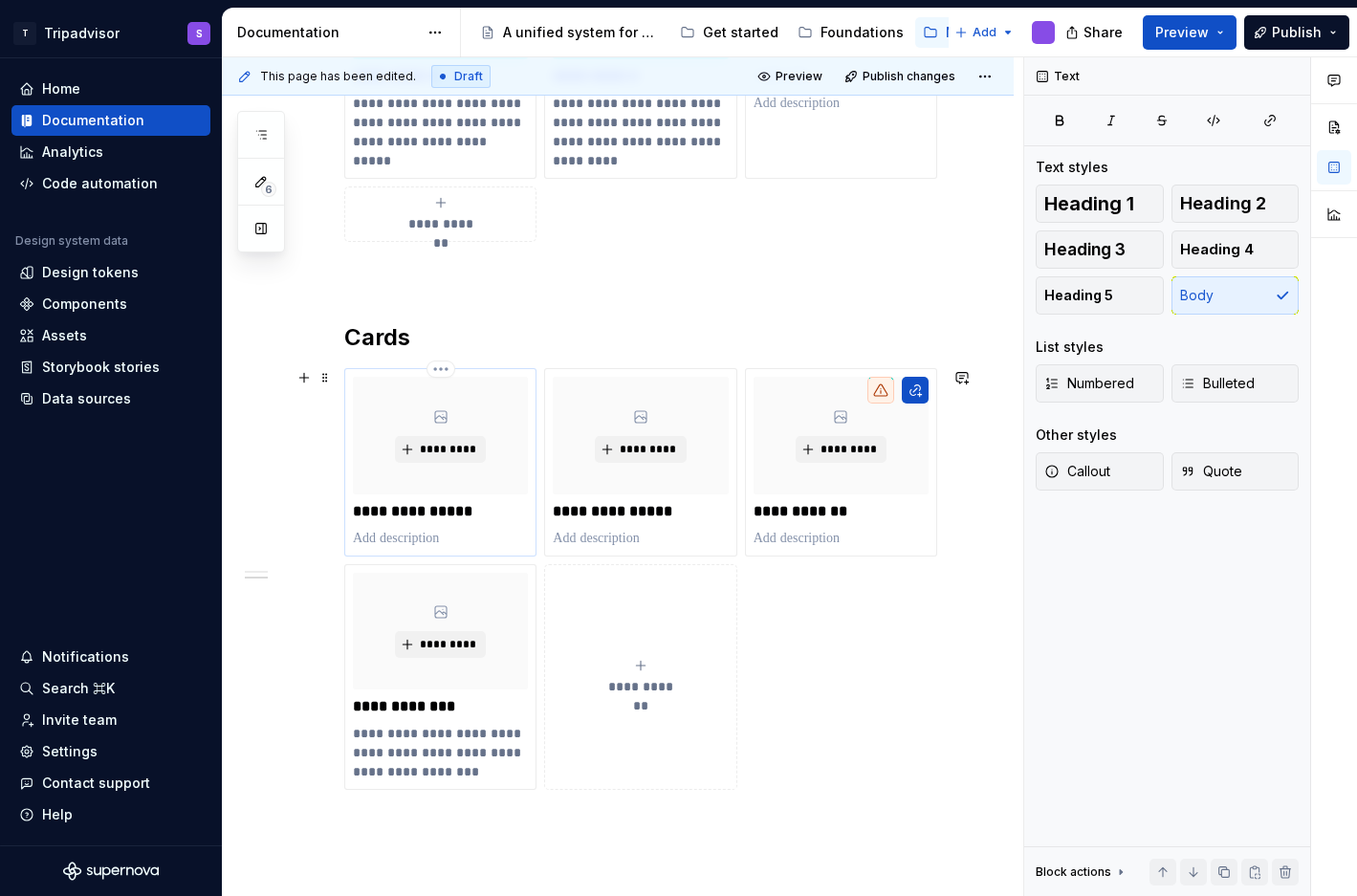 click on "**********" at bounding box center (440, 512) 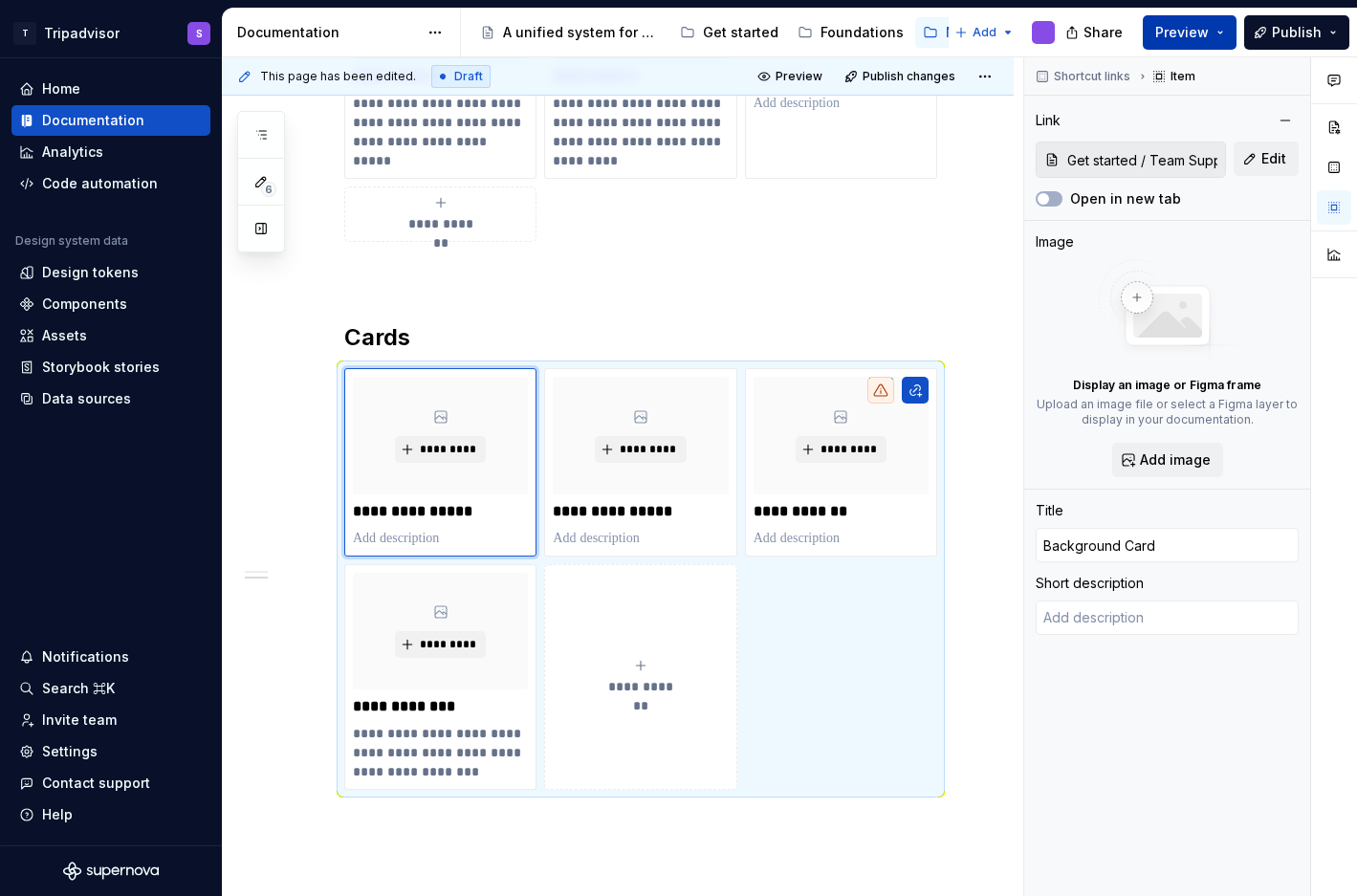 click on "Preview" at bounding box center [1182, 33] 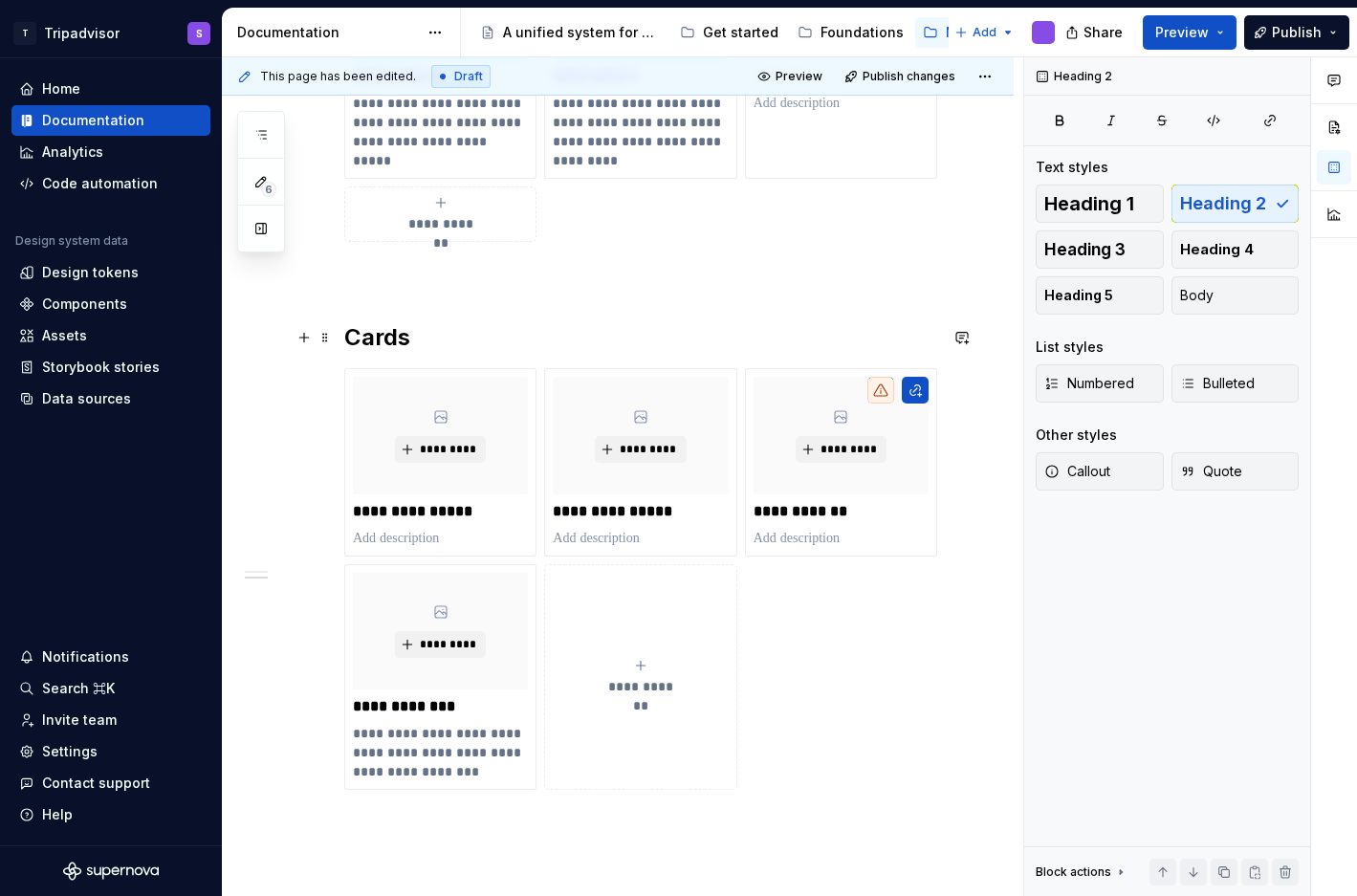 click on "Cards" at bounding box center (641, 338) 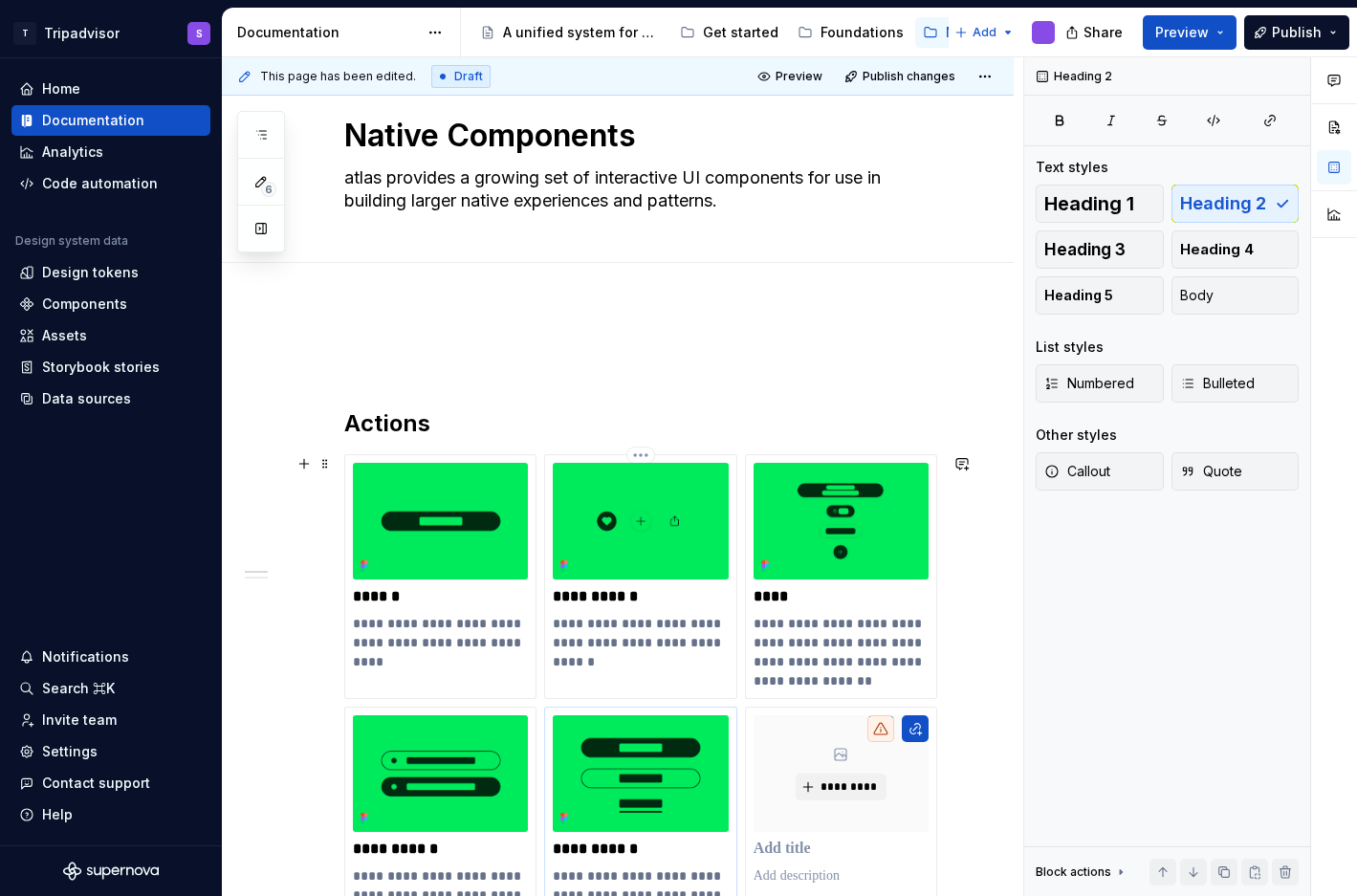 scroll, scrollTop: 0, scrollLeft: 0, axis: both 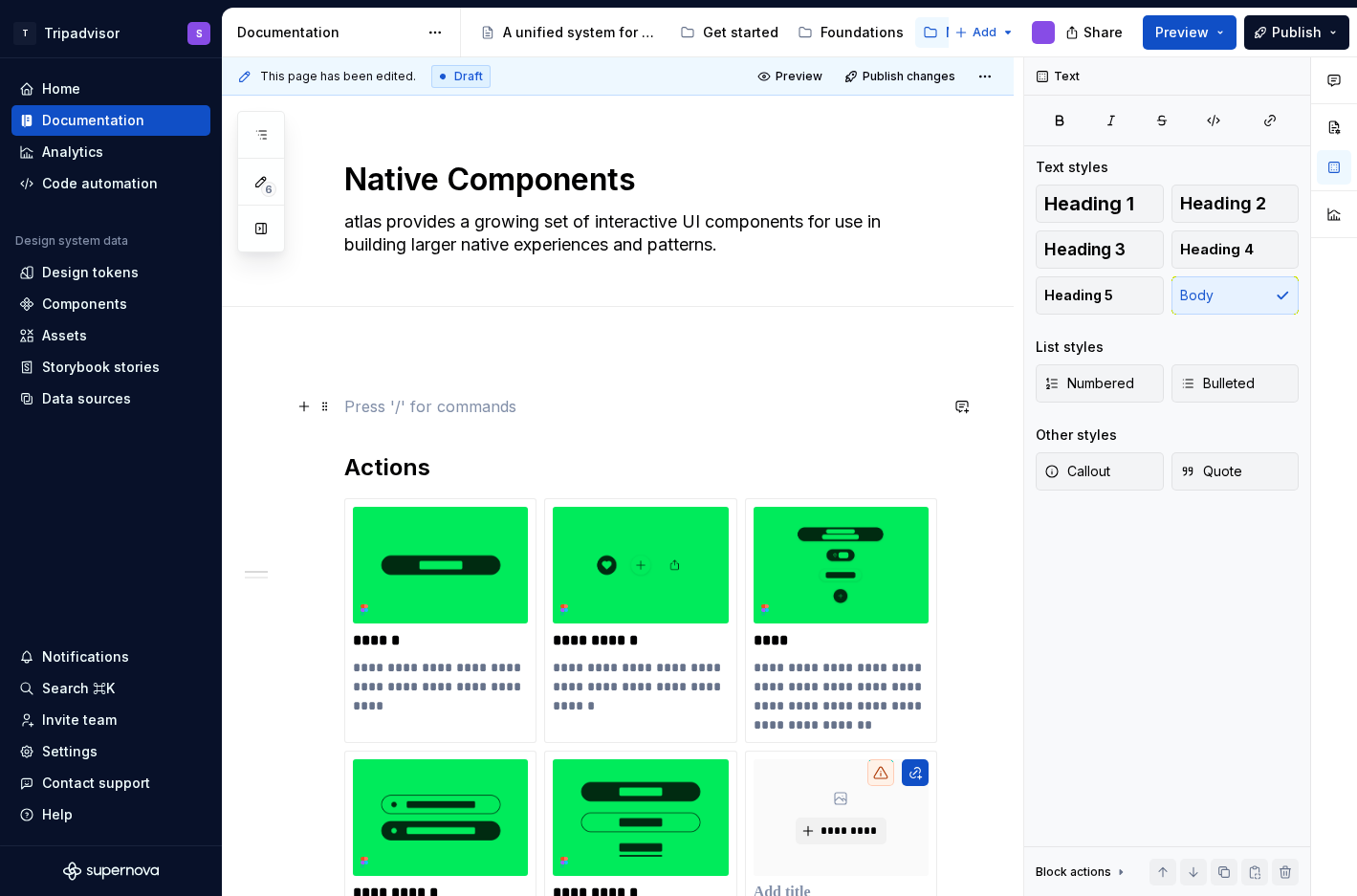 click at bounding box center (641, 406) 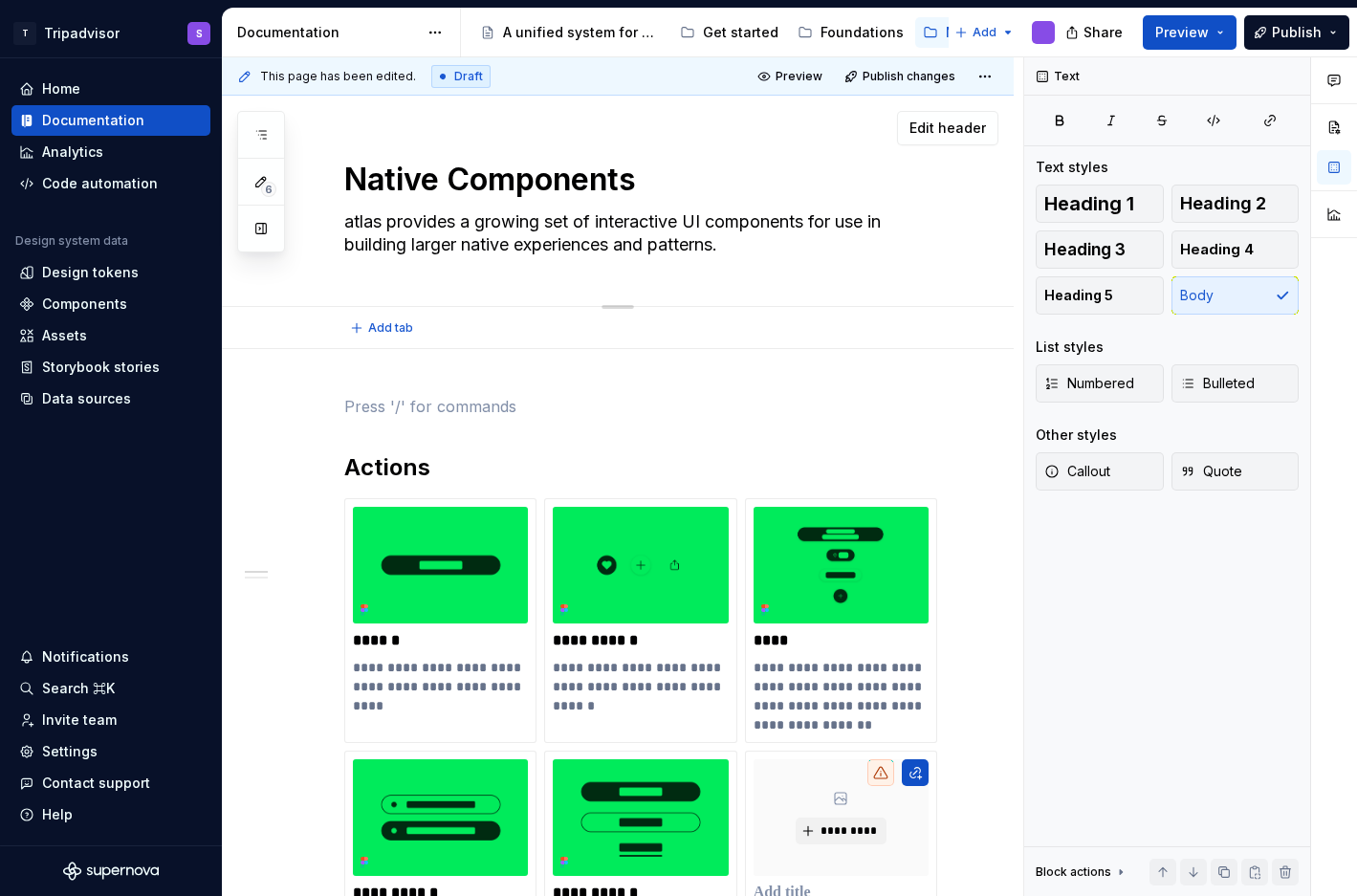 click on "atlas provides a growing set of interactive UI components for use in building larger native experiences and patterns." at bounding box center [637, 233] 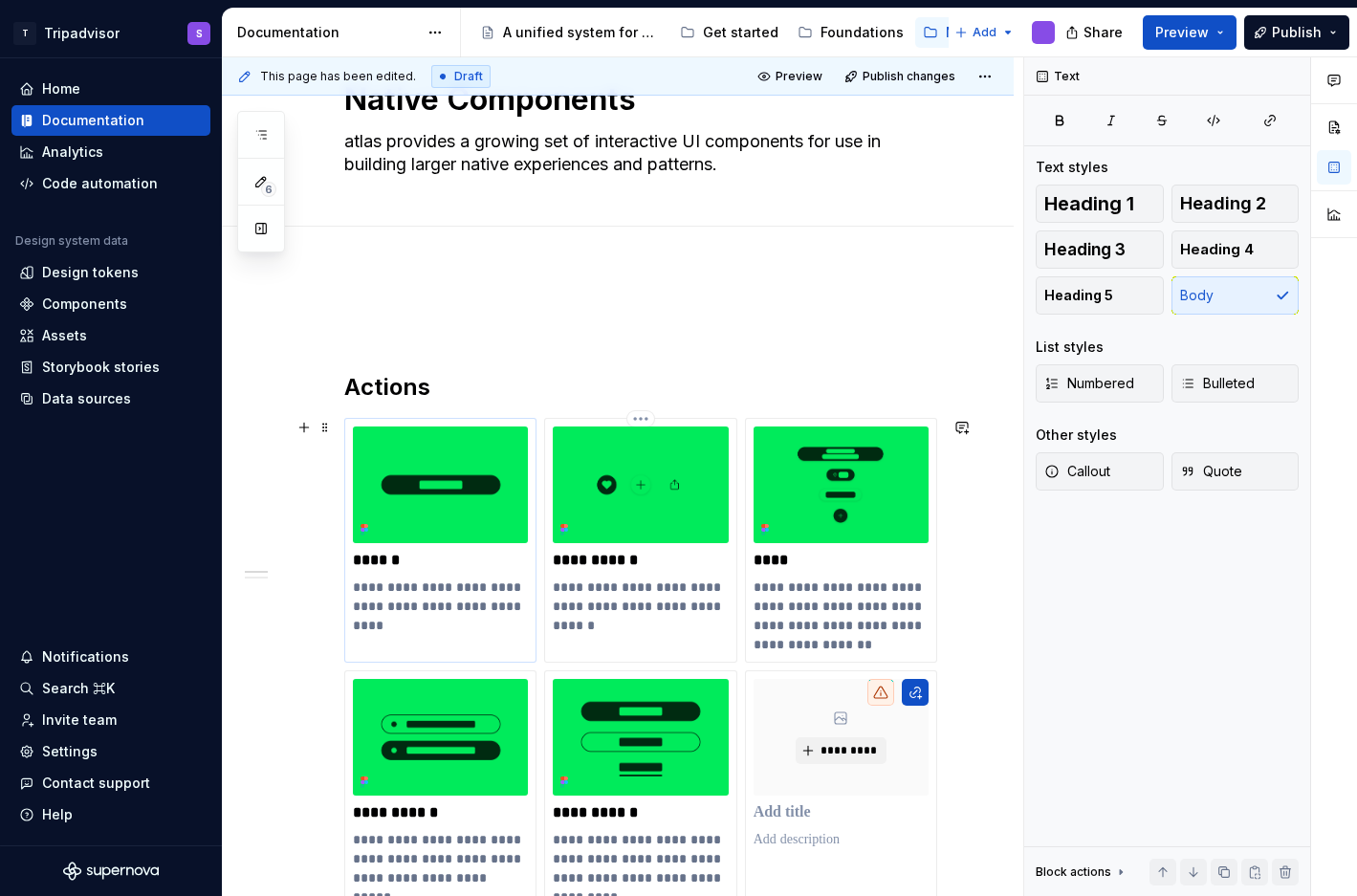 scroll, scrollTop: 94, scrollLeft: 0, axis: vertical 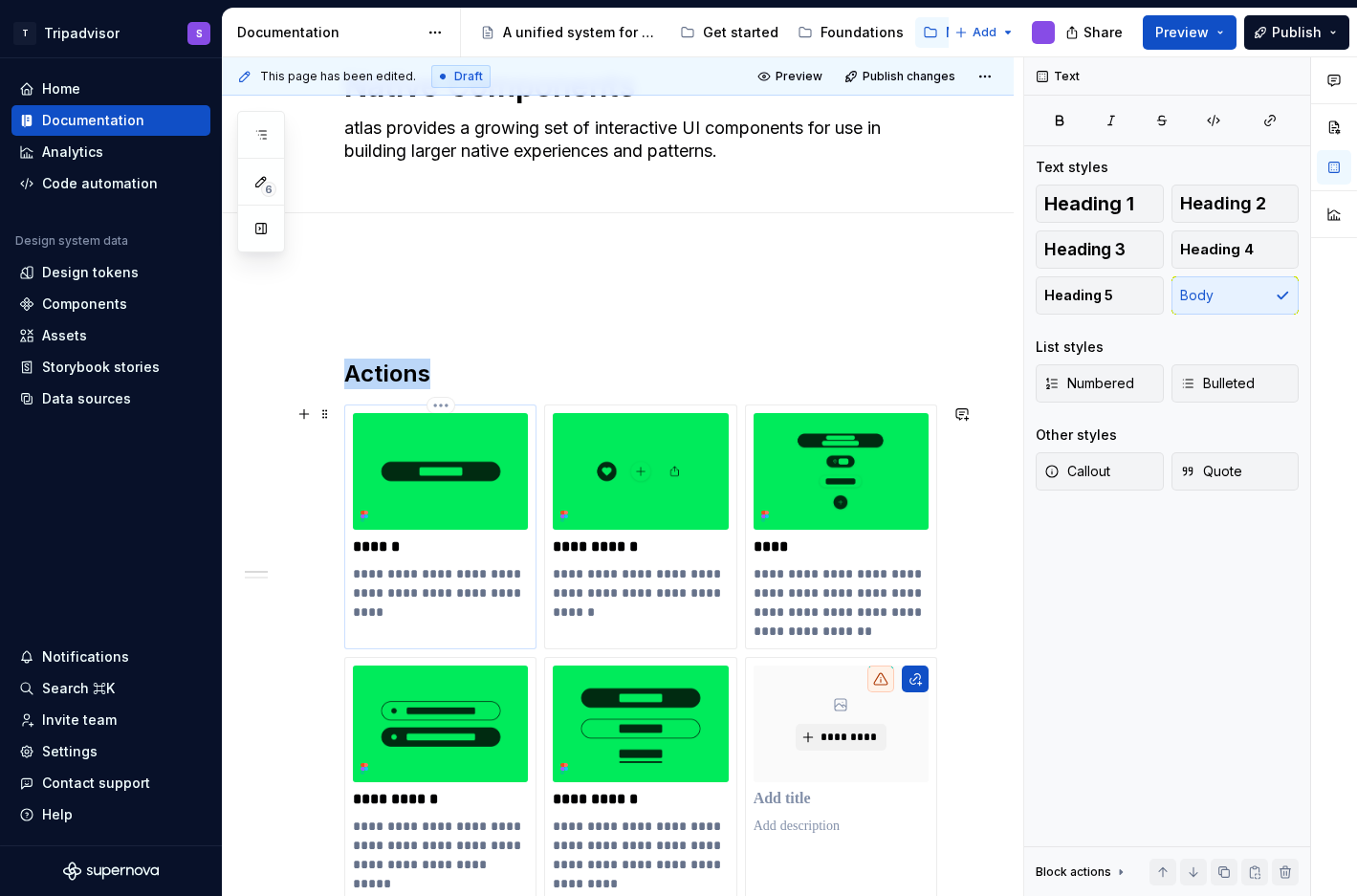 click at bounding box center [440, 471] 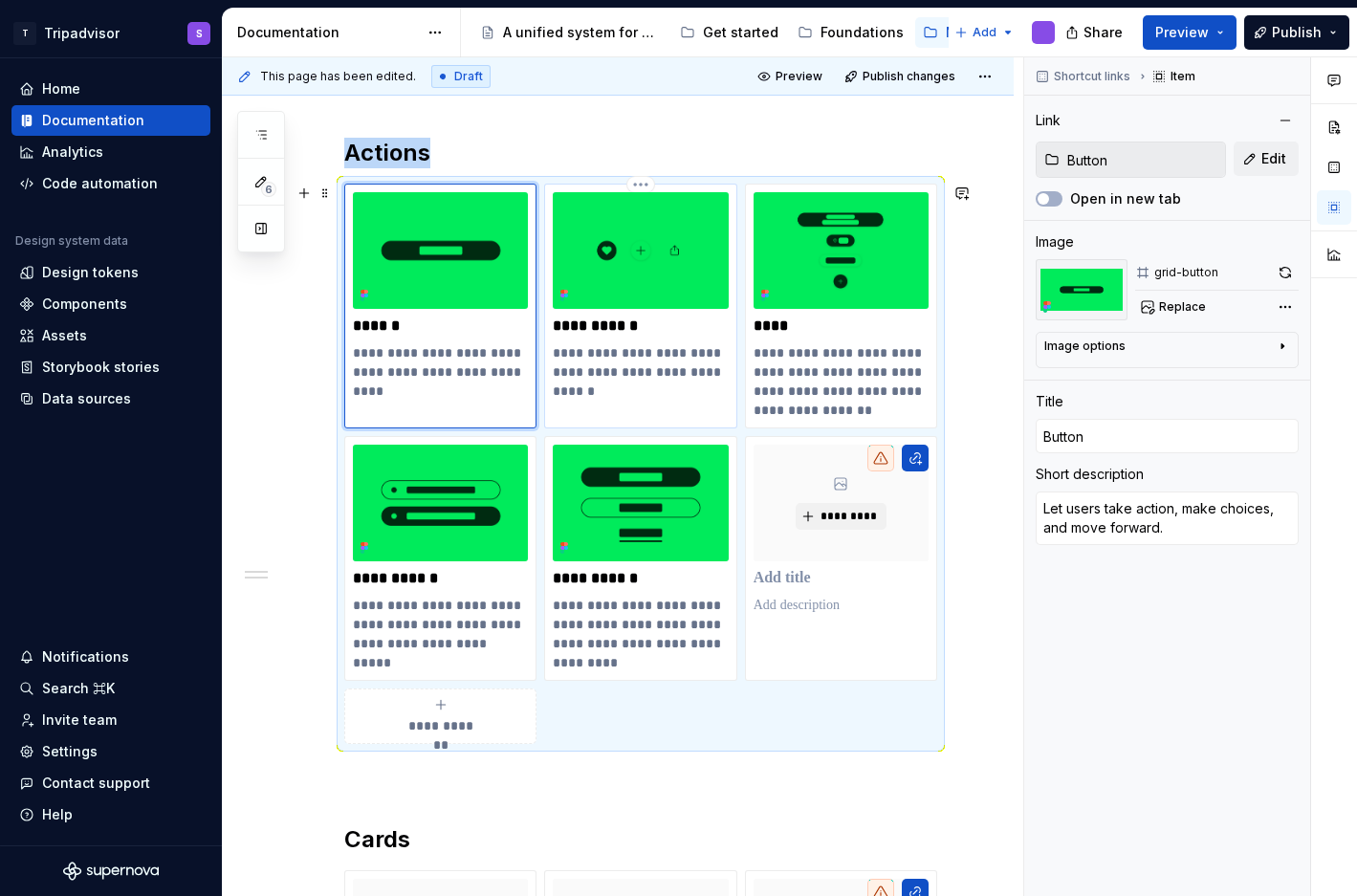 scroll, scrollTop: 328, scrollLeft: 0, axis: vertical 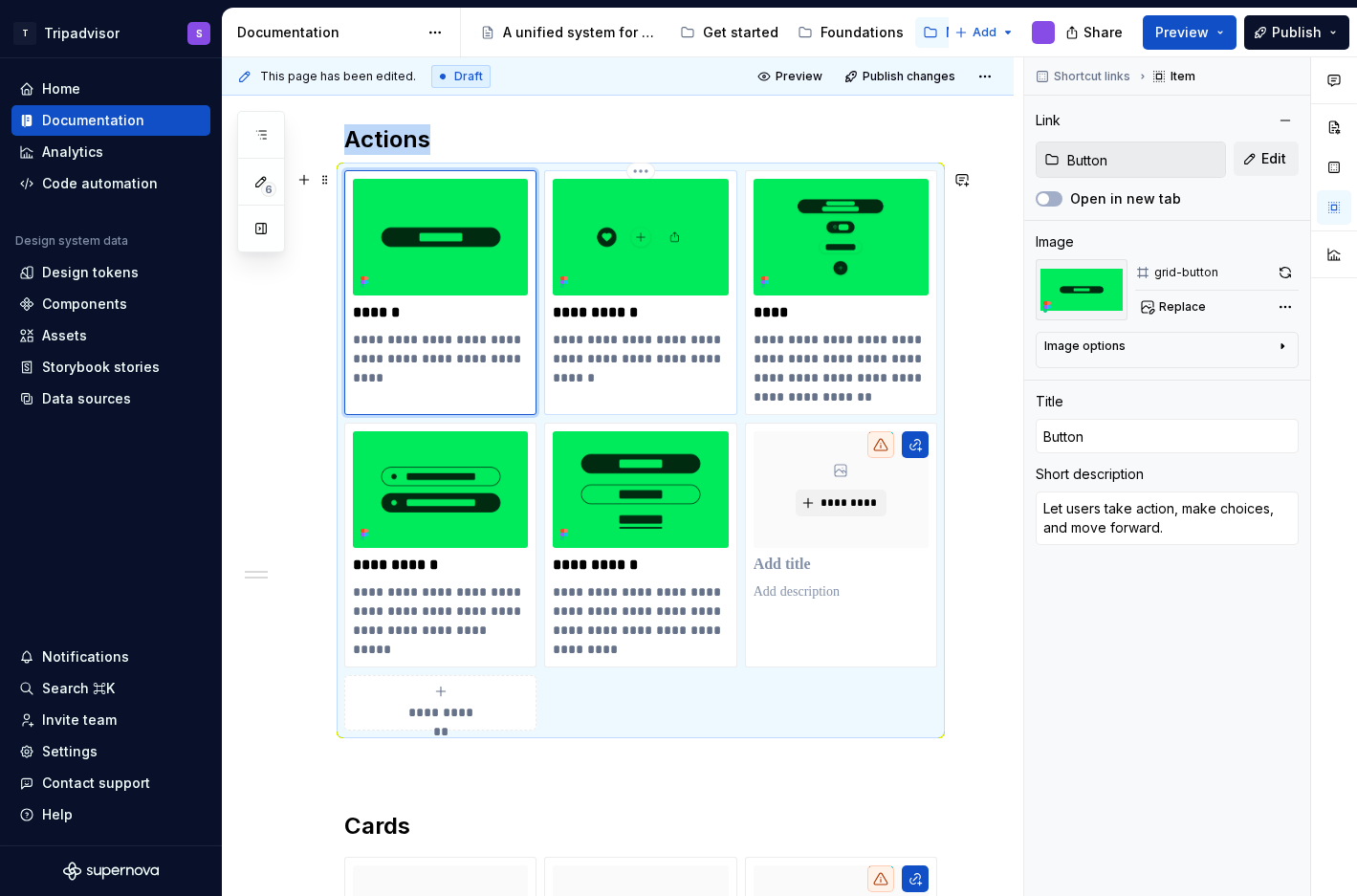 click on "**********" at bounding box center (640, 359) 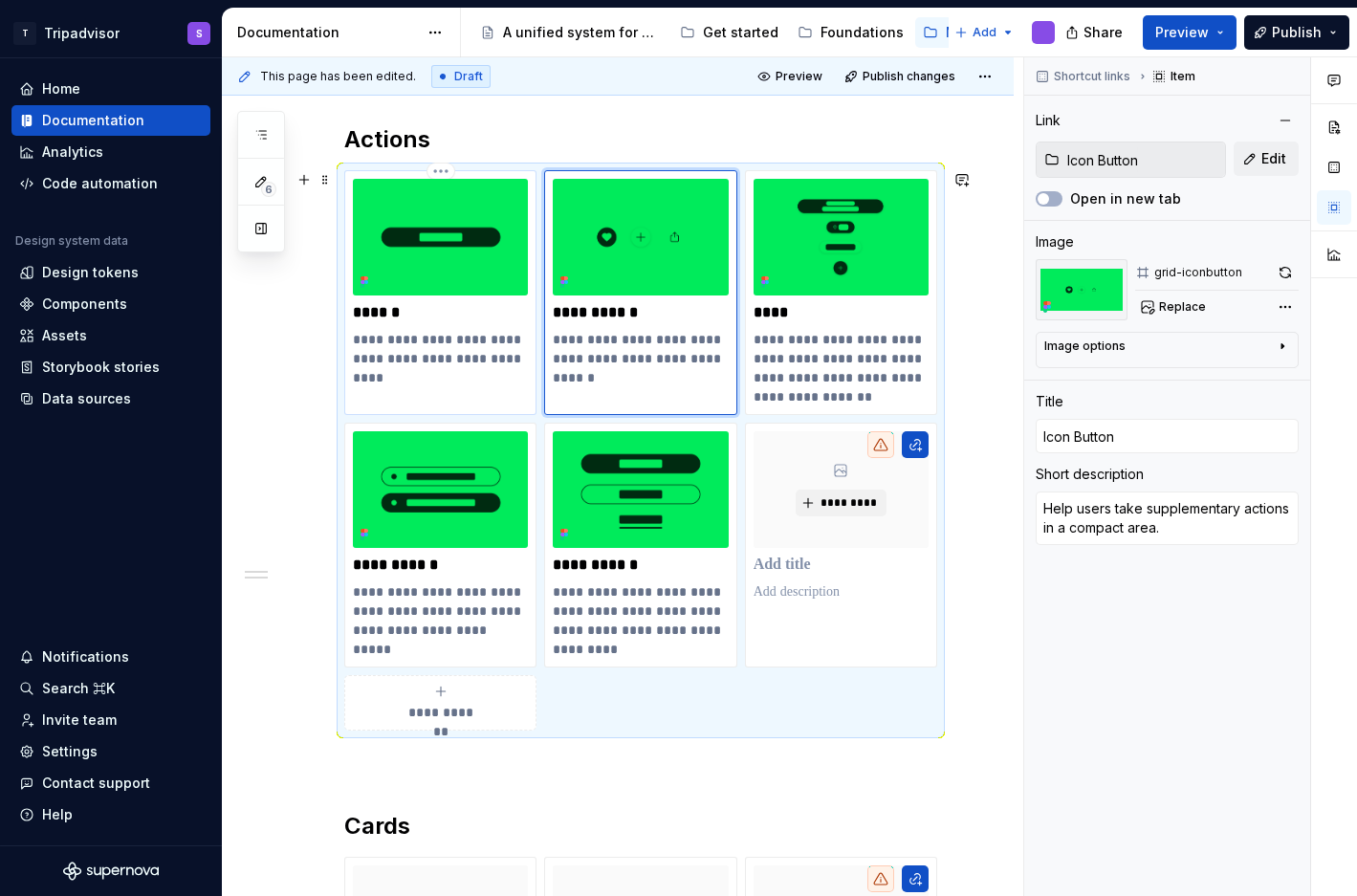 click on "**********" at bounding box center [440, 359] 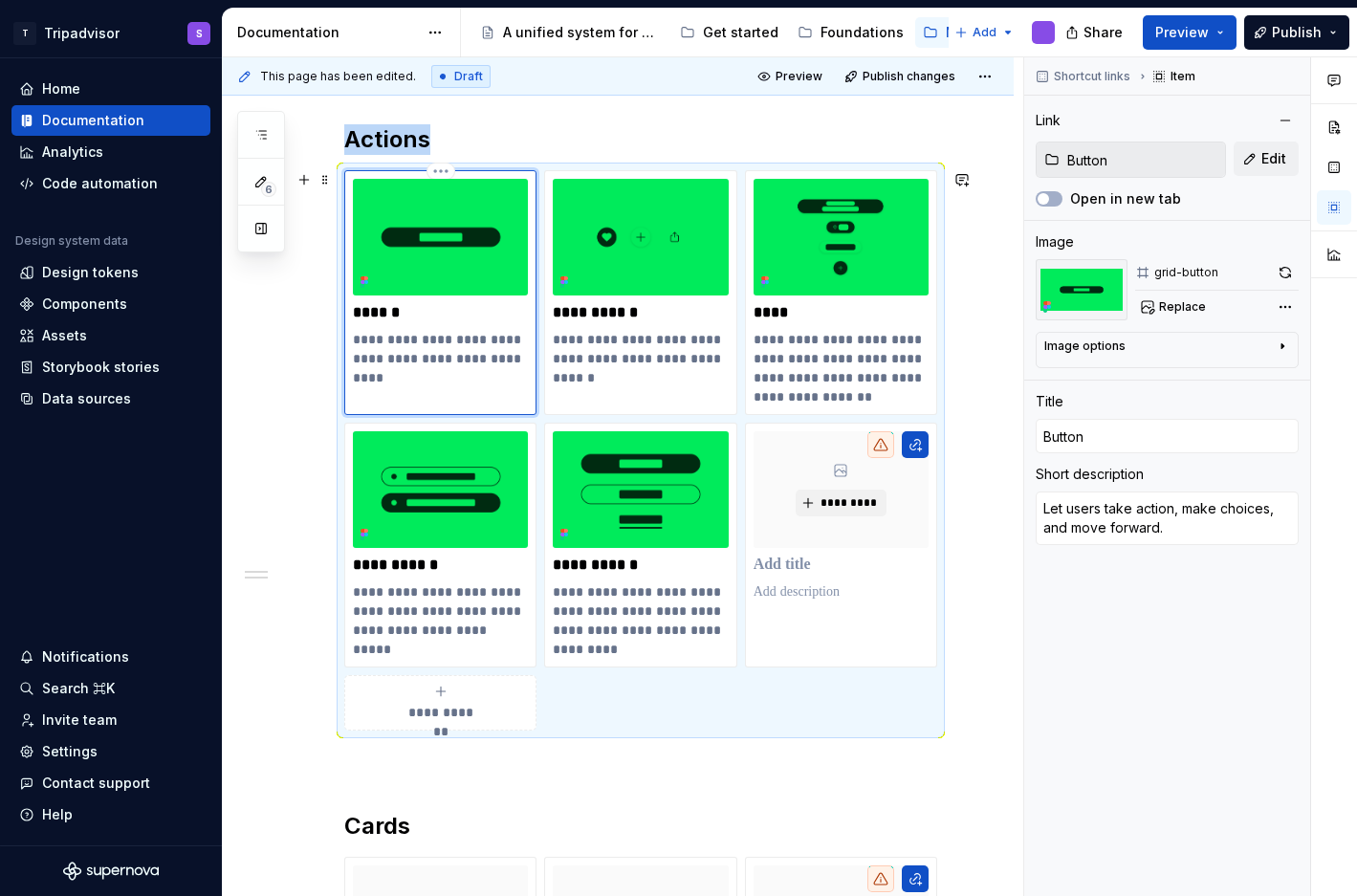 click at bounding box center (440, 237) 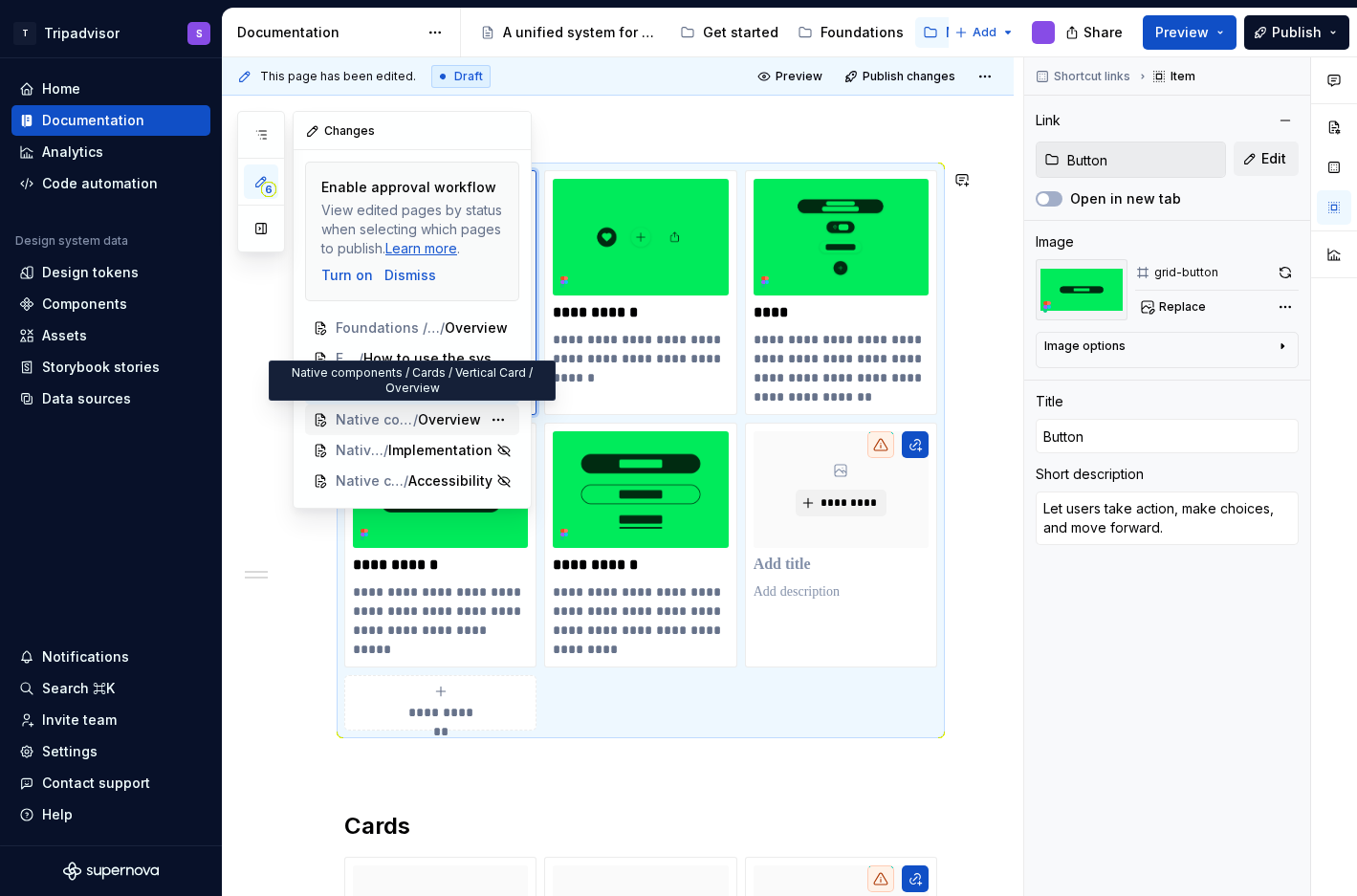 click on "Overview" at bounding box center (449, 420) 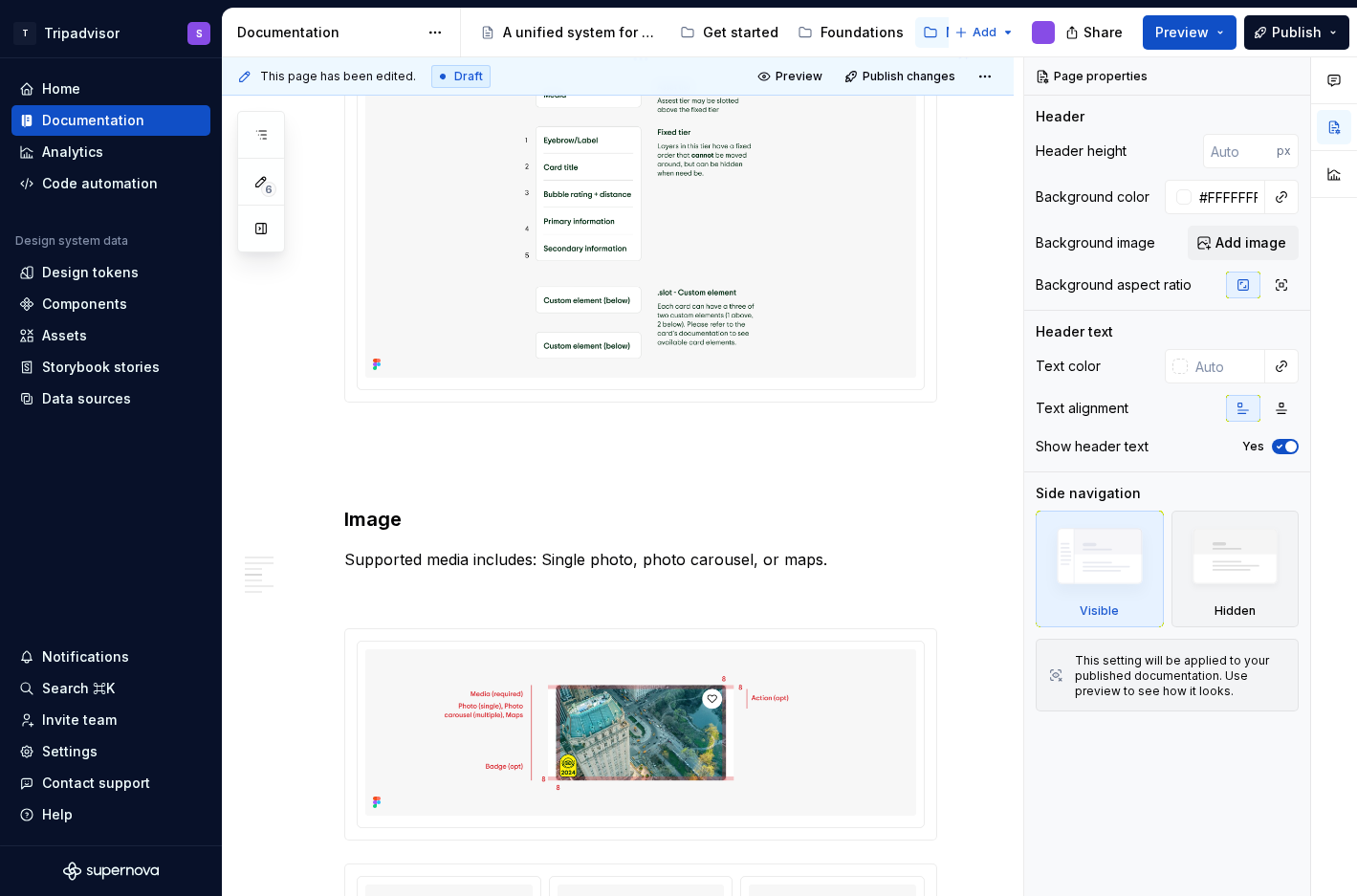 scroll, scrollTop: 2582, scrollLeft: 0, axis: vertical 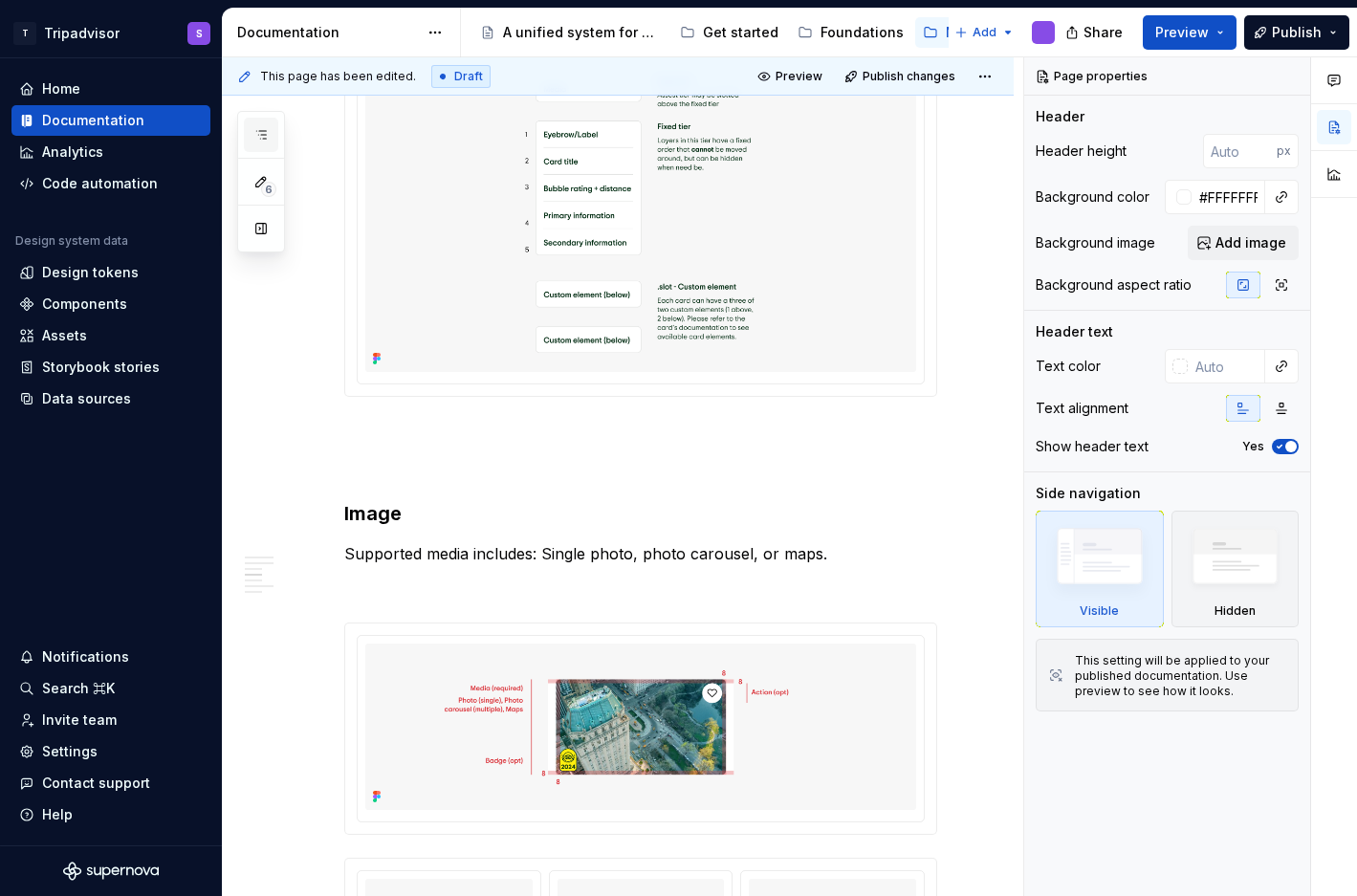 click 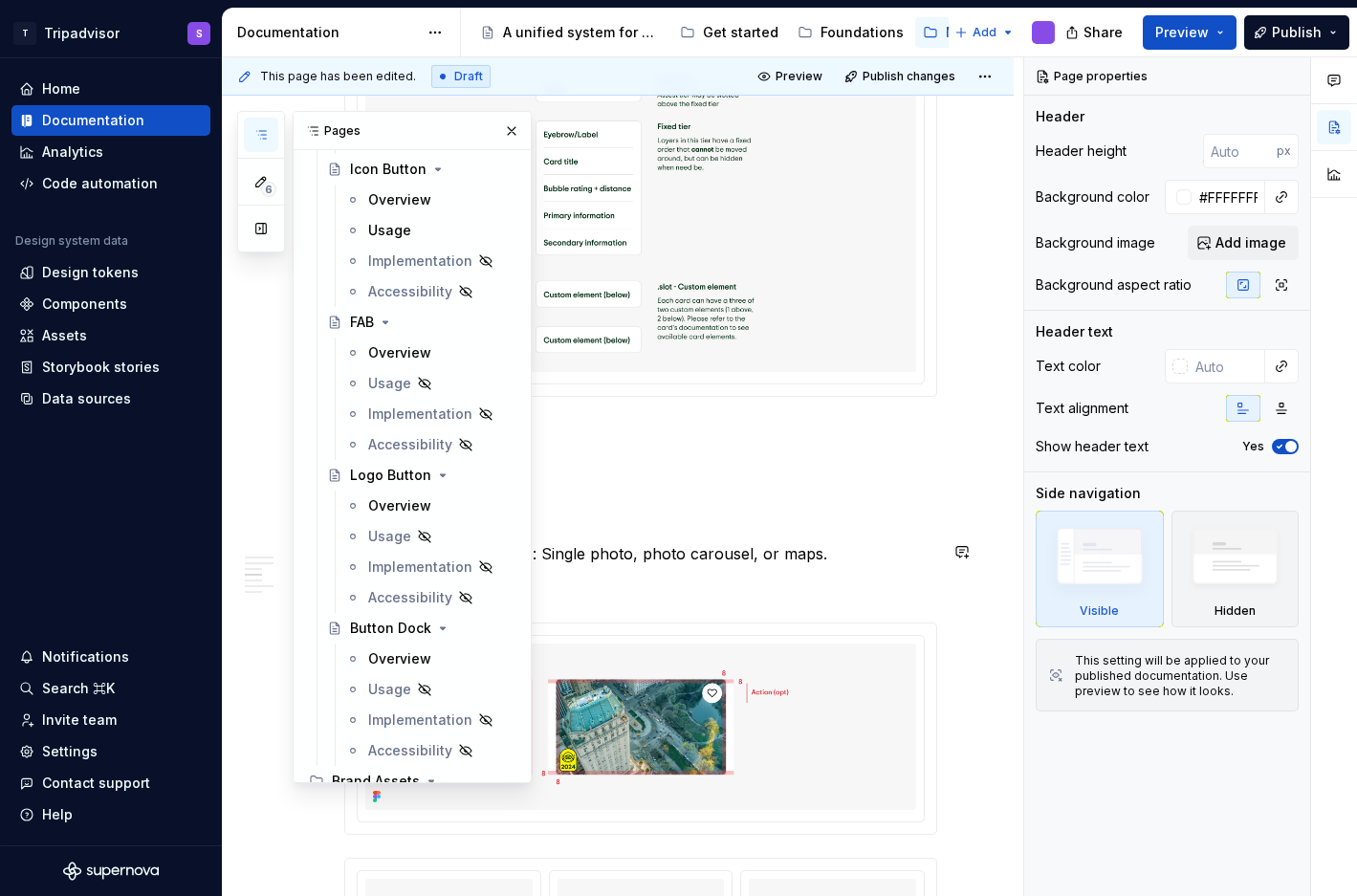 scroll, scrollTop: 565, scrollLeft: 0, axis: vertical 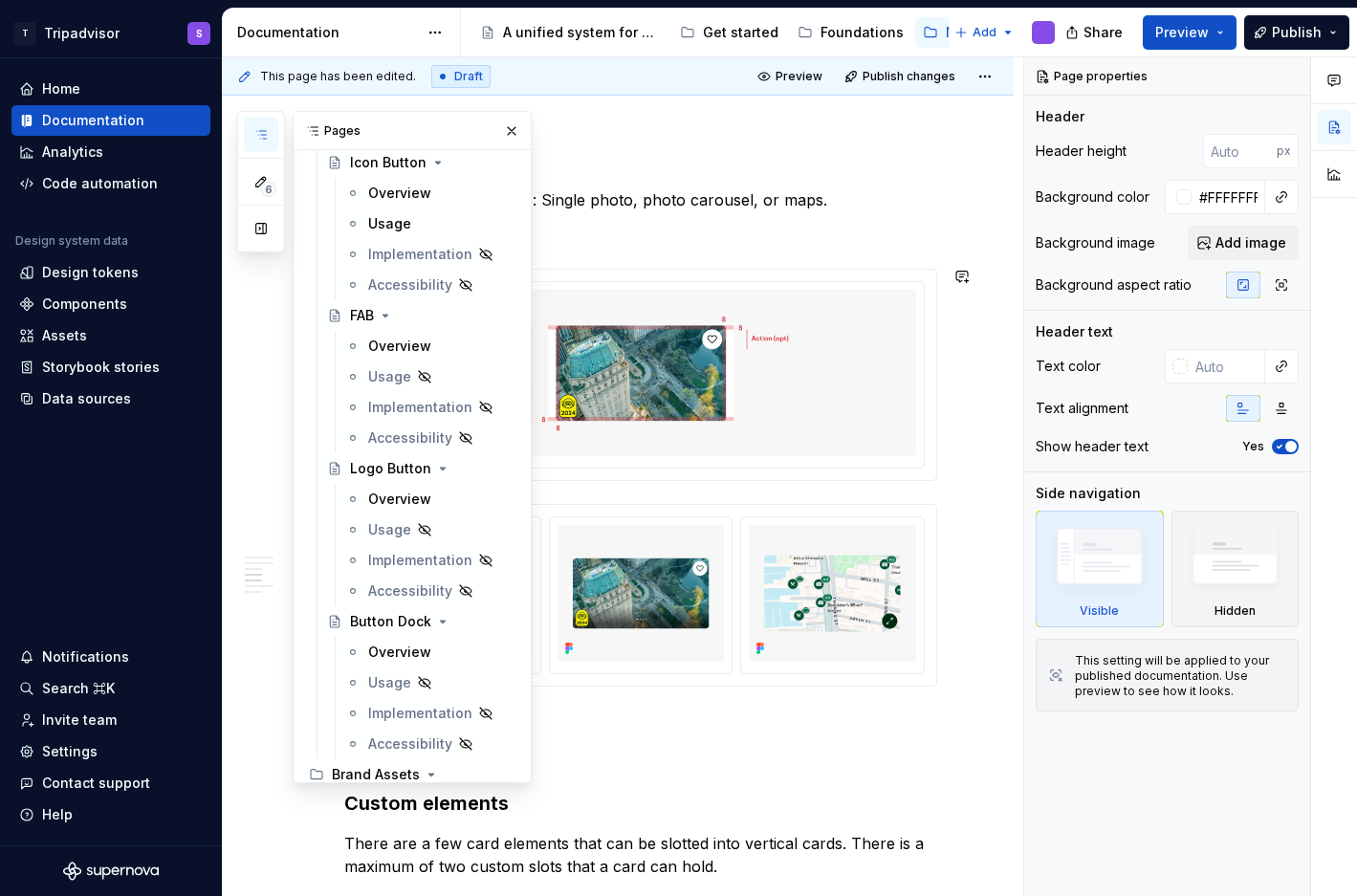 click on "**********" at bounding box center [618, -101] 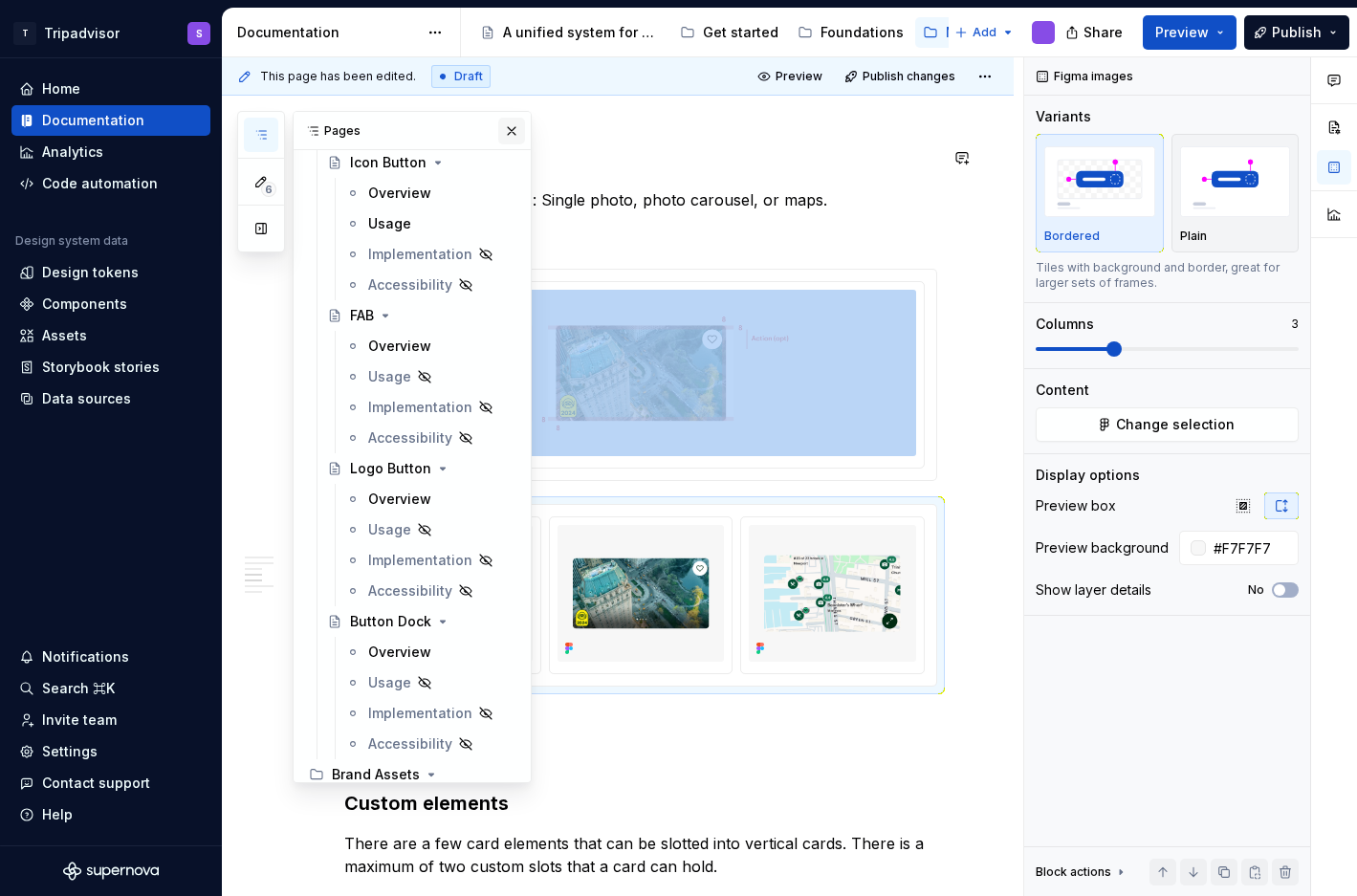 click at bounding box center [512, 131] 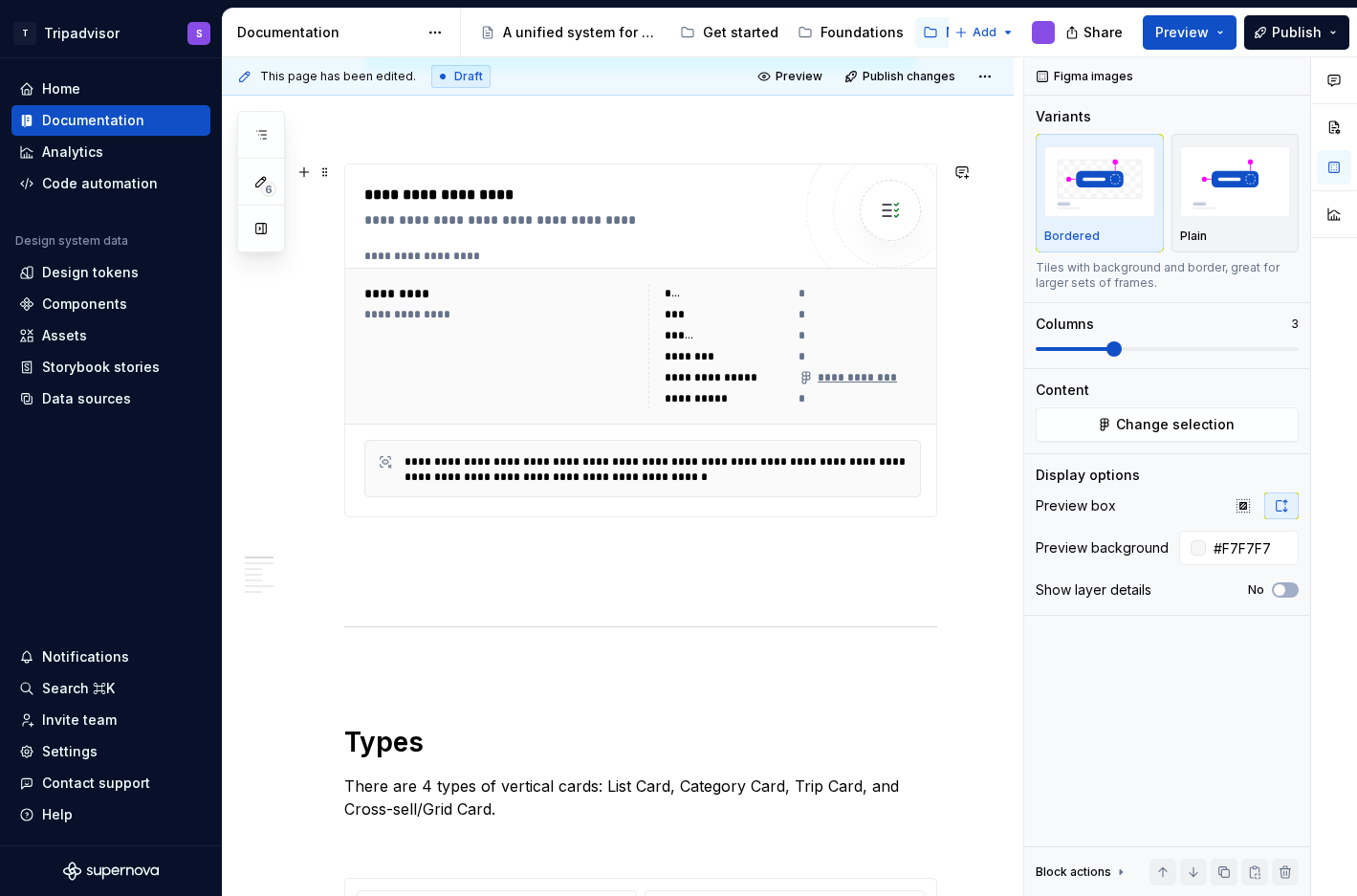 scroll, scrollTop: 685, scrollLeft: 0, axis: vertical 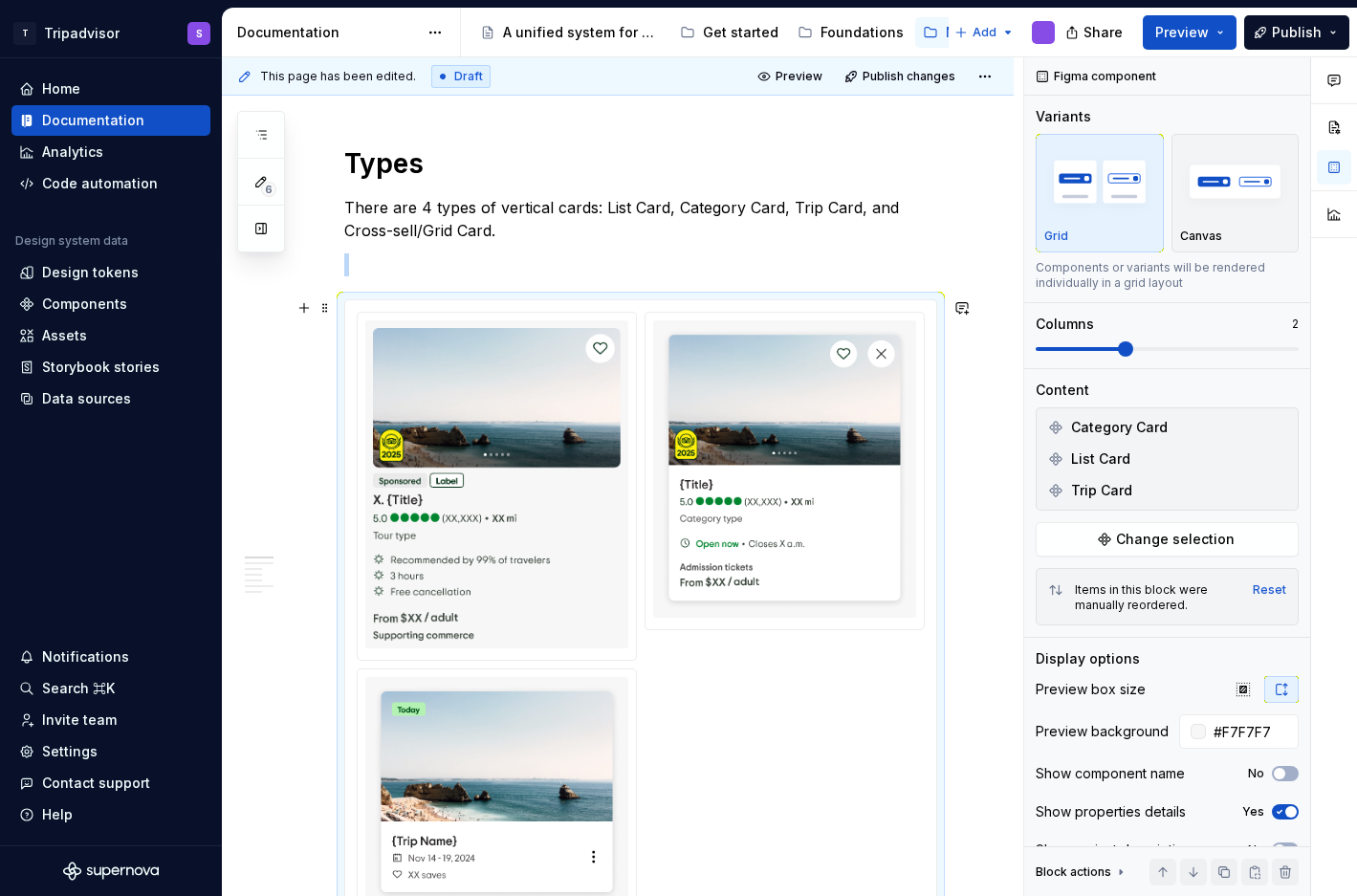 click at bounding box center (496, 484) 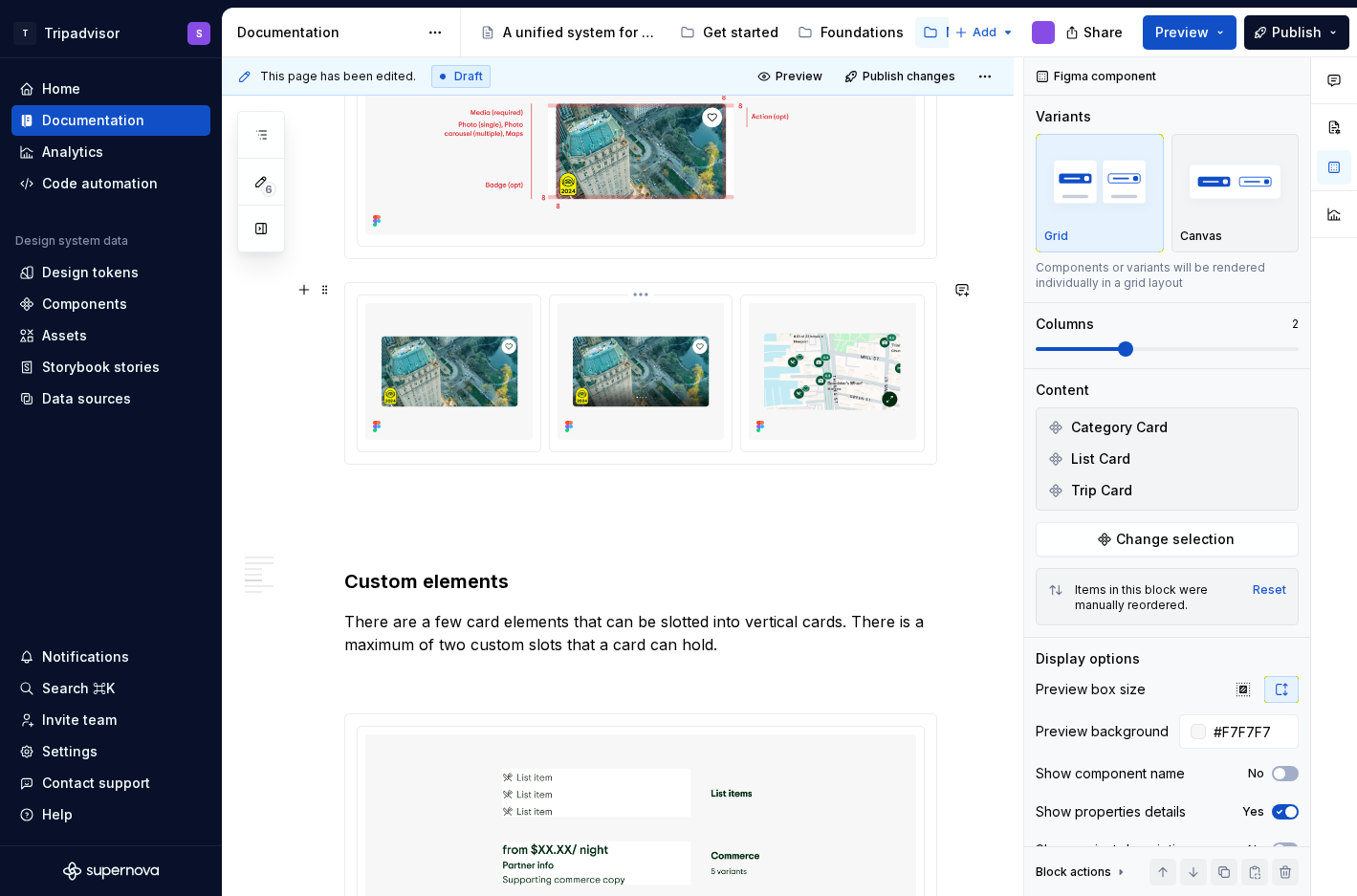 scroll, scrollTop: 3156, scrollLeft: 0, axis: vertical 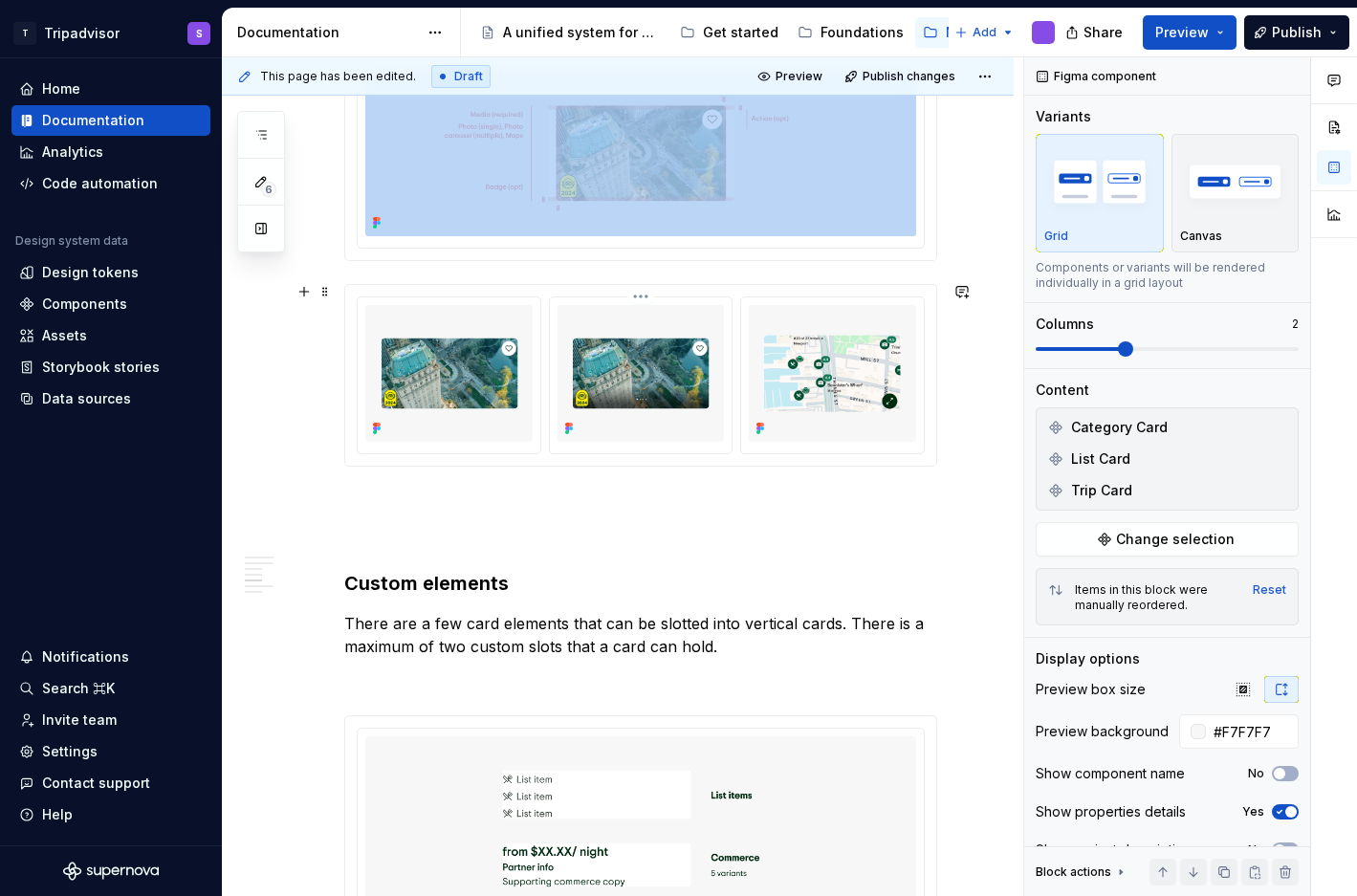 click at bounding box center [641, 373] 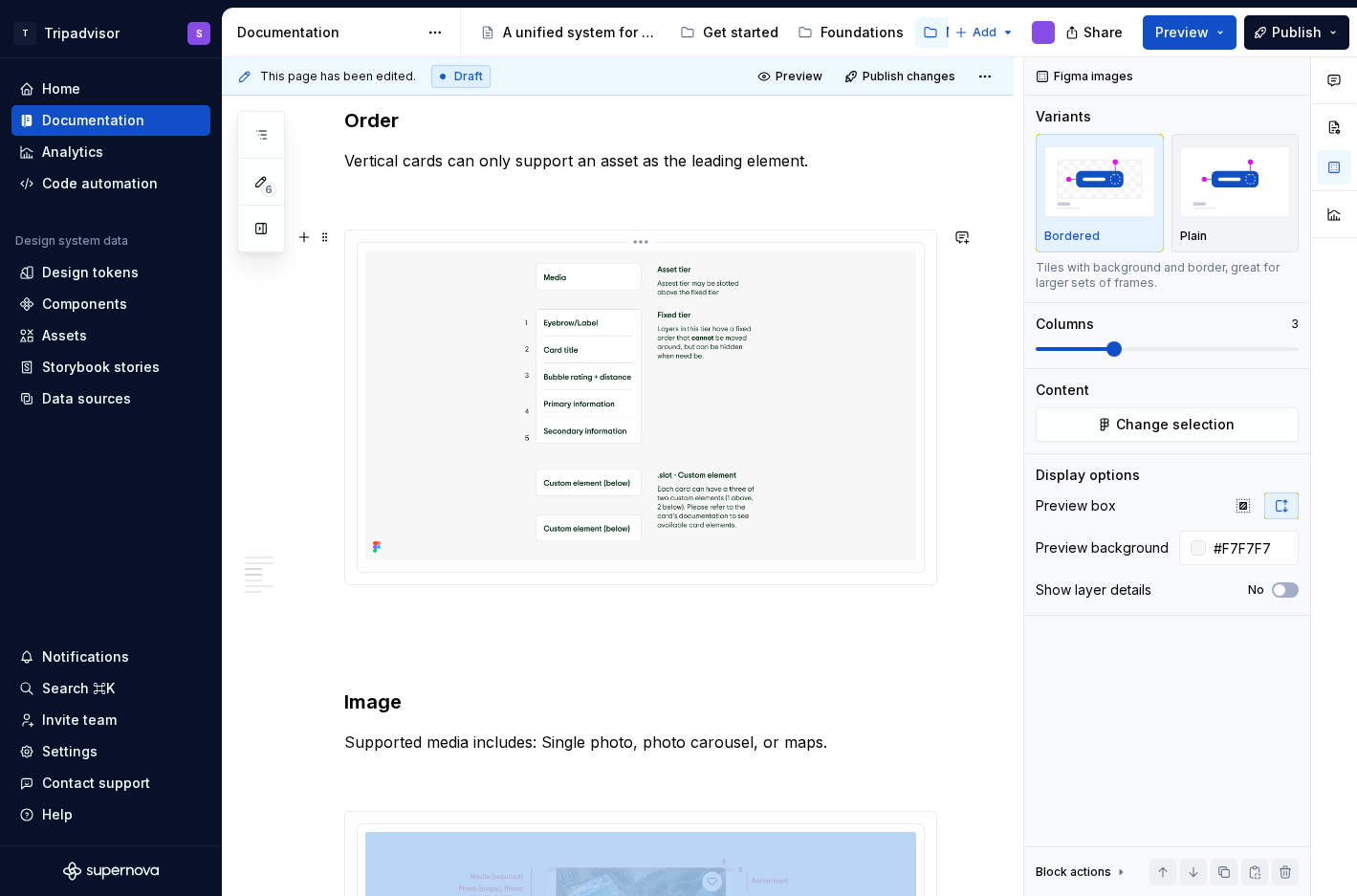 scroll, scrollTop: 1464, scrollLeft: 0, axis: vertical 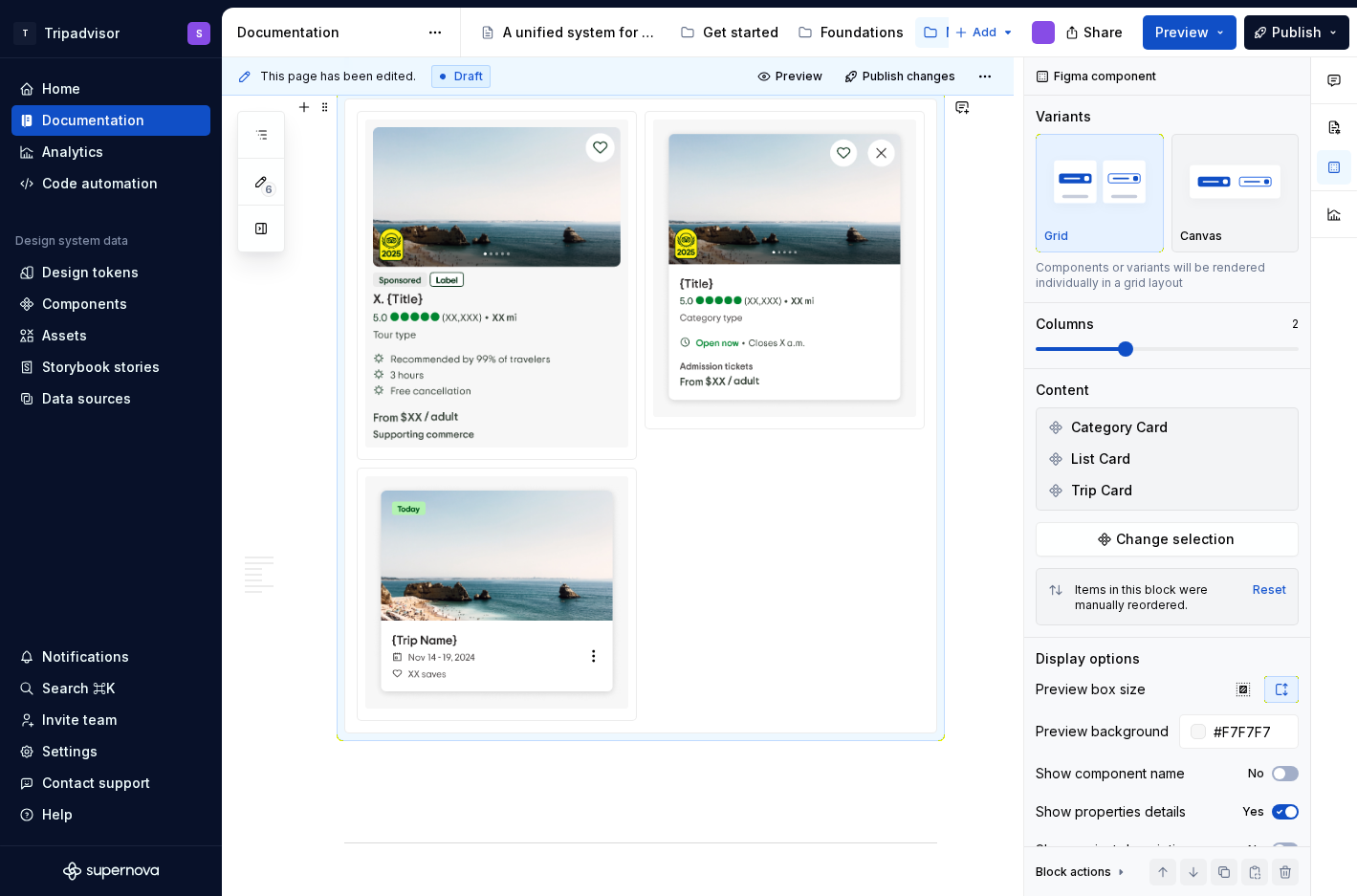 click at bounding box center [641, 416] 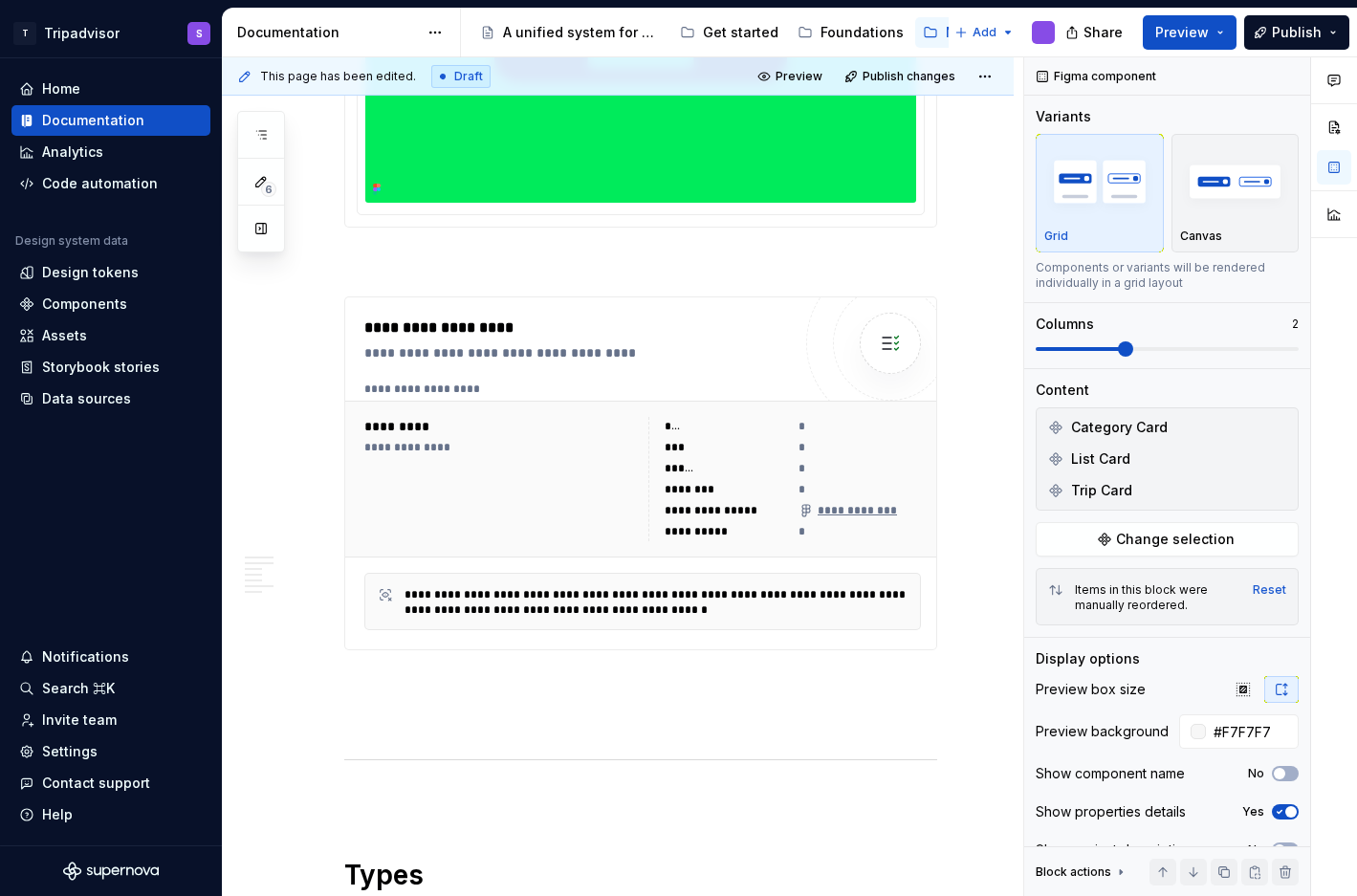 scroll, scrollTop: 608, scrollLeft: 0, axis: vertical 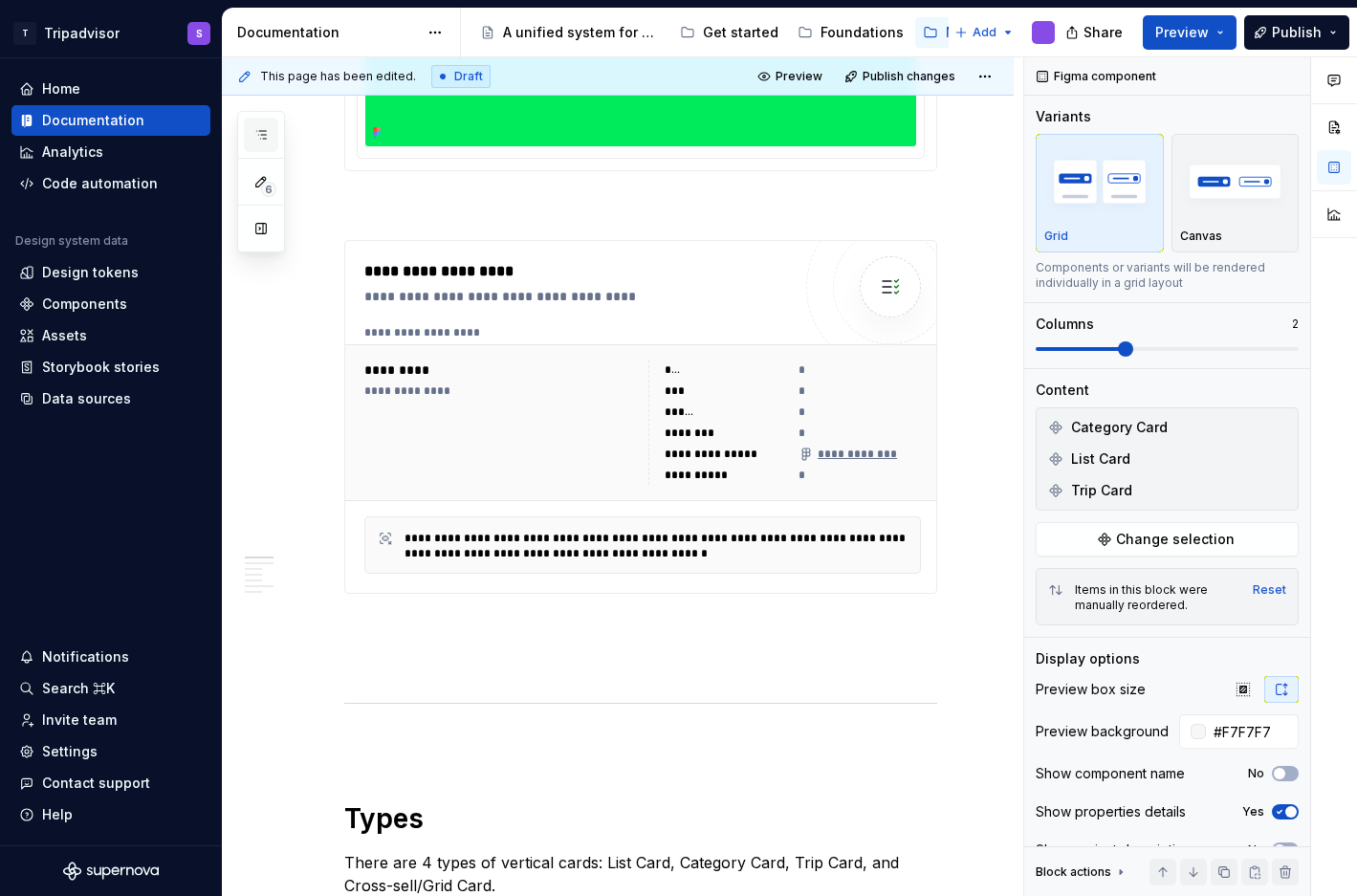 click at bounding box center (261, 135) 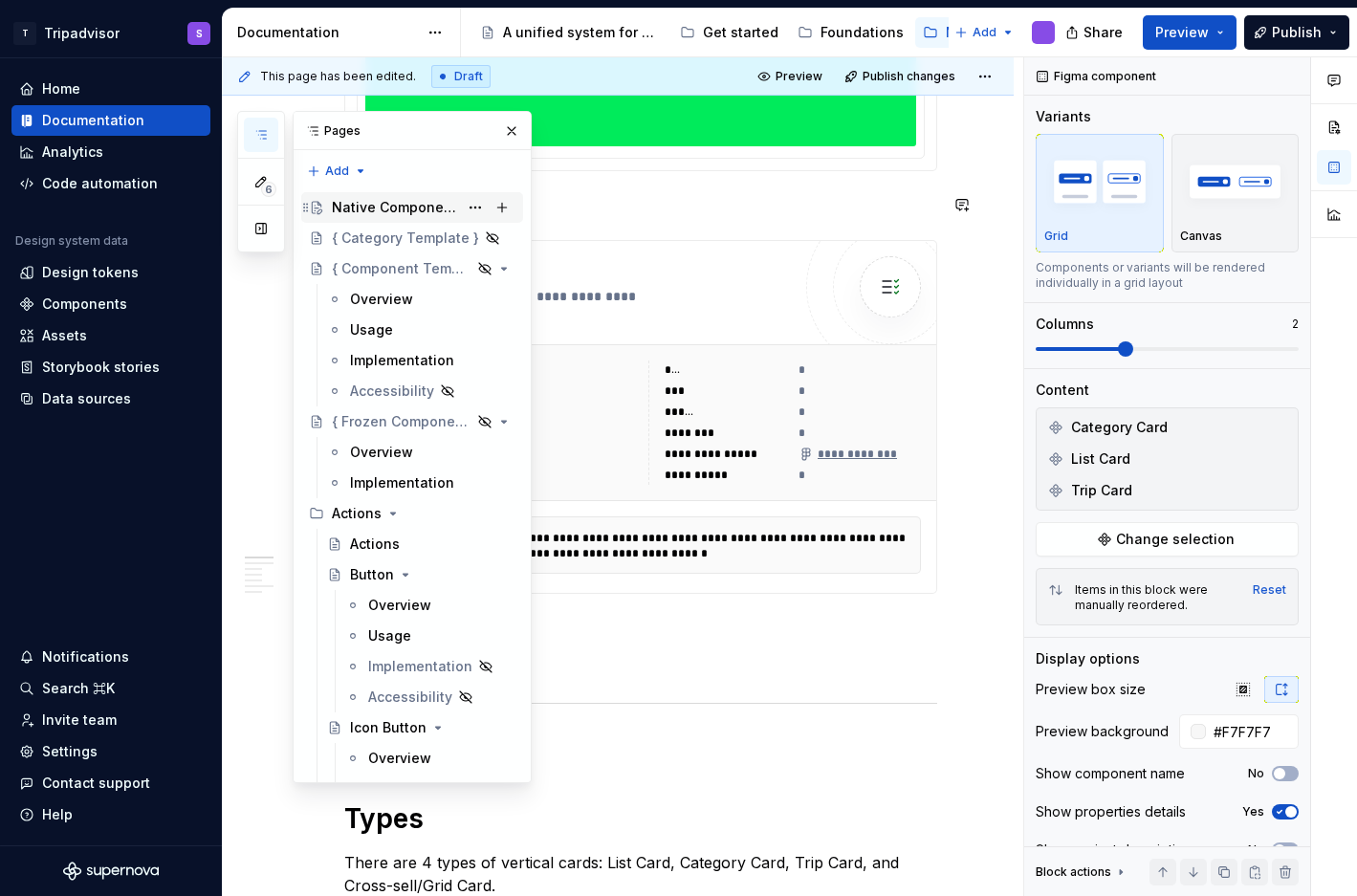 click on "Native Components" at bounding box center (395, 208) 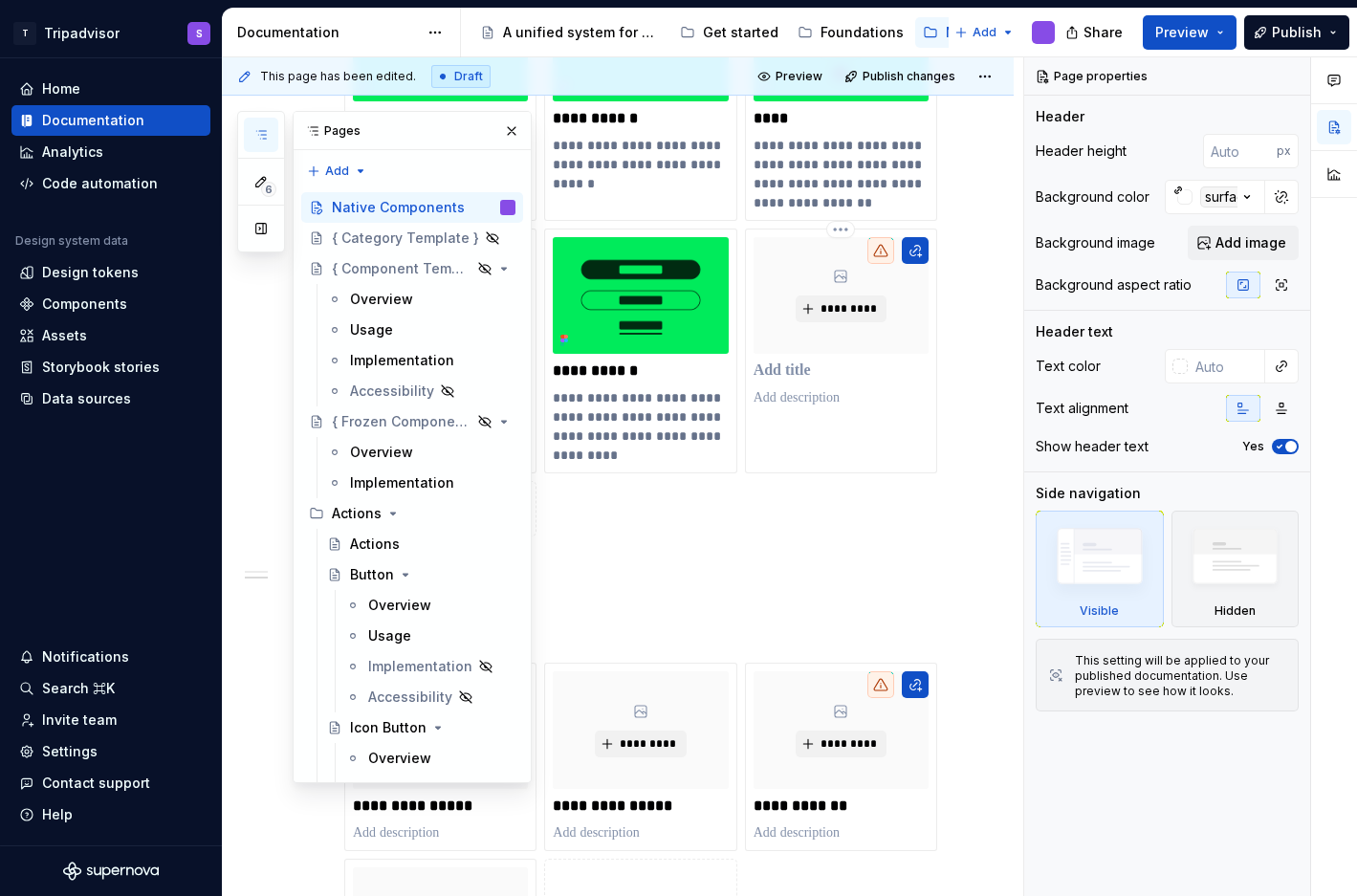scroll, scrollTop: 616, scrollLeft: 0, axis: vertical 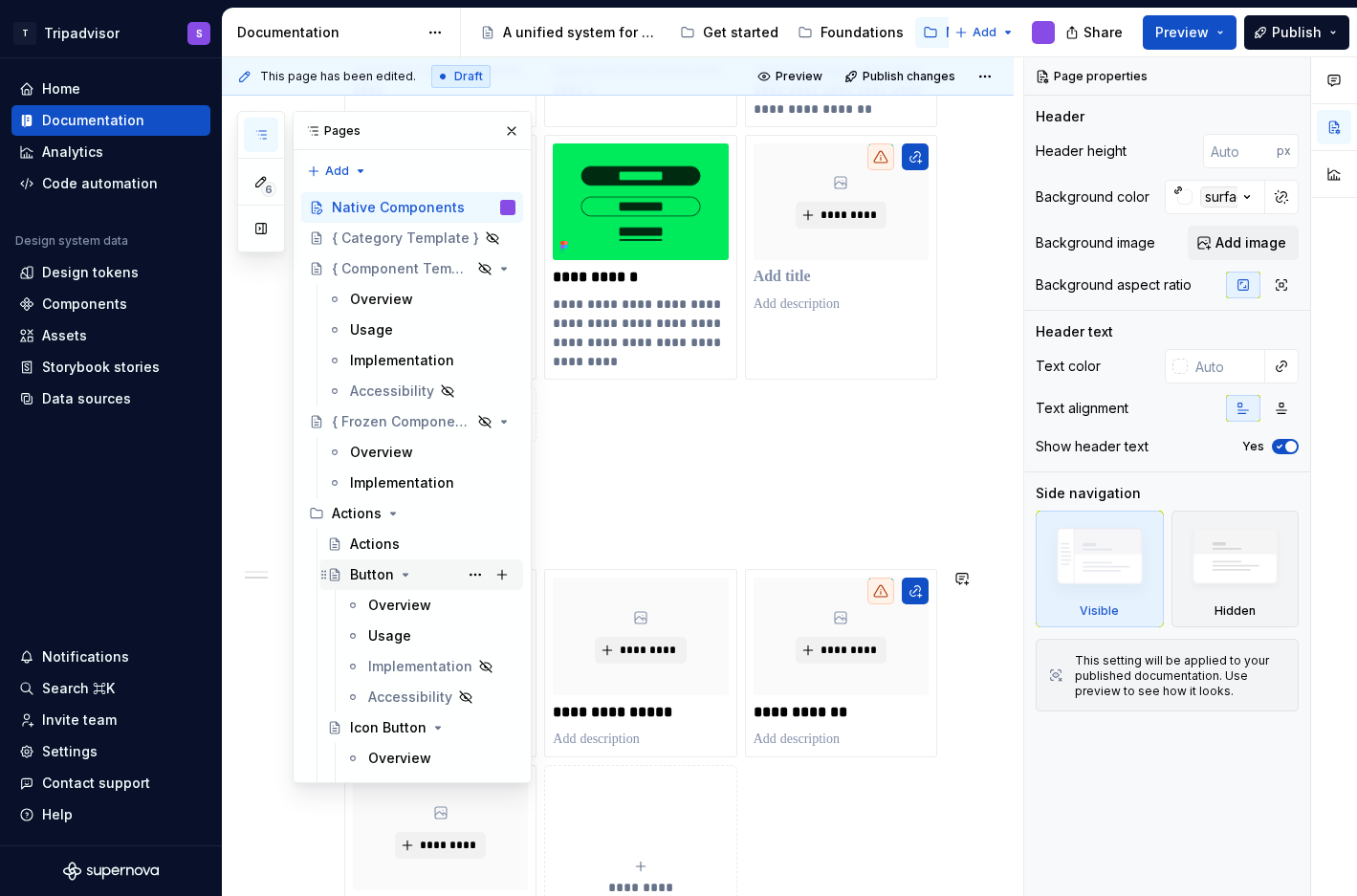 click on "Button" at bounding box center (372, 575) 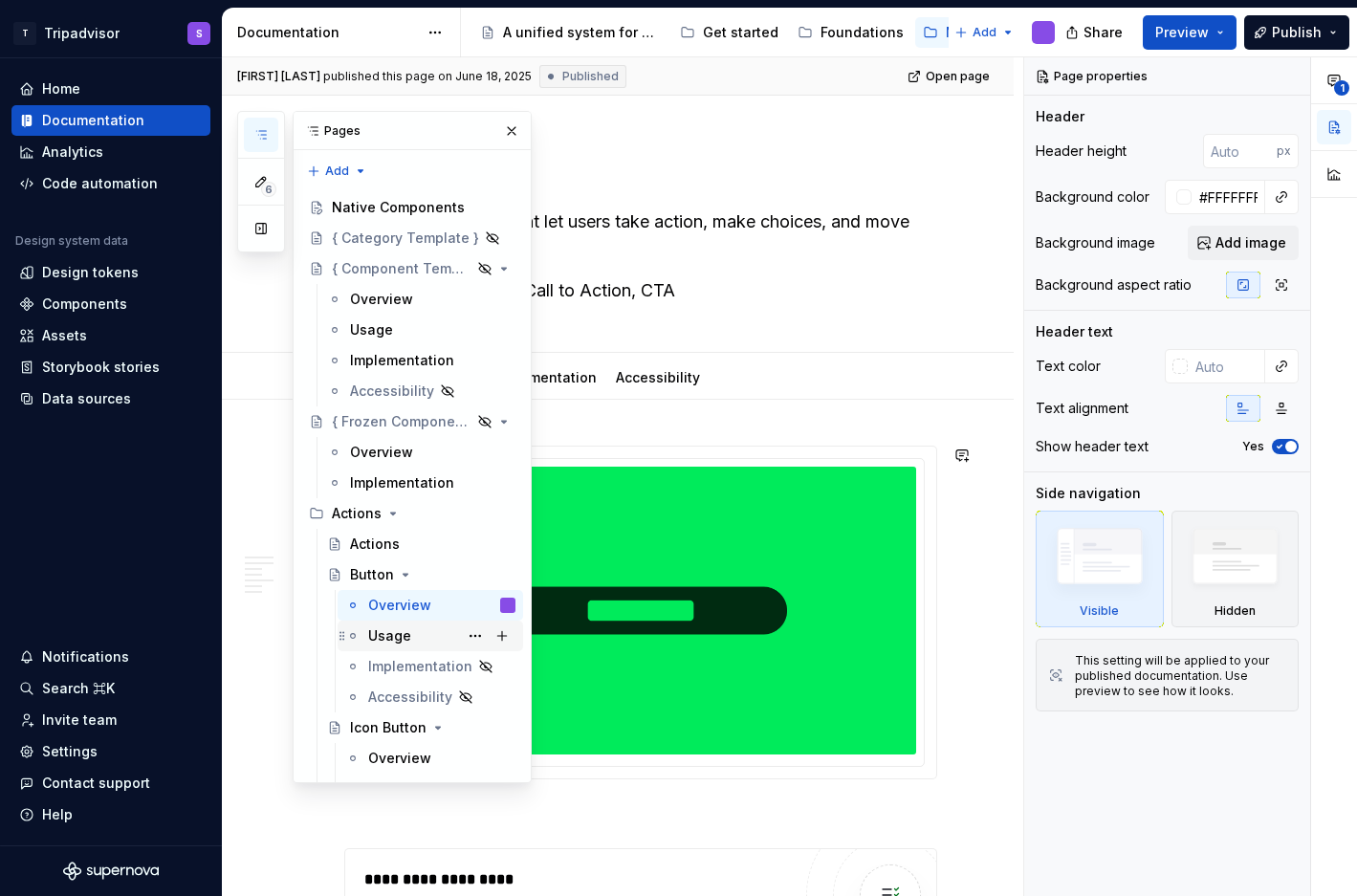click on "Usage" at bounding box center [442, 636] 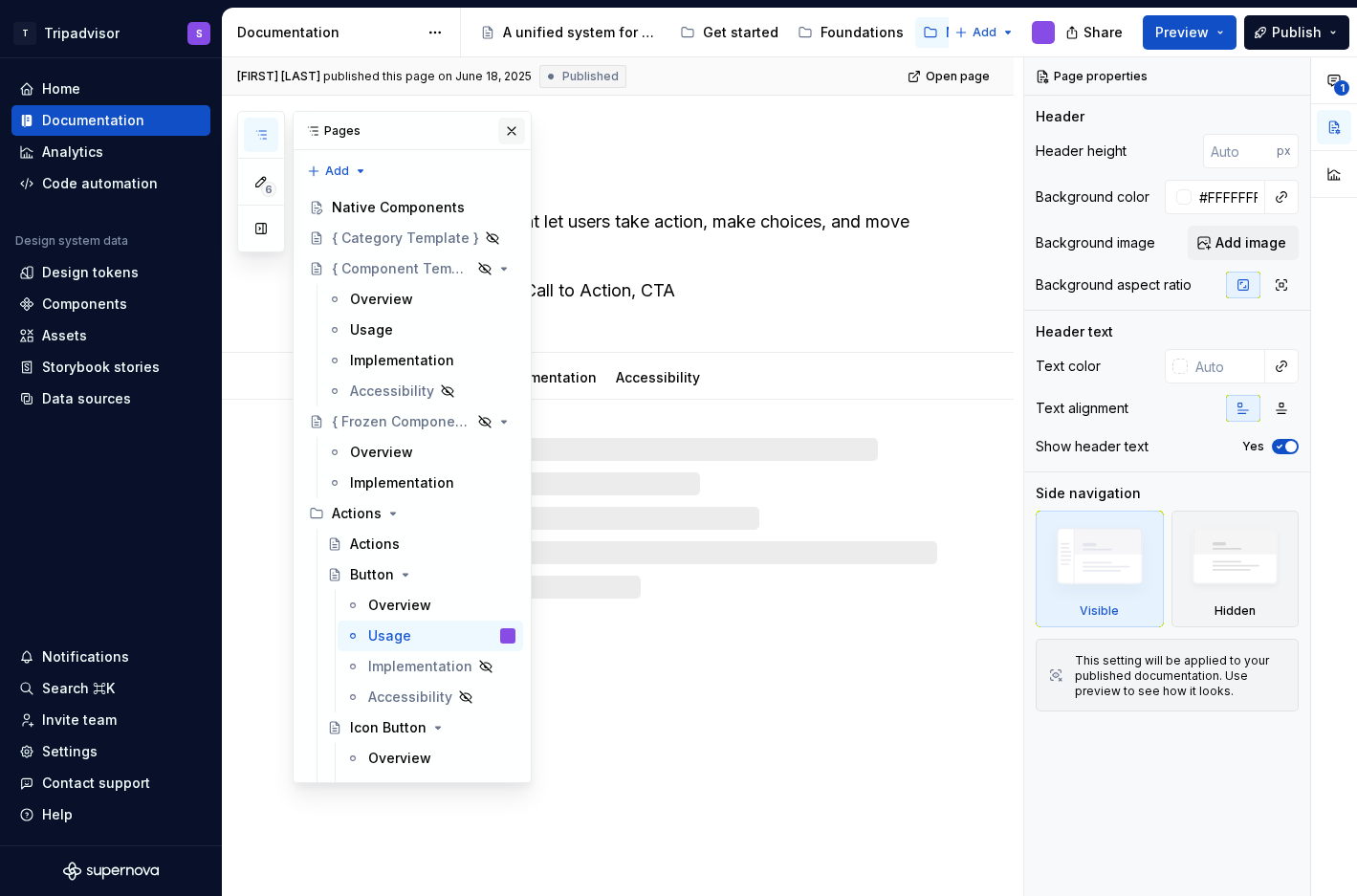 click at bounding box center [512, 131] 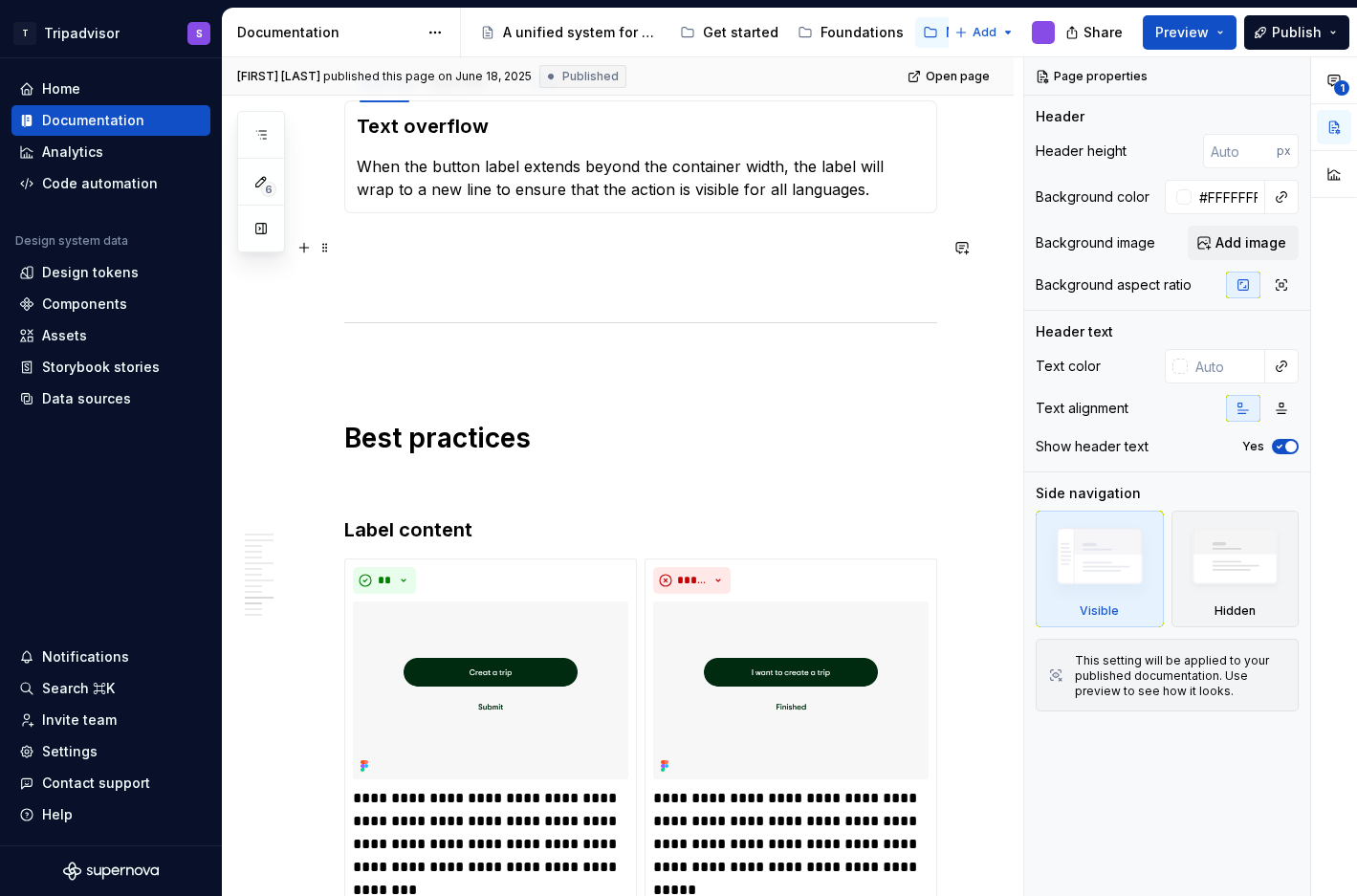 scroll, scrollTop: 3610, scrollLeft: 0, axis: vertical 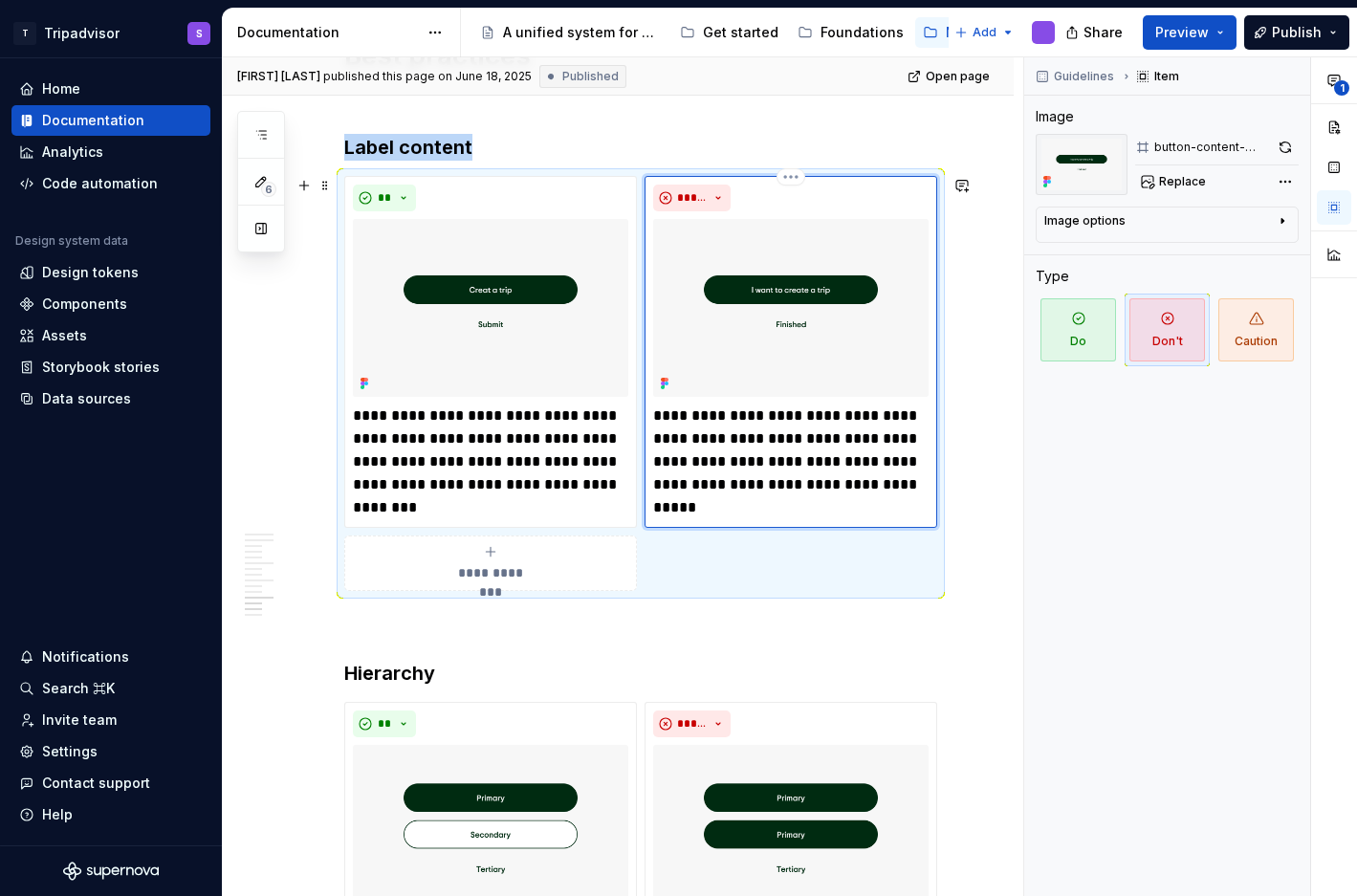 click on "**********" at bounding box center (791, 352) 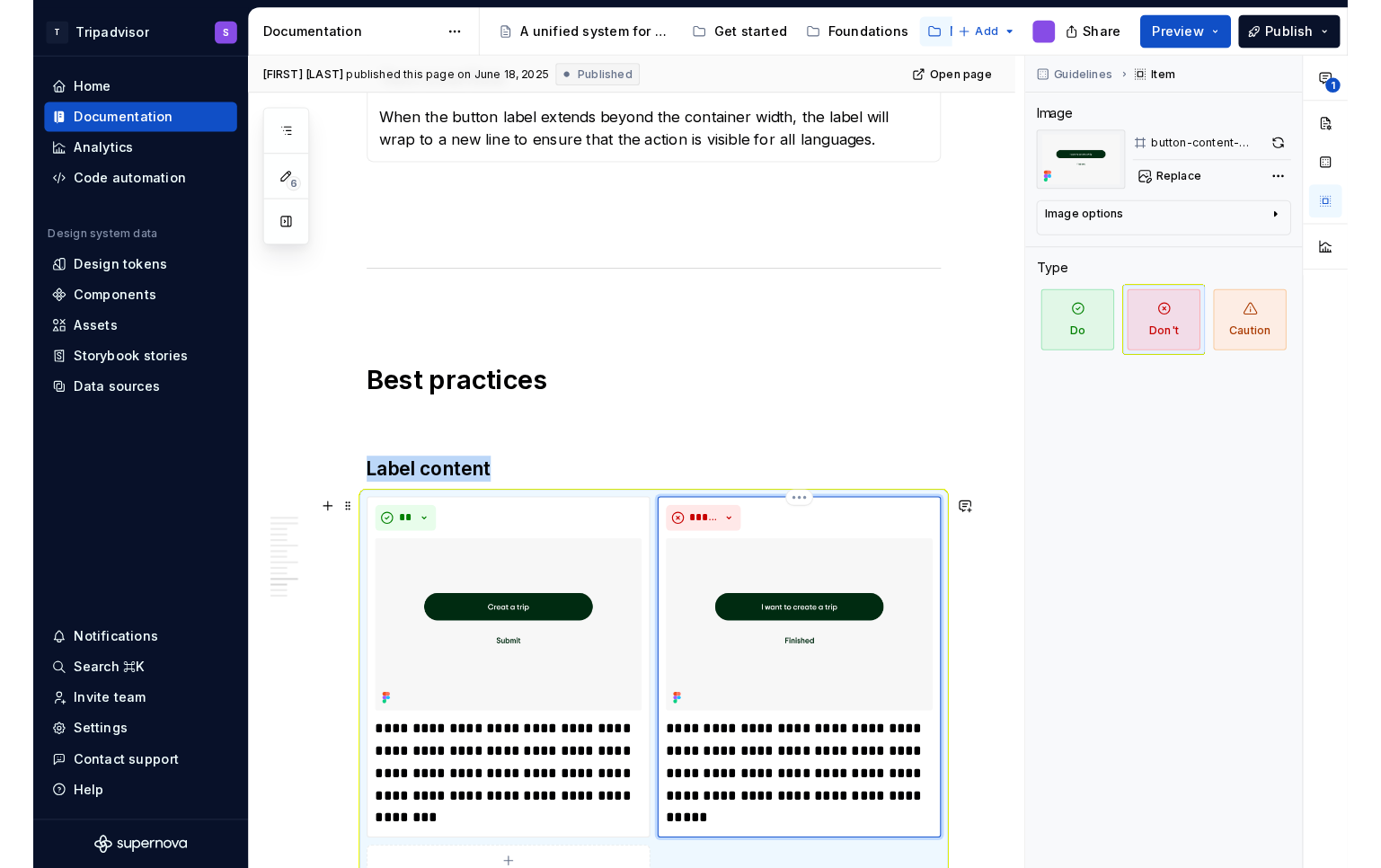 scroll, scrollTop: 3236, scrollLeft: 0, axis: vertical 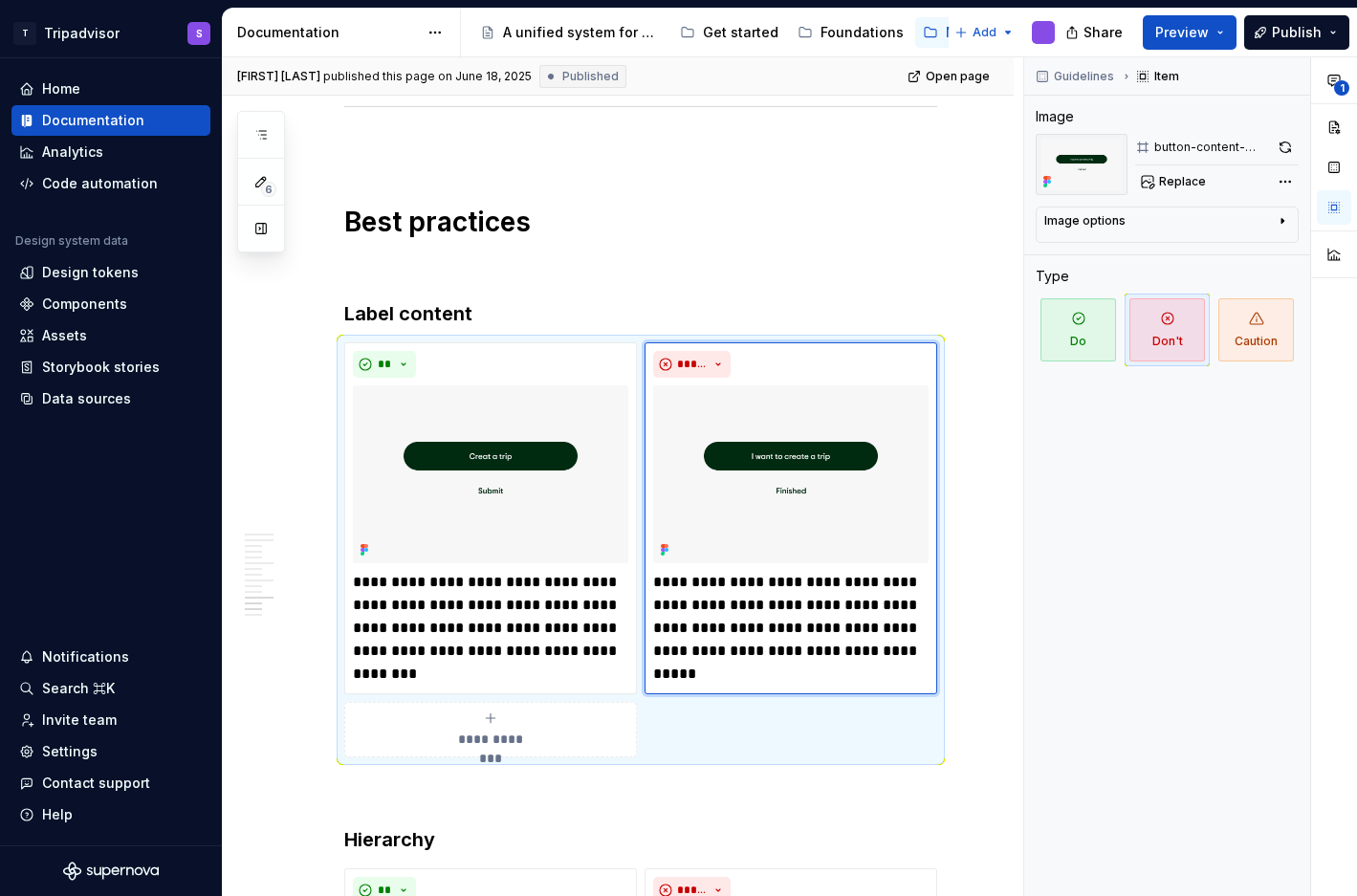 drag, startPoint x: 1353, startPoint y: 890, endPoint x: 1543, endPoint y: 933, distance: 194.80503 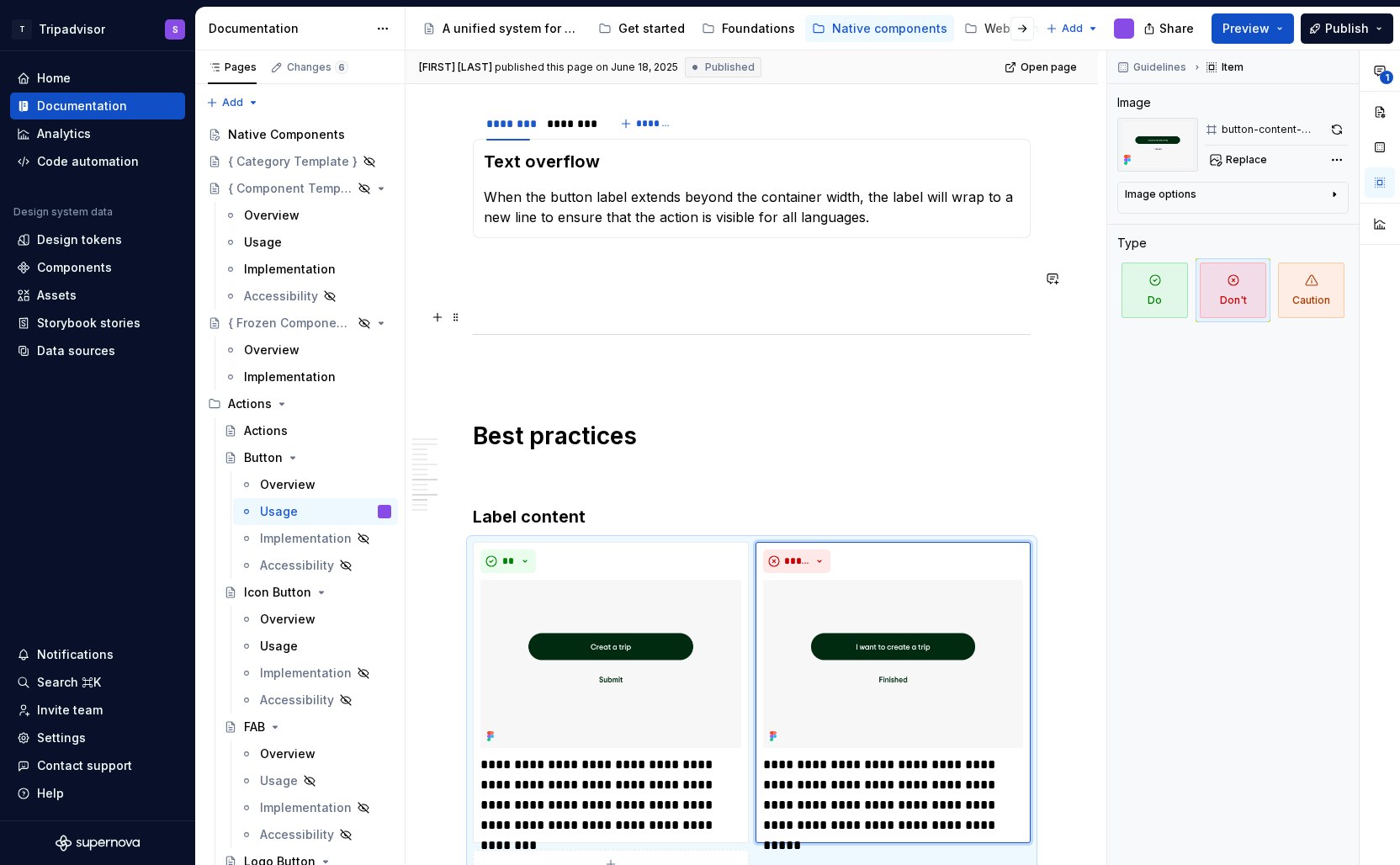 scroll, scrollTop: 2805, scrollLeft: 0, axis: vertical 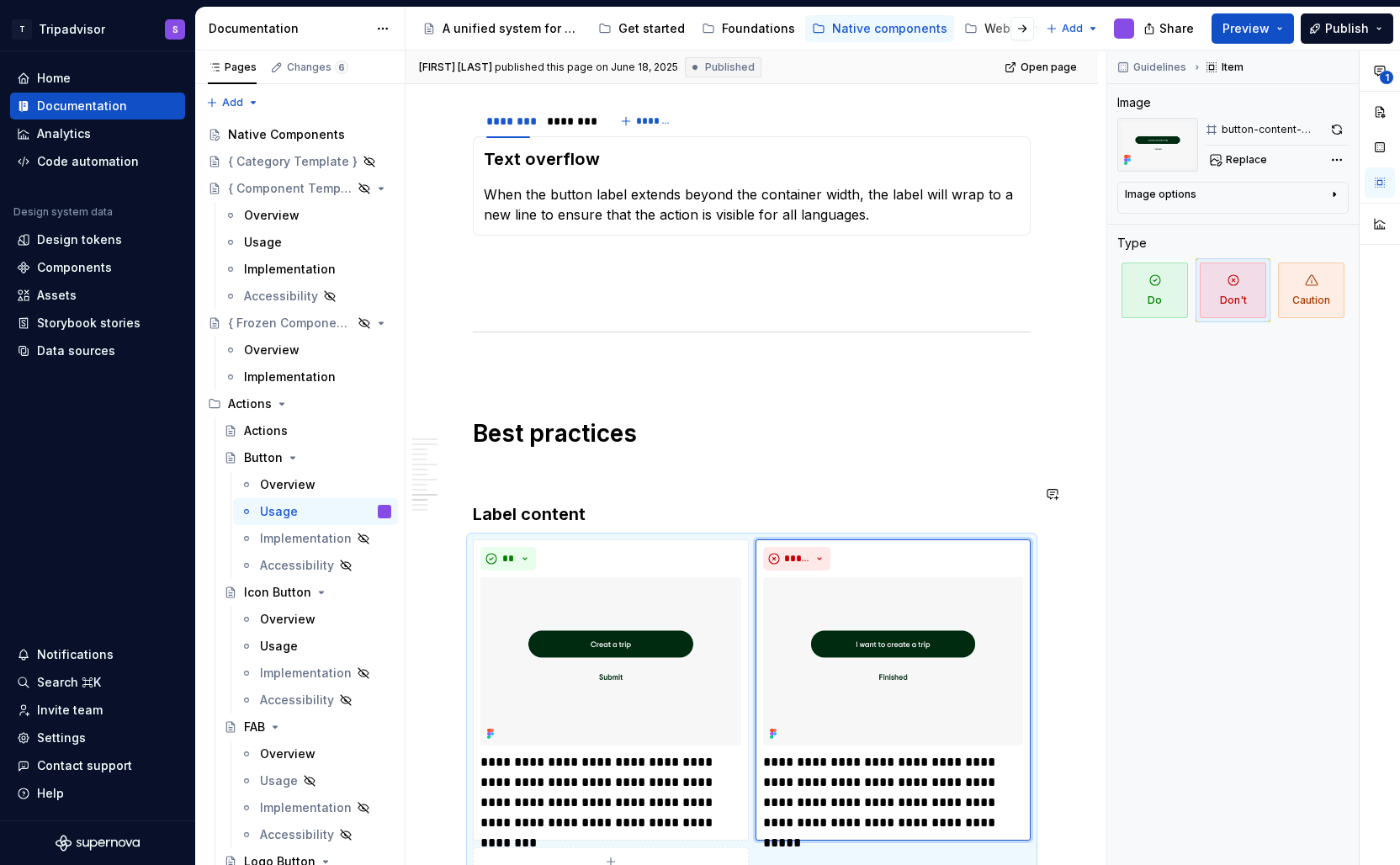 click on "Hierarchy Button hierarchy emphasizes with button is more important in the context. The buttons with the strongest emphasis are Brand, followed by Primary, Secondary, and Tertiary. Usage Use buttons to let users take action, make choices, and move forward. Buttons can navigate to other pages while completing an action like purchasing or submitting a form. ******** ******** ******* Primary Primary buttons are the main CTA in a given area or page. They are high emphasis — as they are used for the most important/most common action to move forward in a flow ******** ******** ******* Secondary Secondary buttons are medium-emphasis CTAs and contain actions that are important, but are not the primary action in app. They are for actions that don’t distract from other onscreen elements. ******** ******** ******* Tertiary Tertiary buttons are not inline links as they are not embedded within body or supporting copy. Properties ******** ******** ******* Icons ******** ******** ******* Destructive Behavior ********" at bounding box center [751, -206] 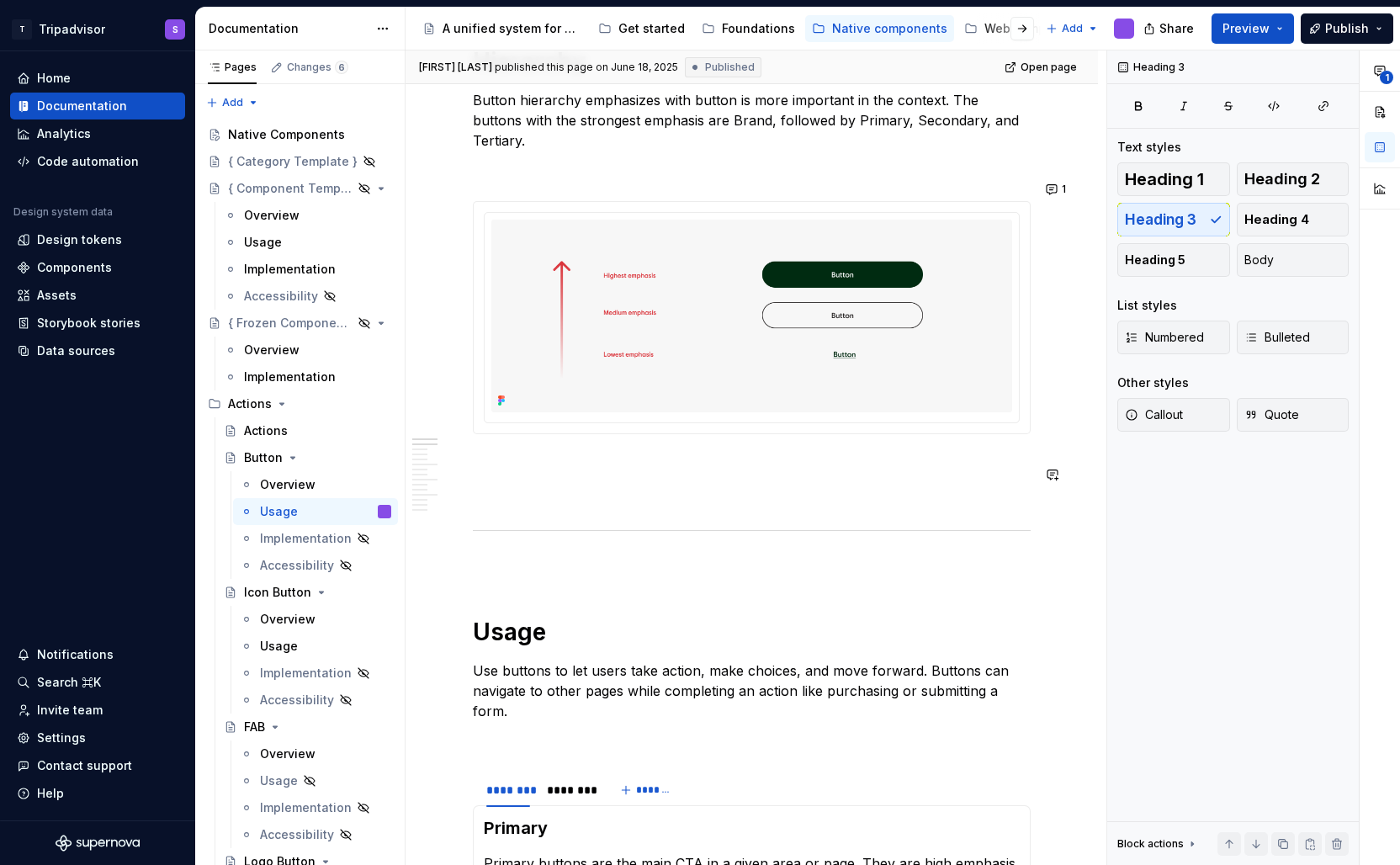 scroll, scrollTop: 0, scrollLeft: 0, axis: both 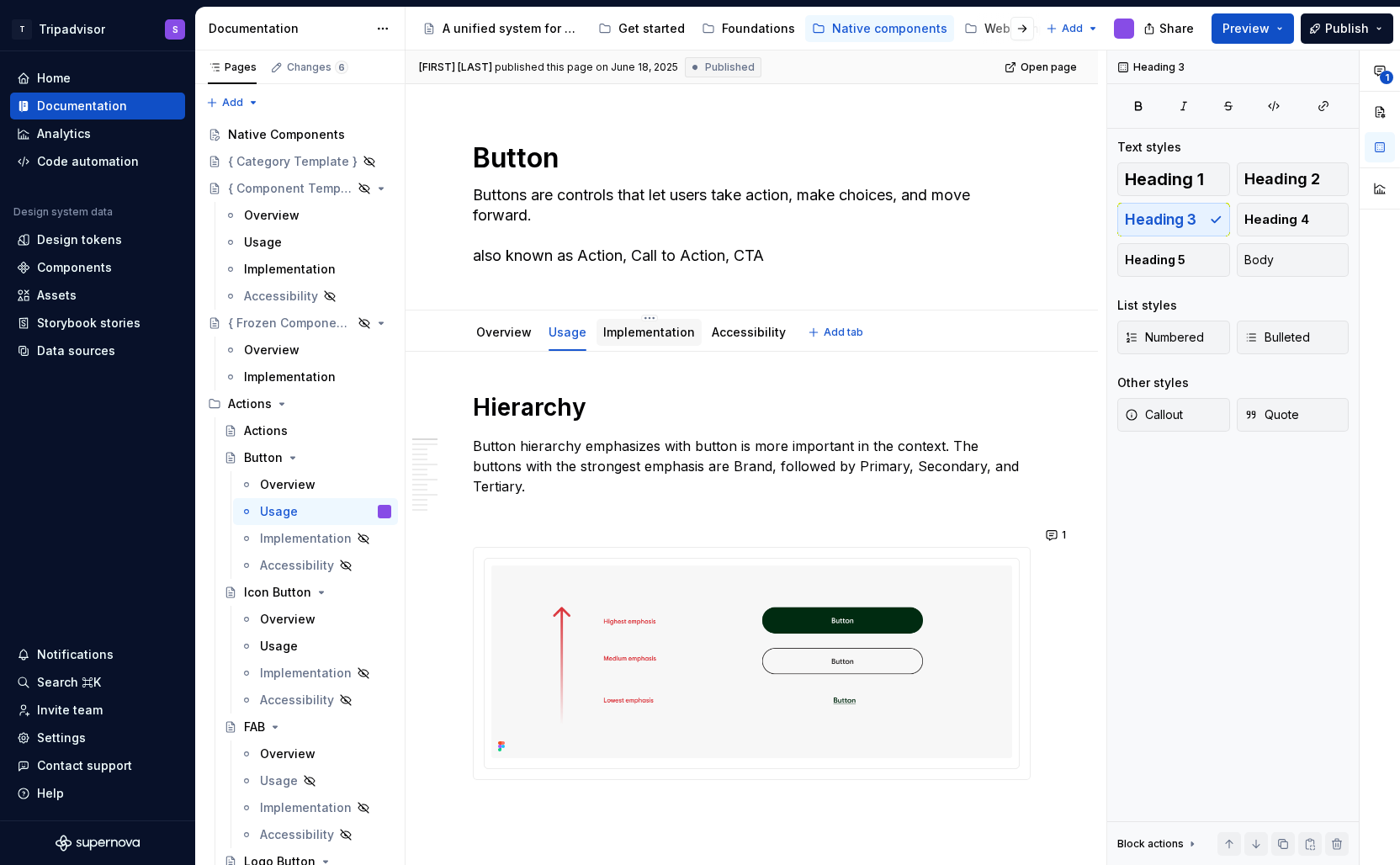 click on "Implementation" at bounding box center [649, 332] 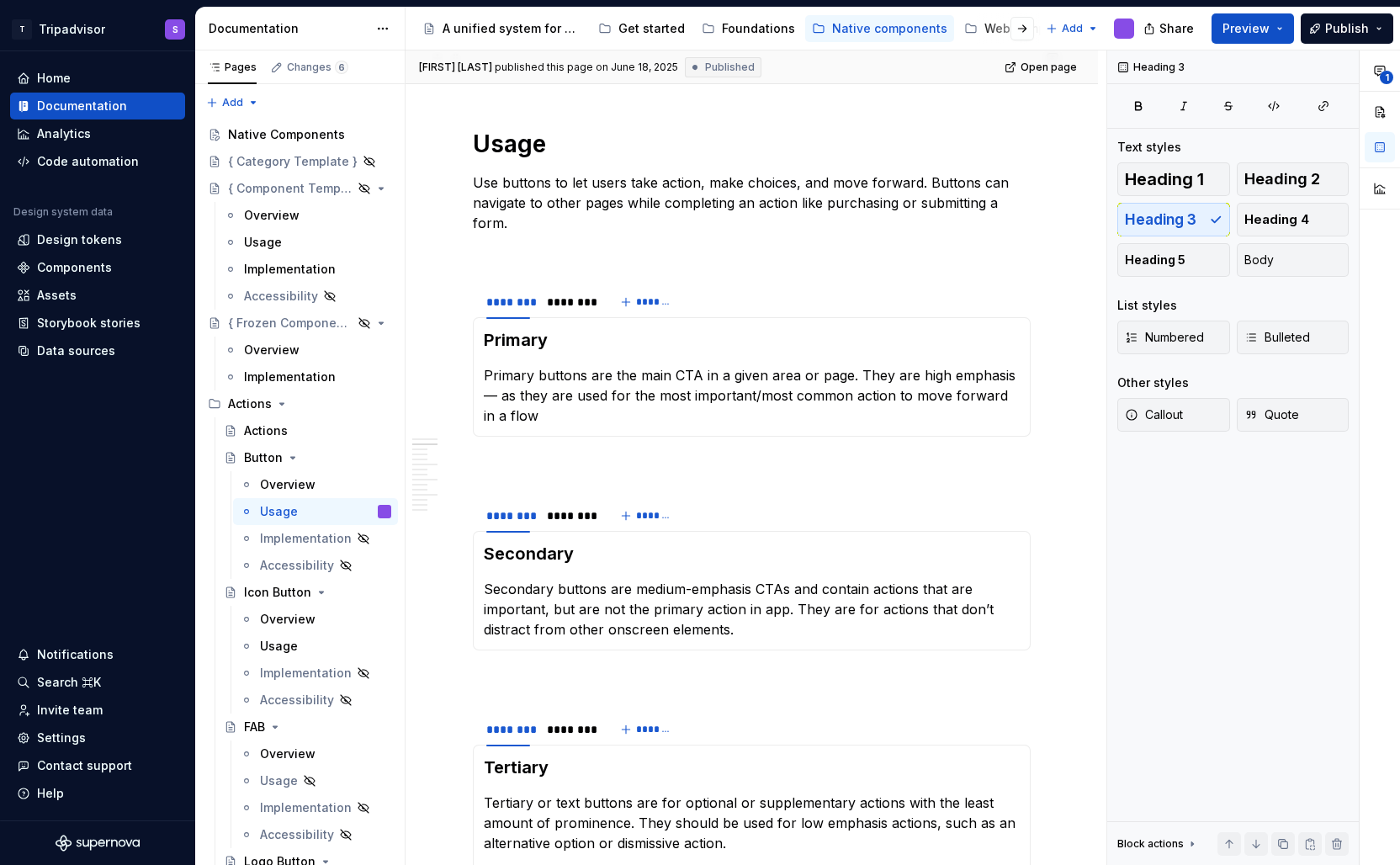 scroll, scrollTop: 832, scrollLeft: 0, axis: vertical 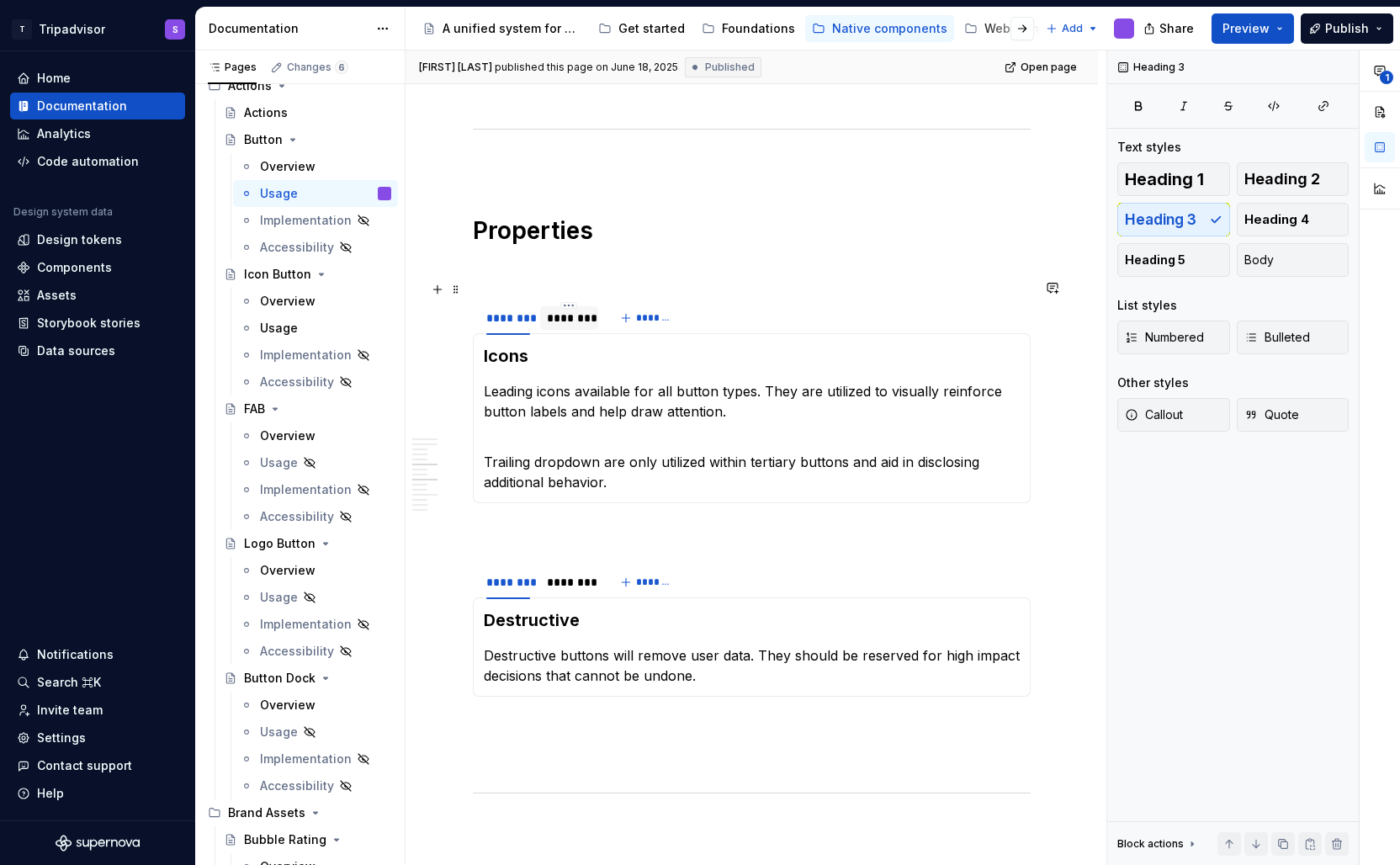 click on "********" at bounding box center [569, 318] 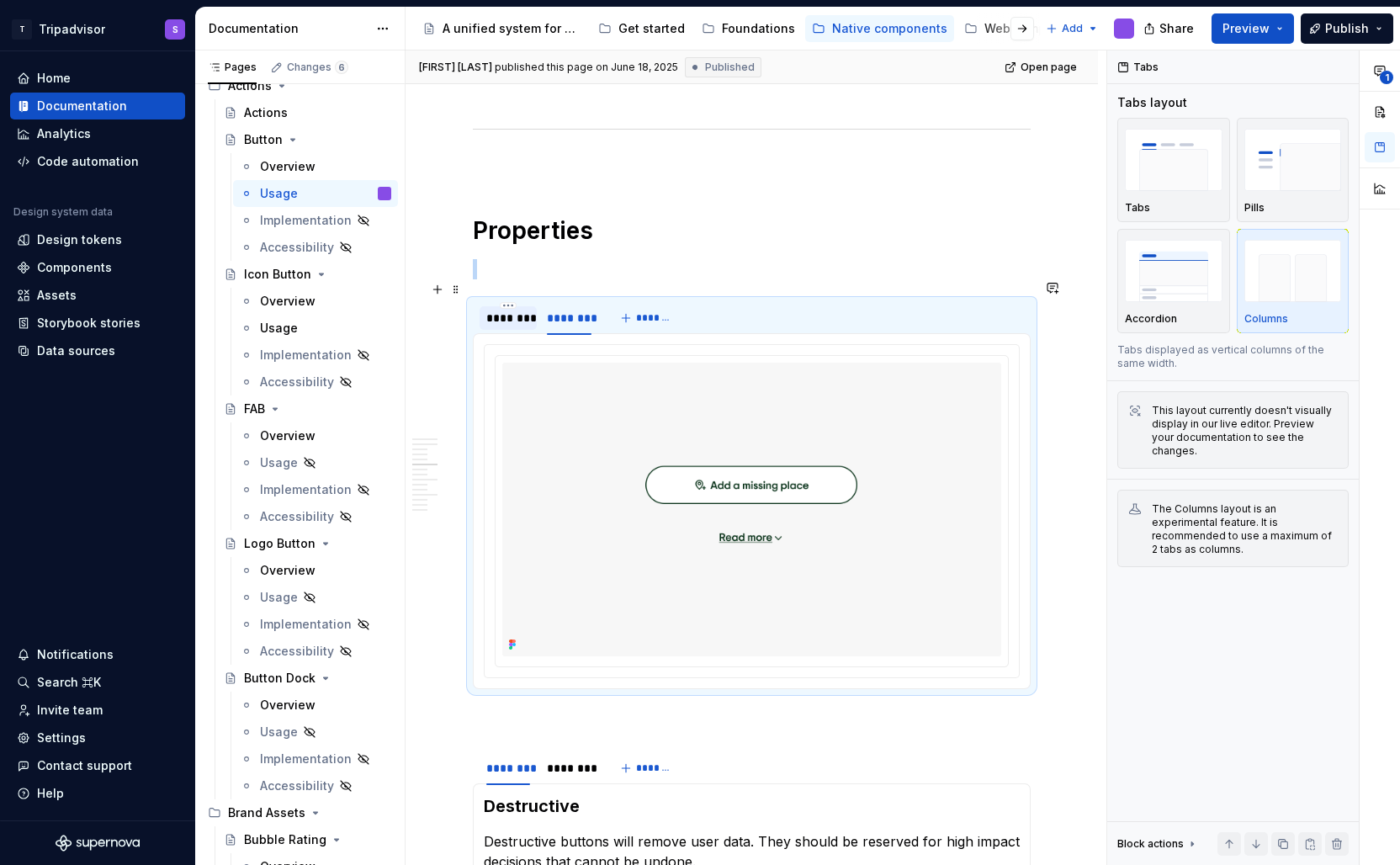 click on "********" at bounding box center (508, 318) 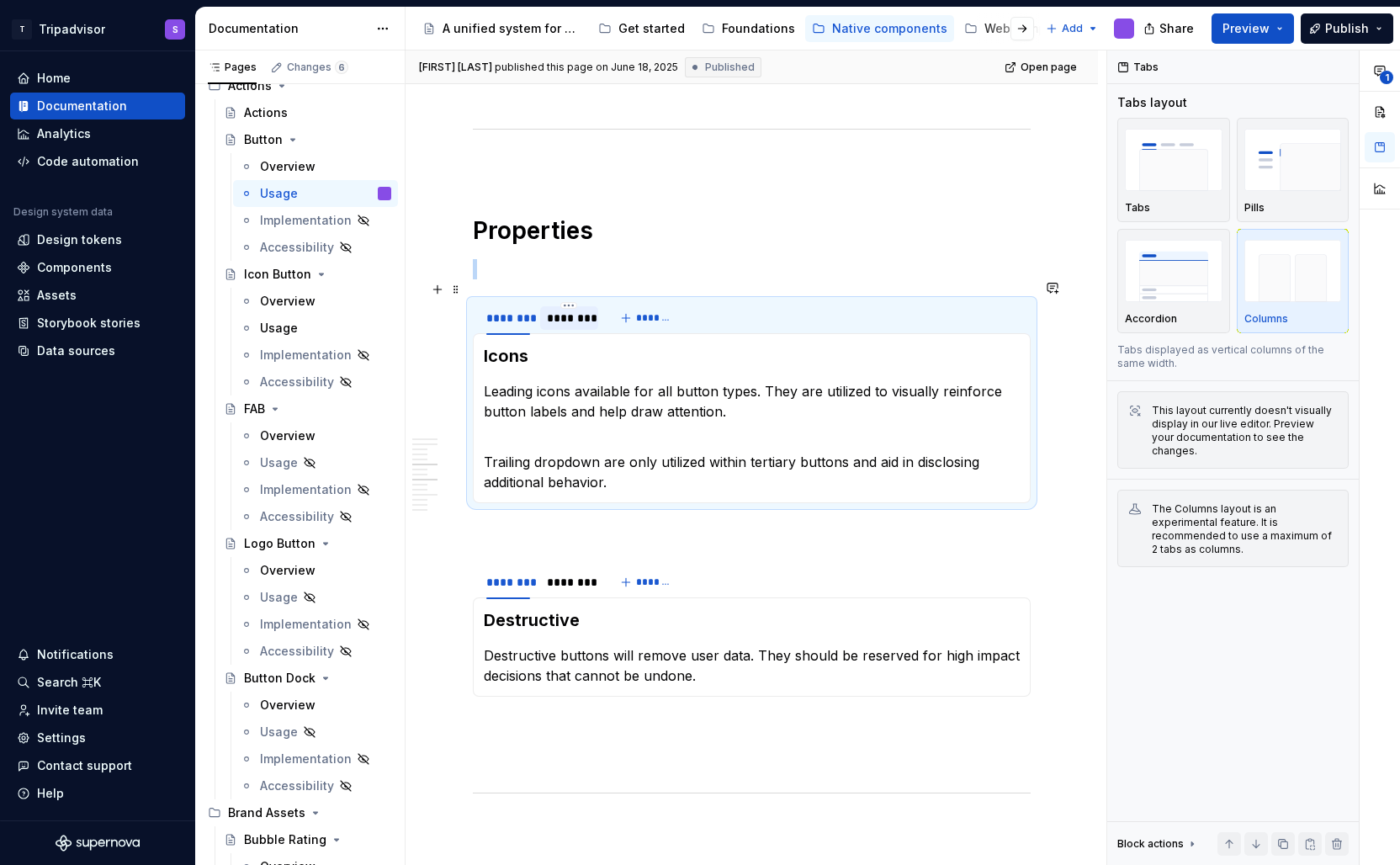 click on "********" at bounding box center (569, 318) 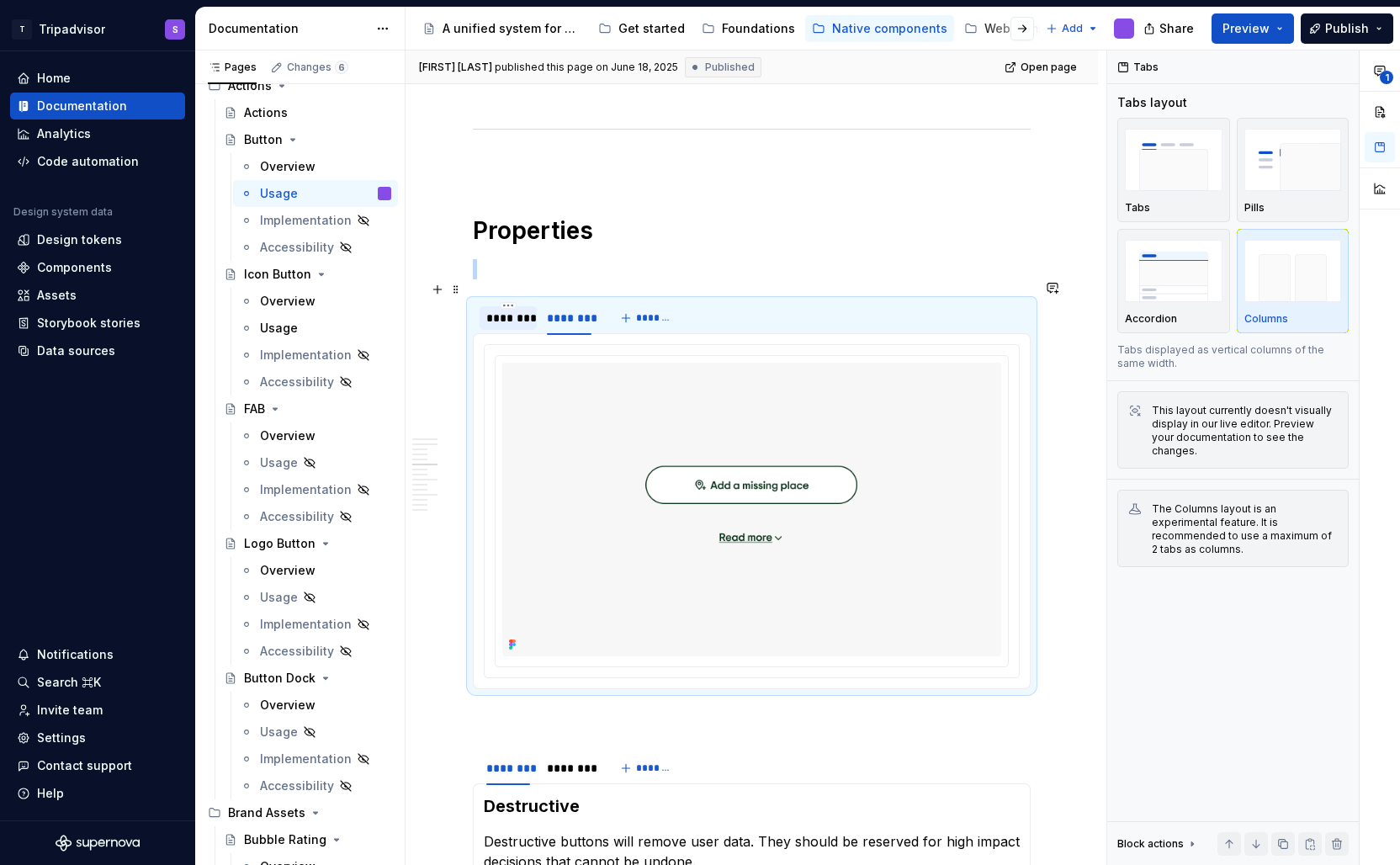 click on "********" at bounding box center (508, 318) 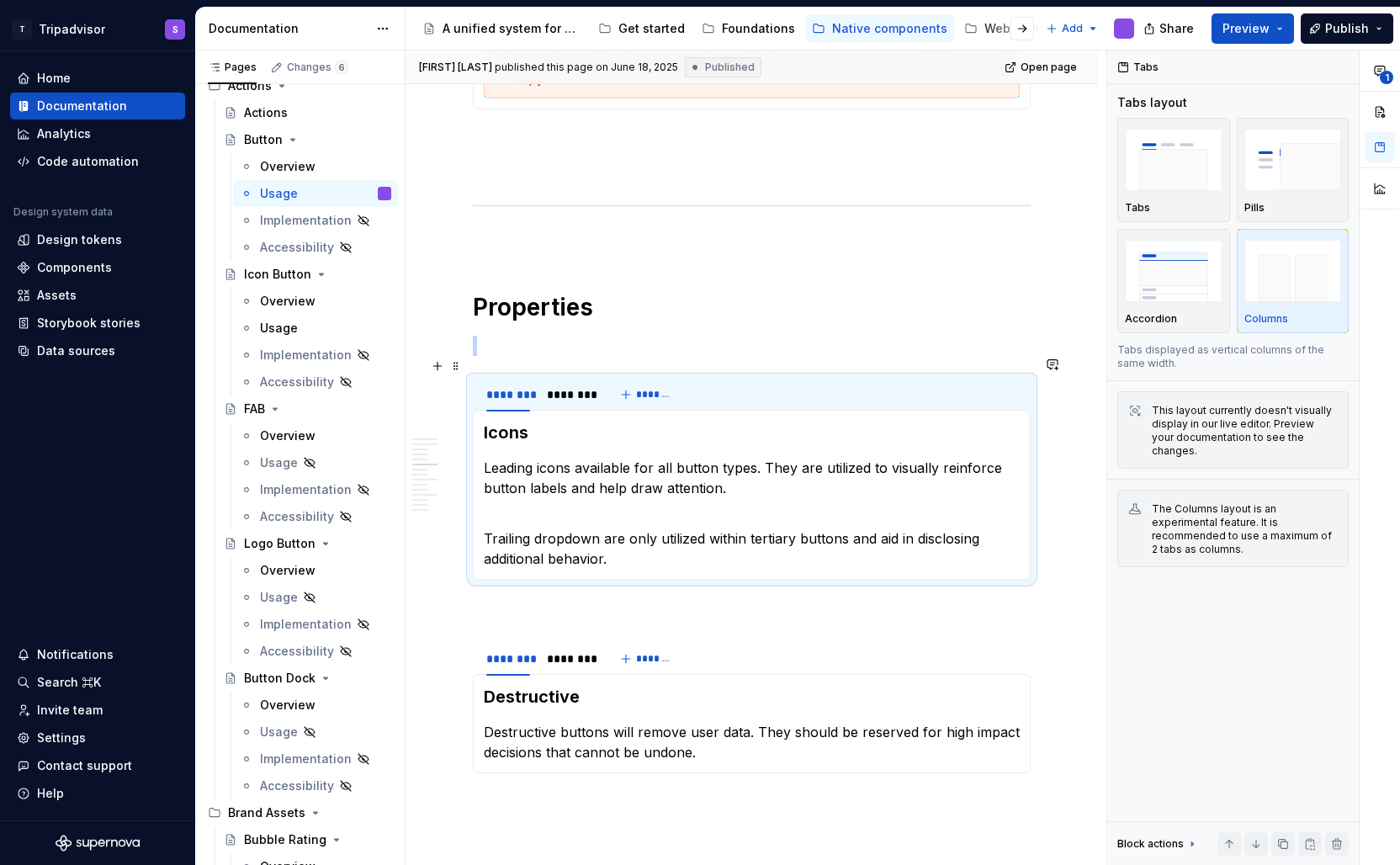 scroll, scrollTop: 1696, scrollLeft: 0, axis: vertical 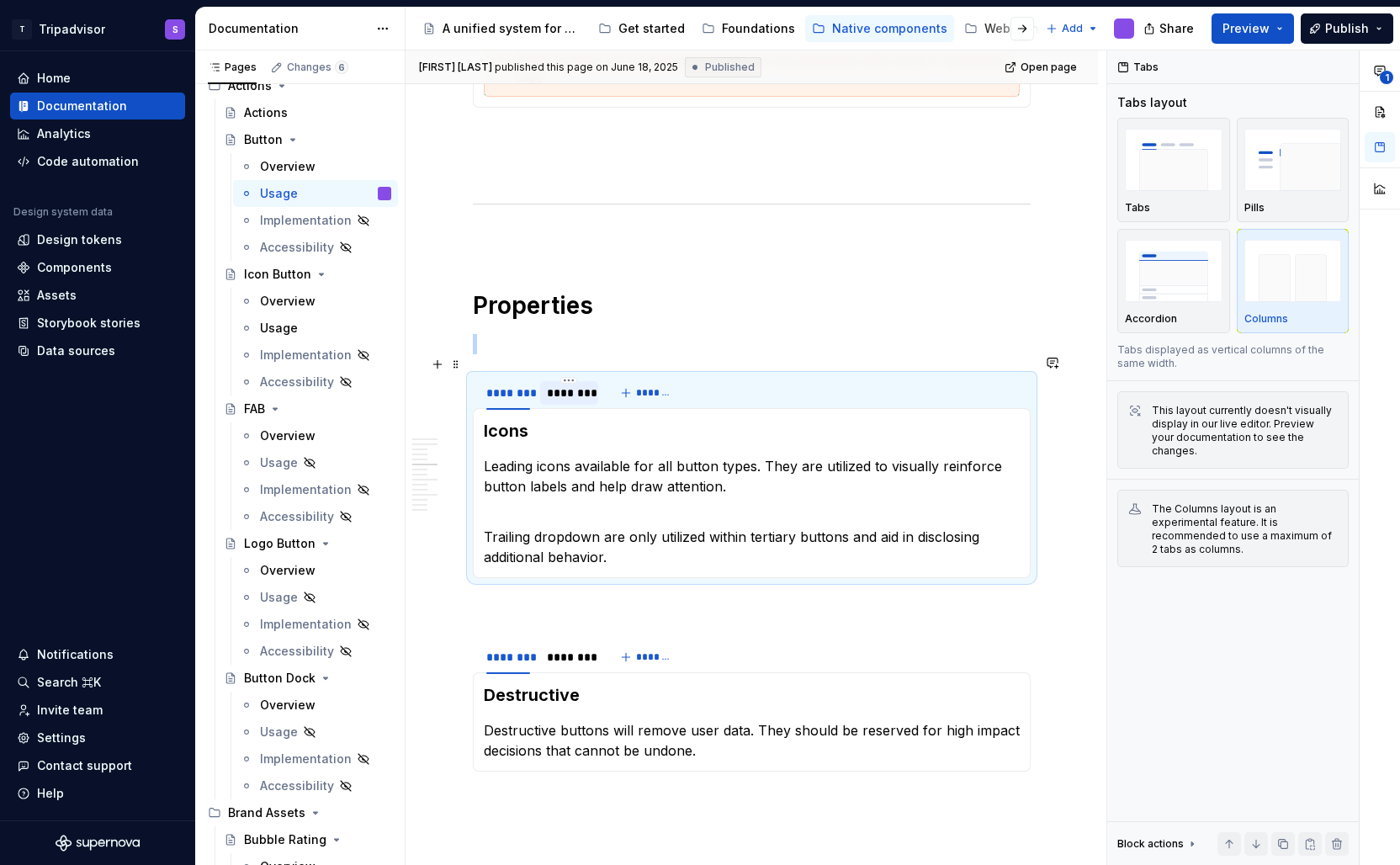 click on "********" at bounding box center [569, 393] 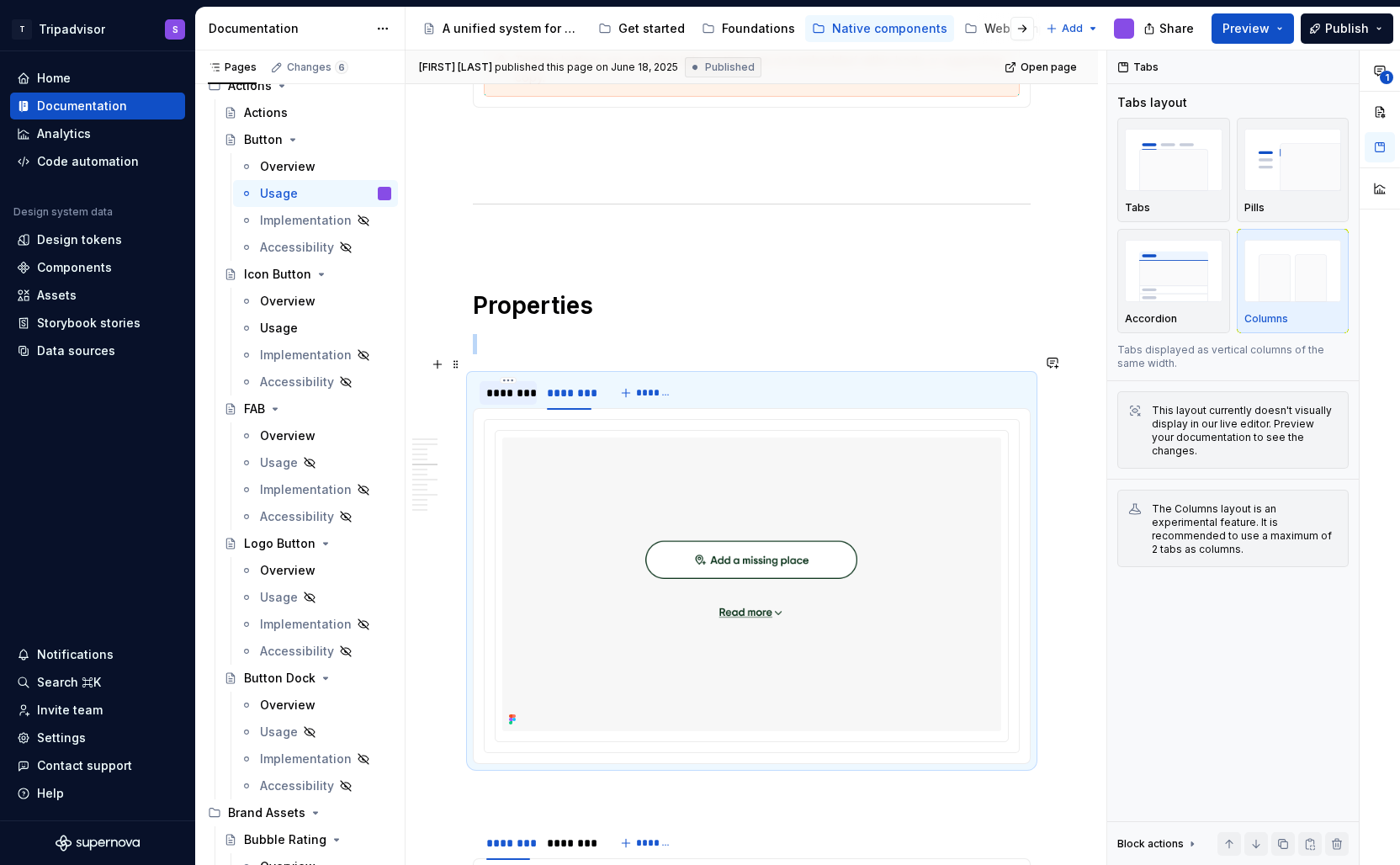 click on "********" at bounding box center (508, 393) 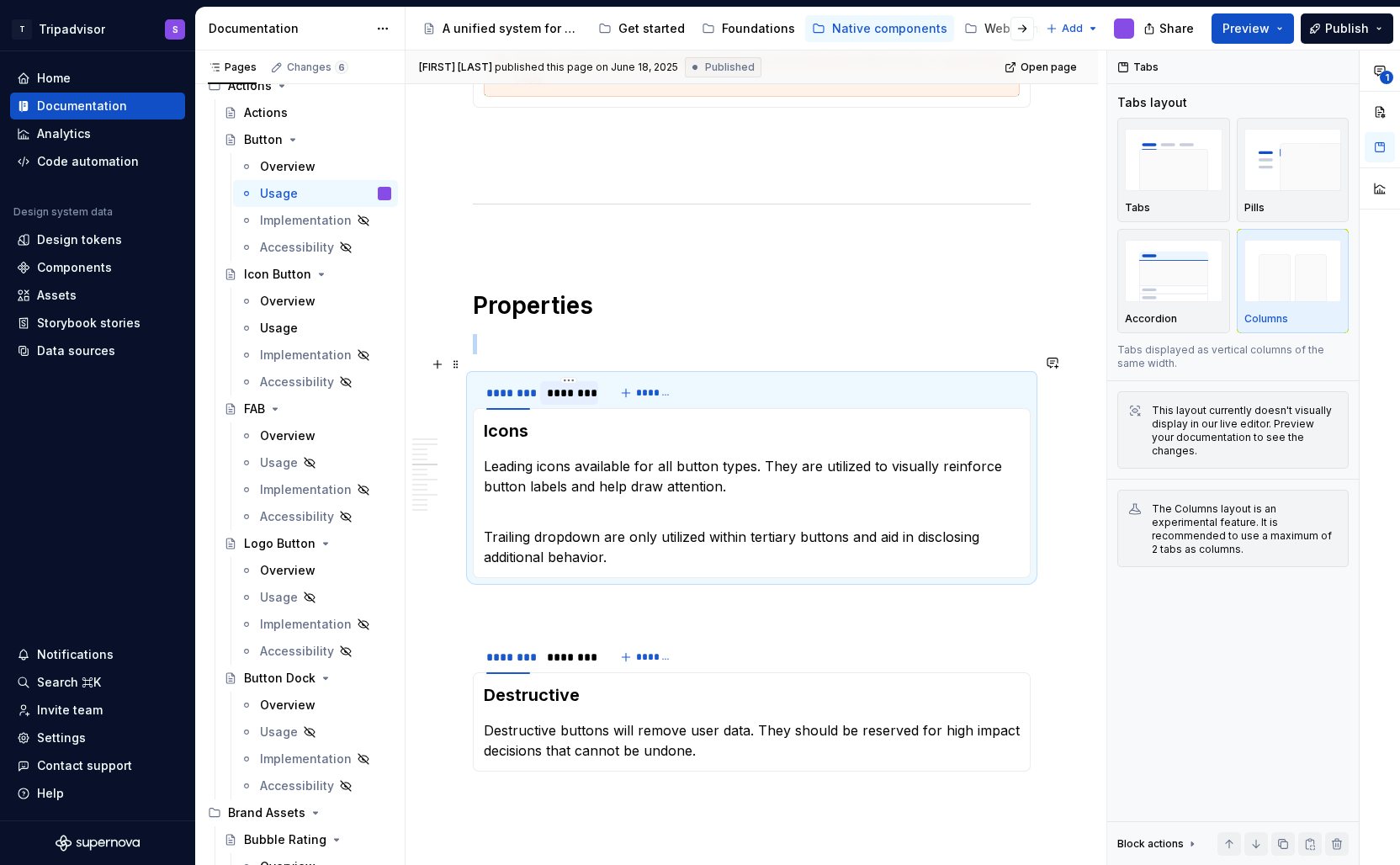 click on "********" at bounding box center (569, 393) 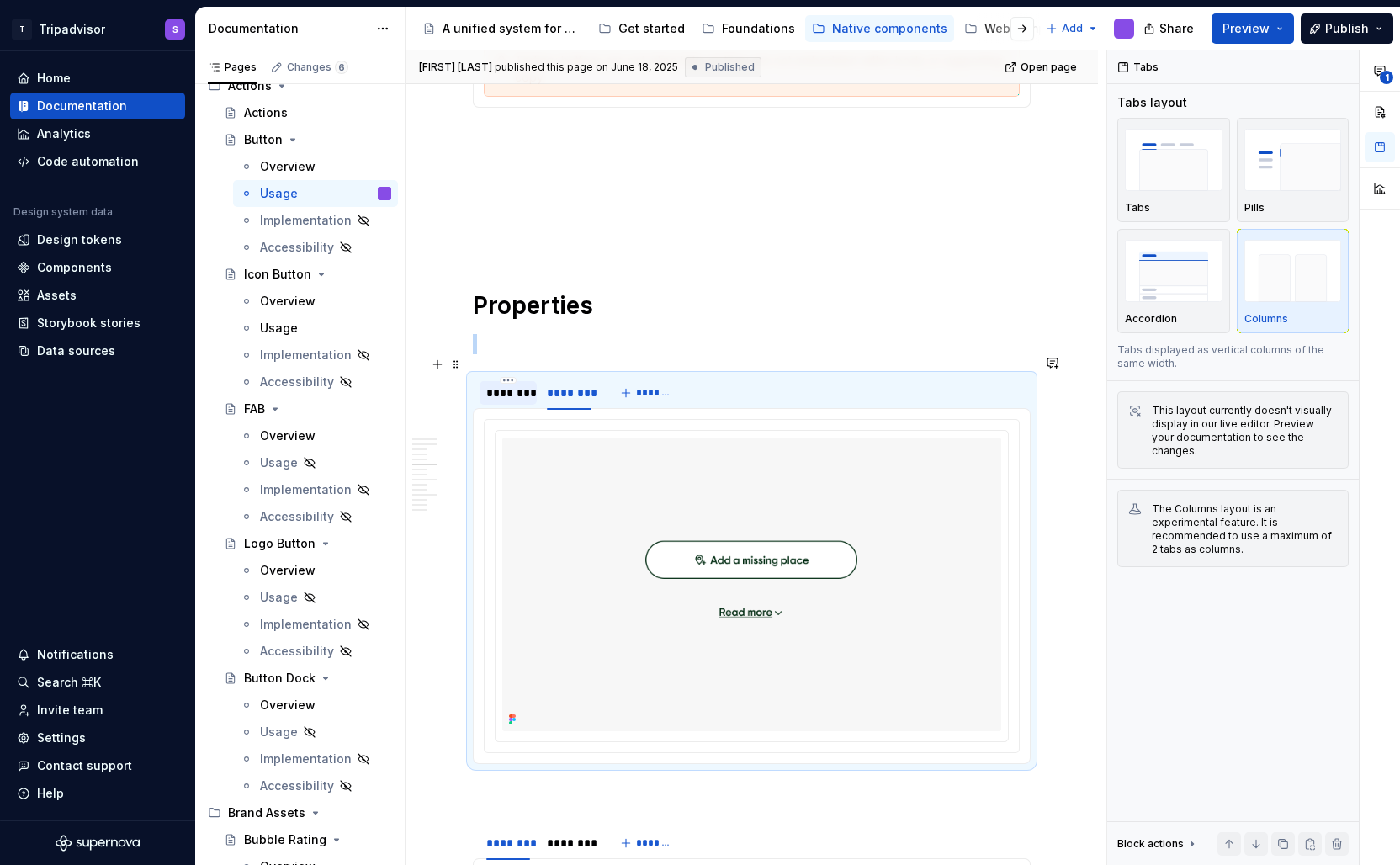 click on "********" at bounding box center (508, 393) 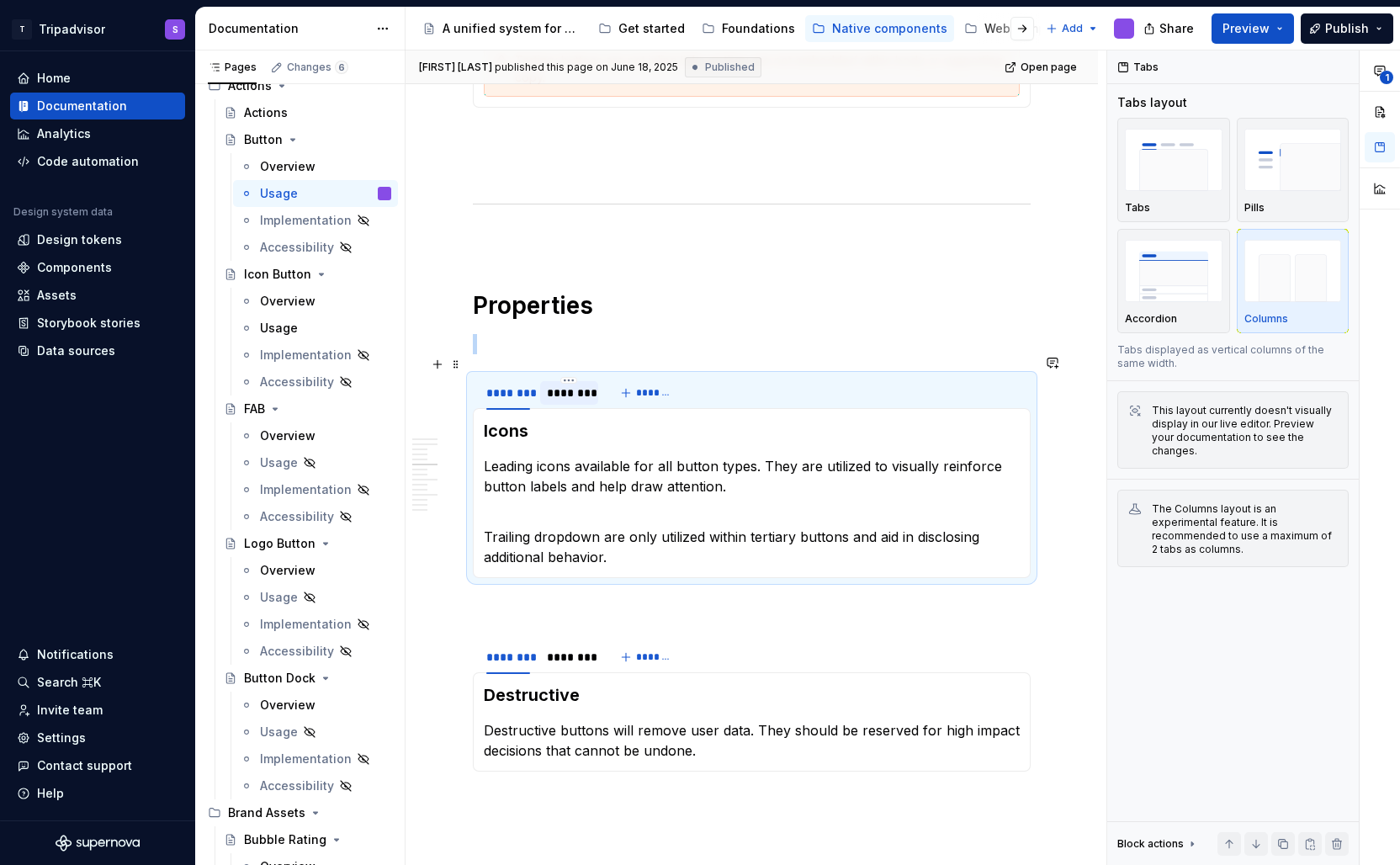 click on "********" at bounding box center [569, 393] 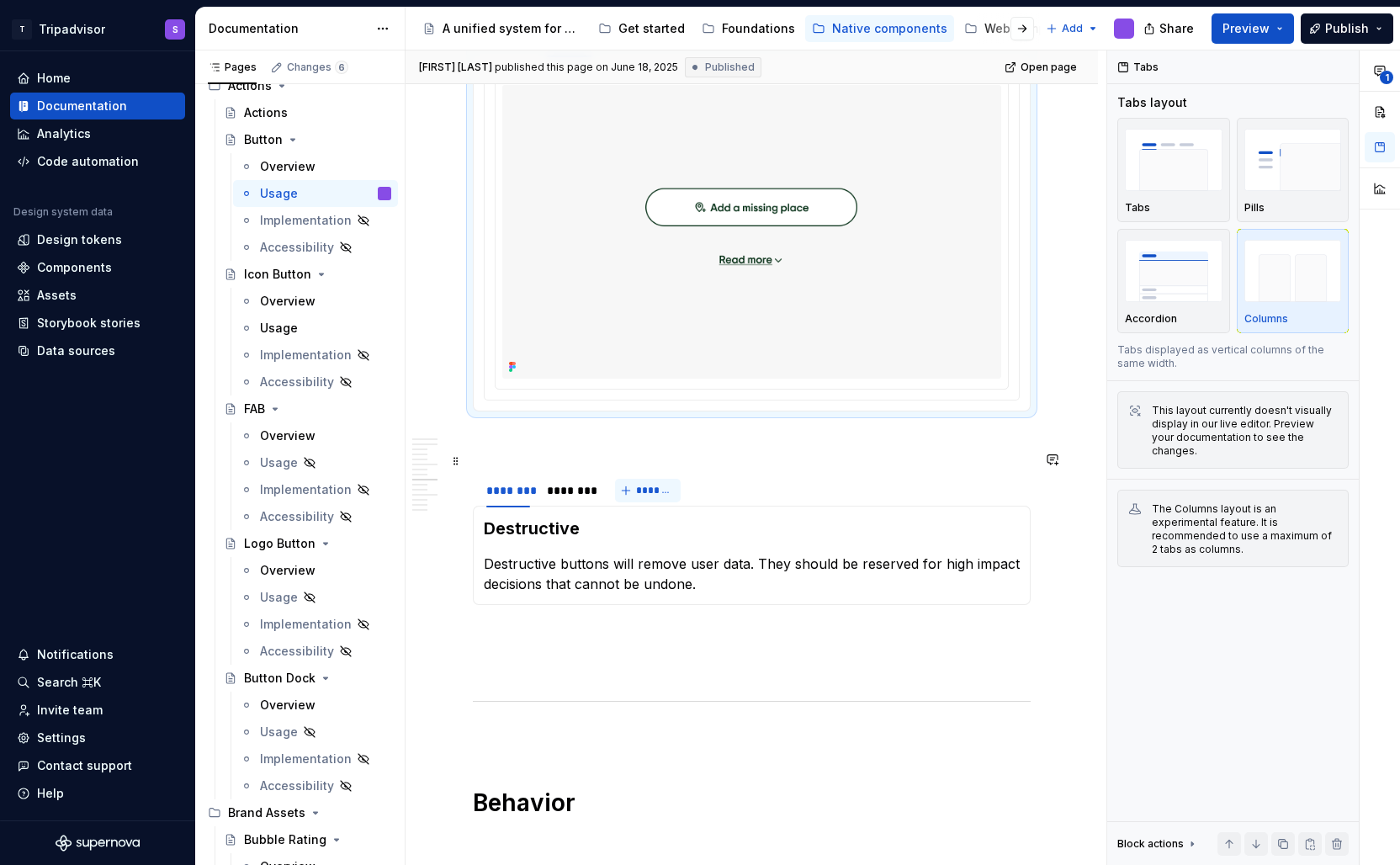 scroll, scrollTop: 2046, scrollLeft: 0, axis: vertical 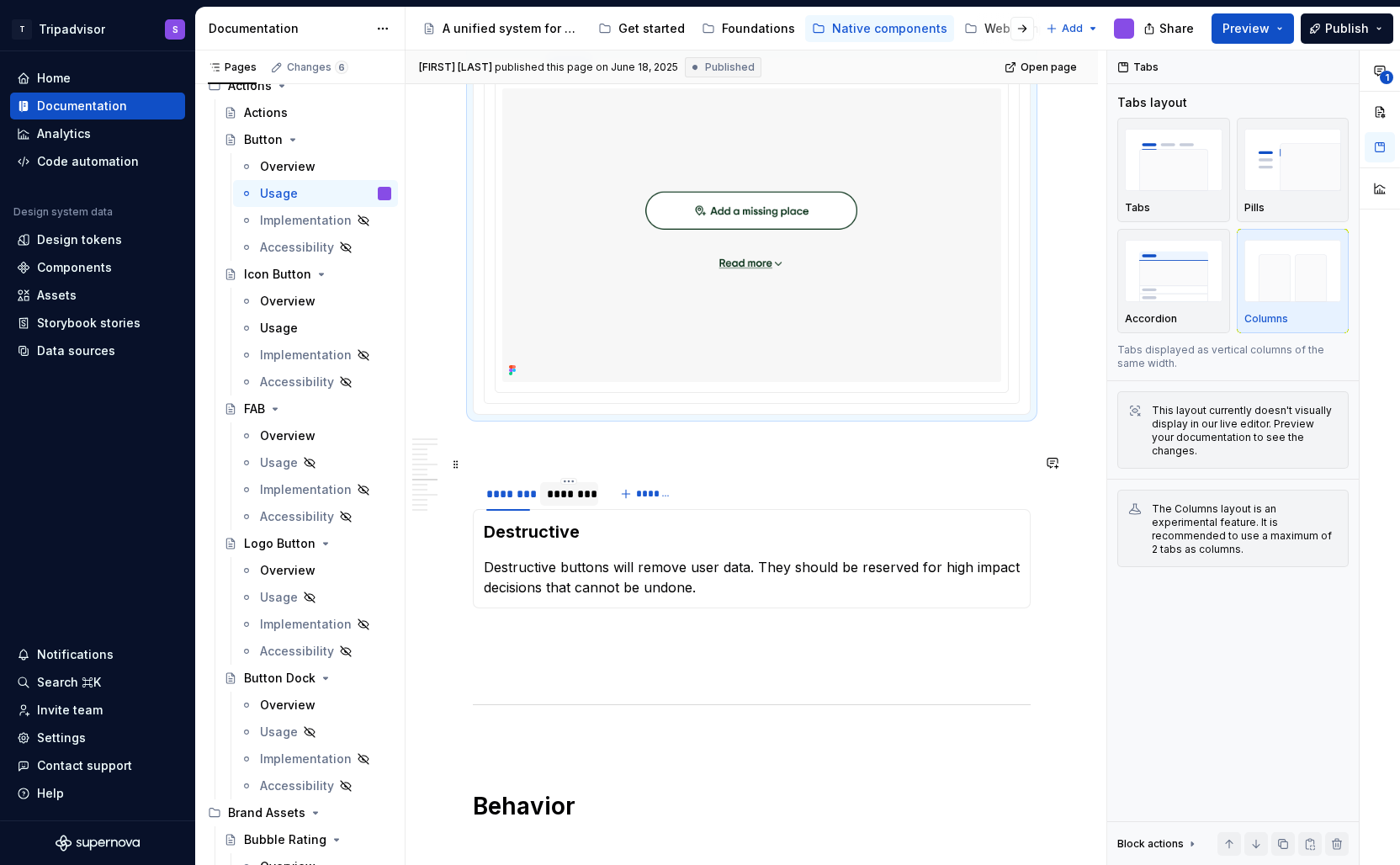 click on "********" at bounding box center (569, 494) 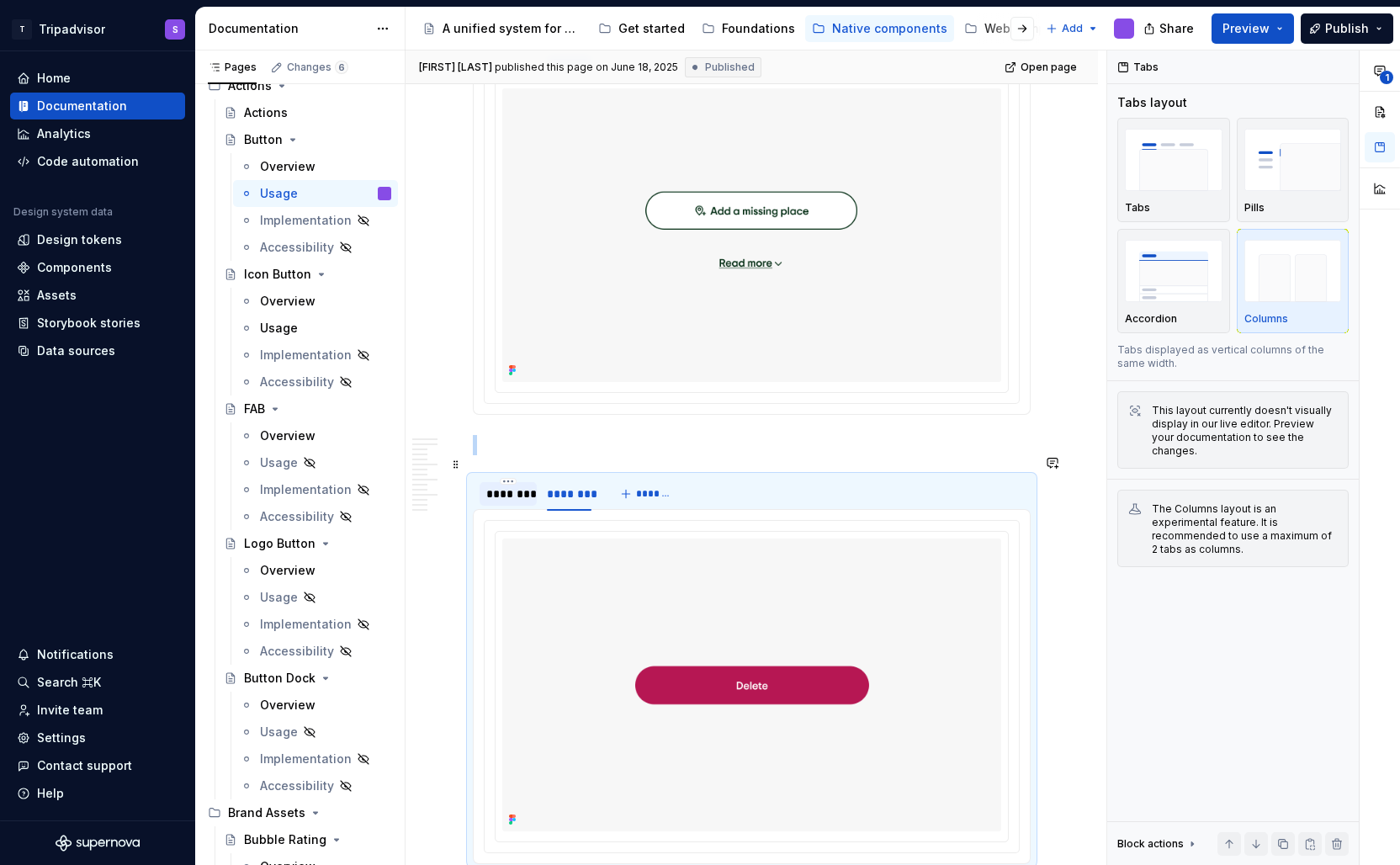 click on "********" at bounding box center [508, 494] 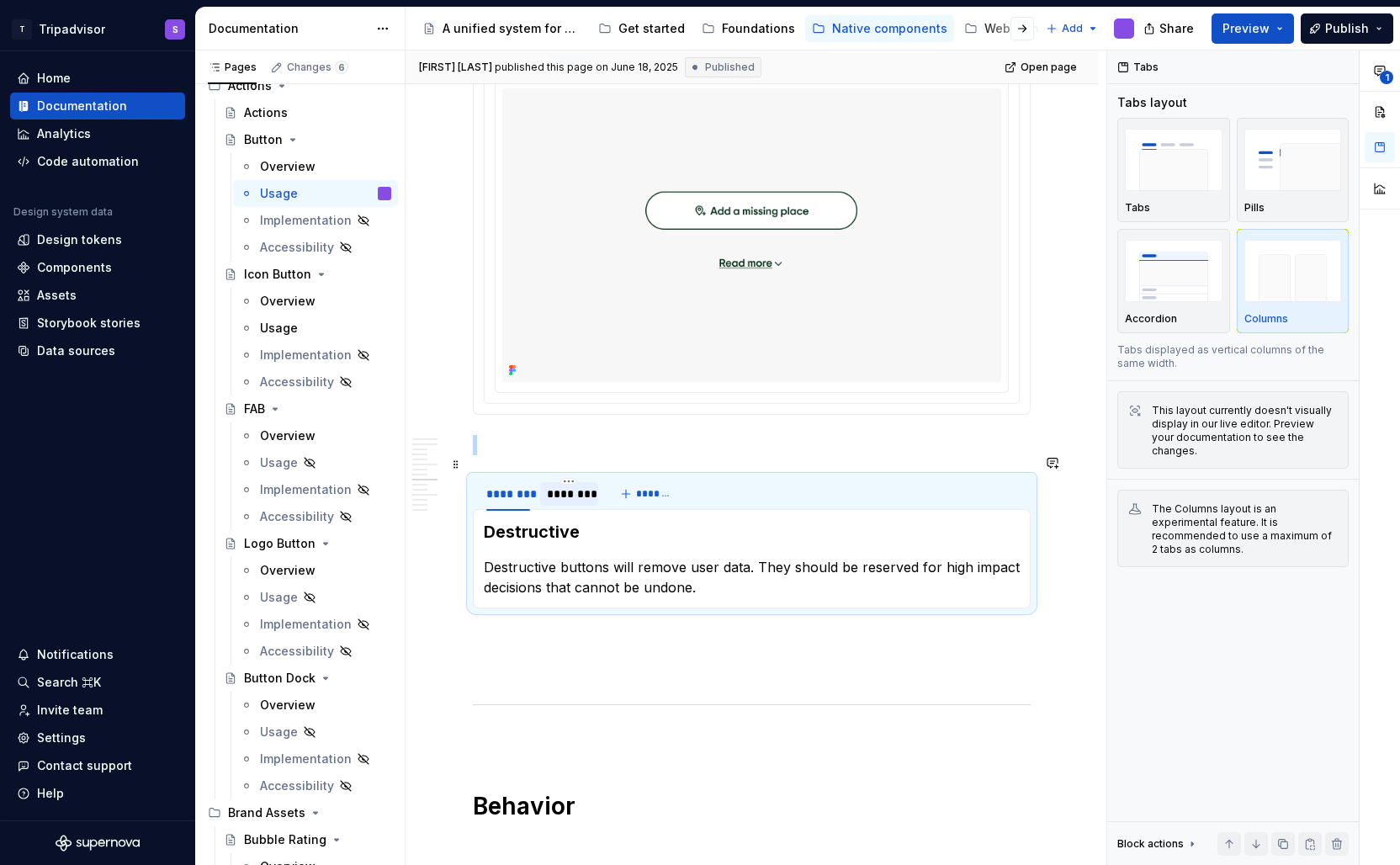 click on "********" at bounding box center [569, 494] 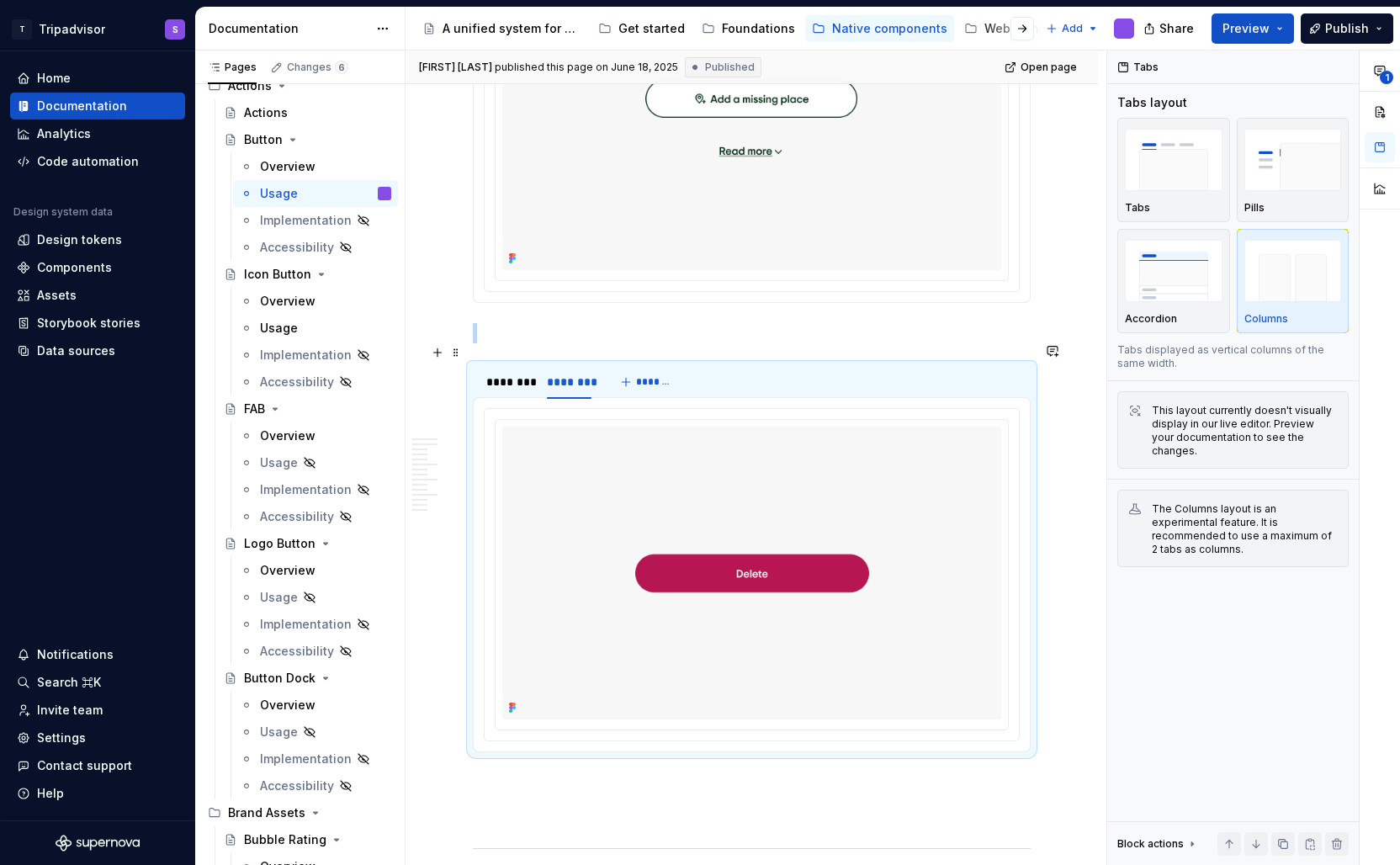 scroll, scrollTop: 2151, scrollLeft: 0, axis: vertical 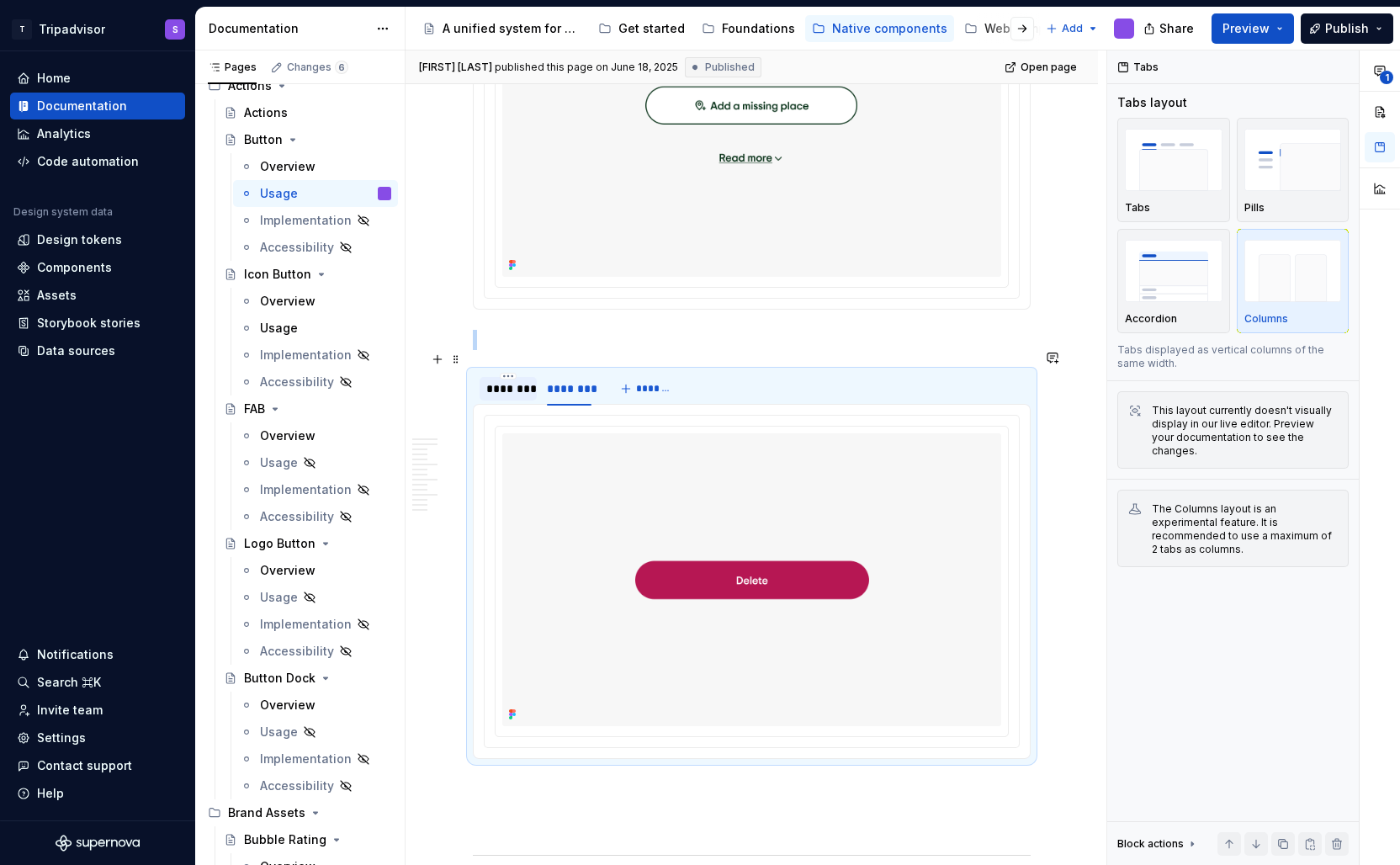 click on "********" at bounding box center [508, 389] 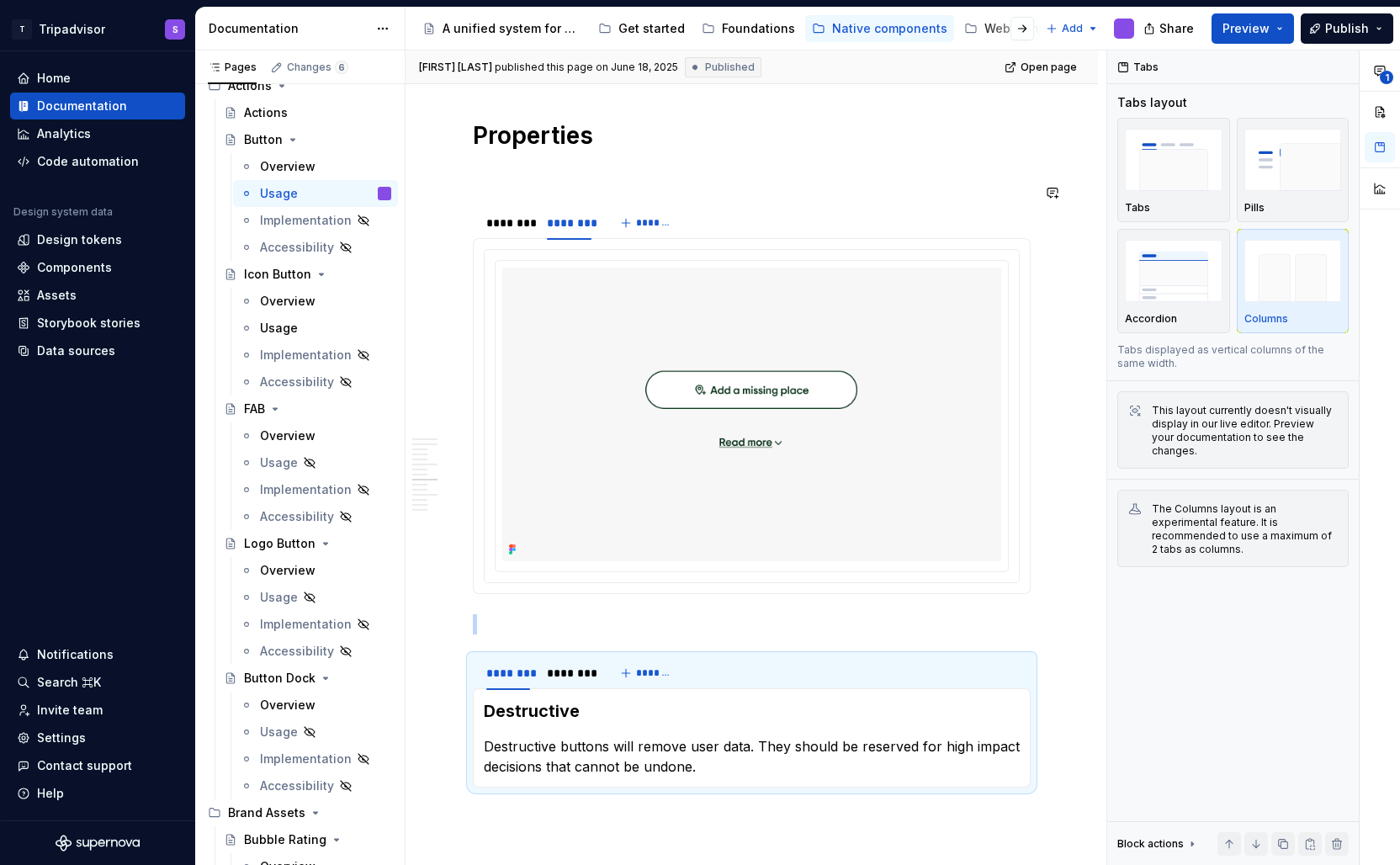 scroll, scrollTop: 1845, scrollLeft: 0, axis: vertical 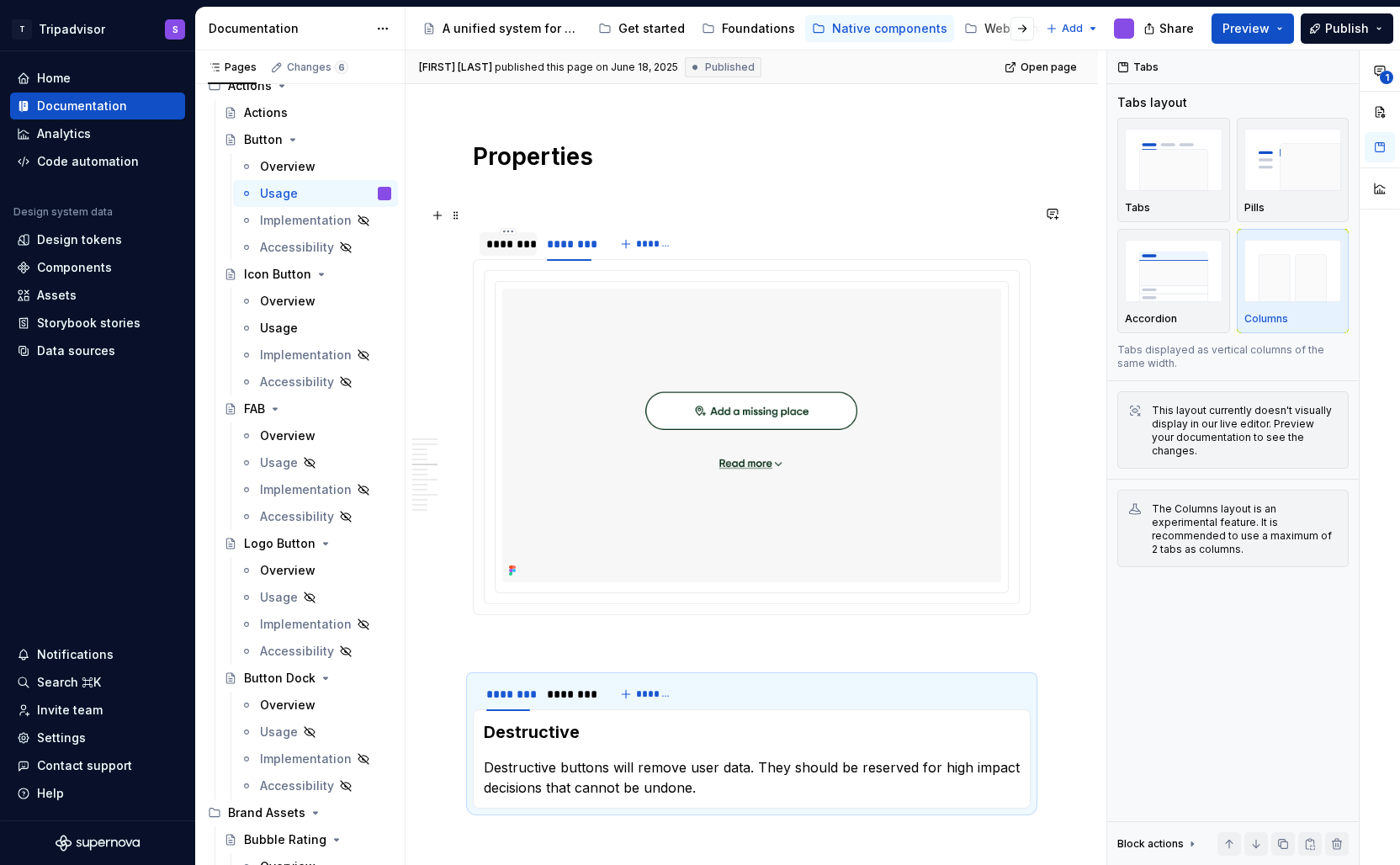 click on "********" at bounding box center (508, 244) 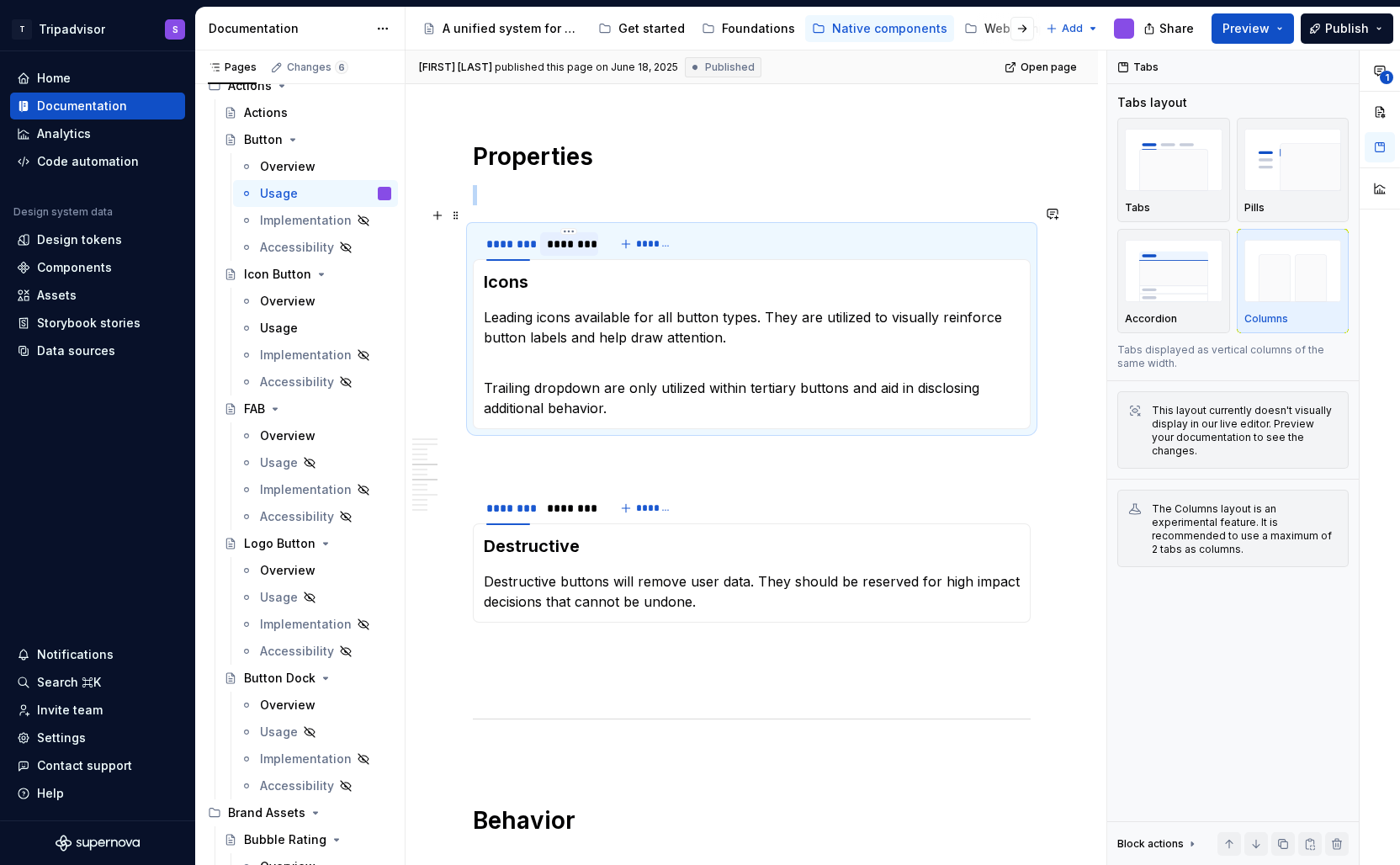 click on "********" at bounding box center [569, 244] 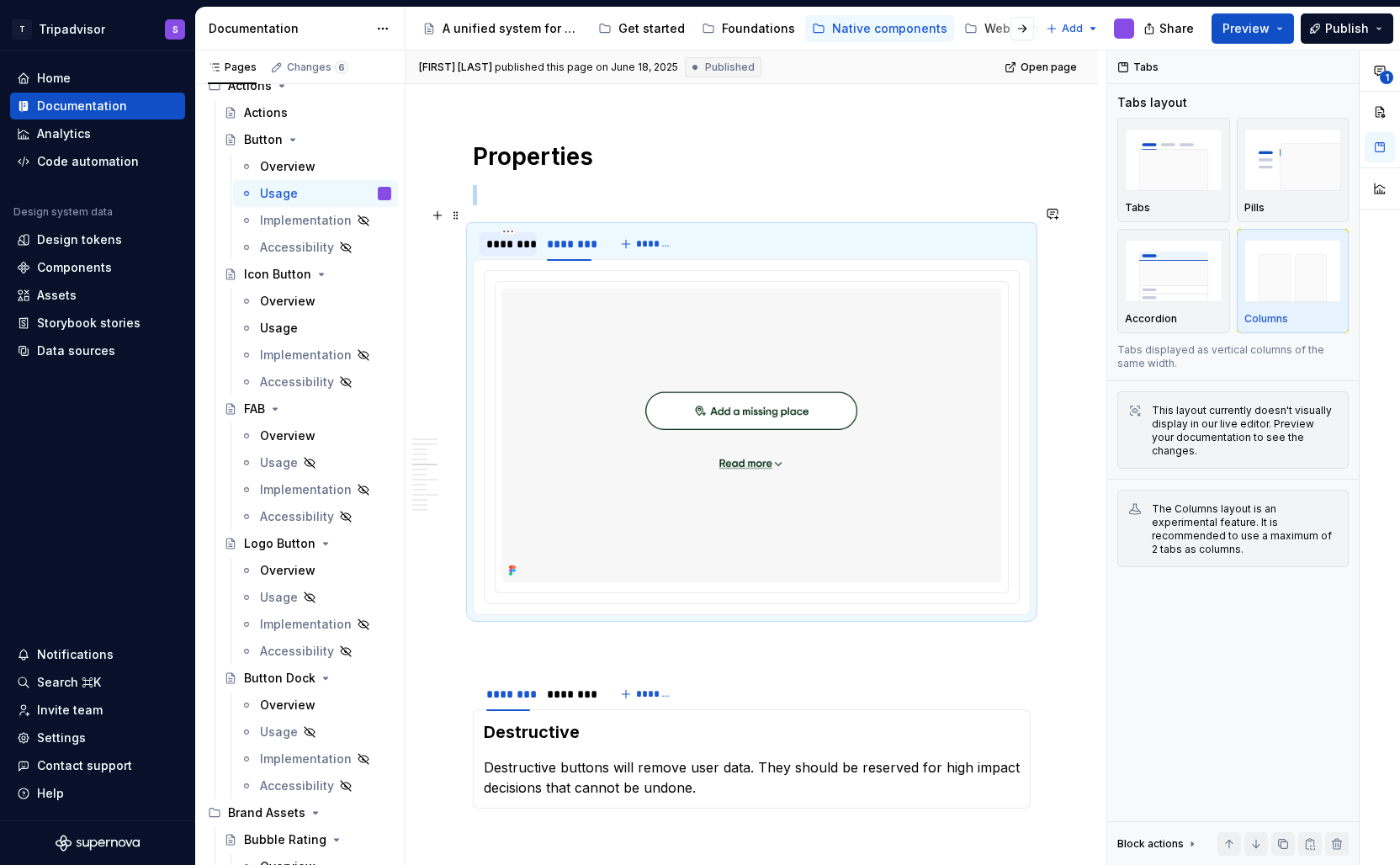 click on "********" at bounding box center (508, 244) 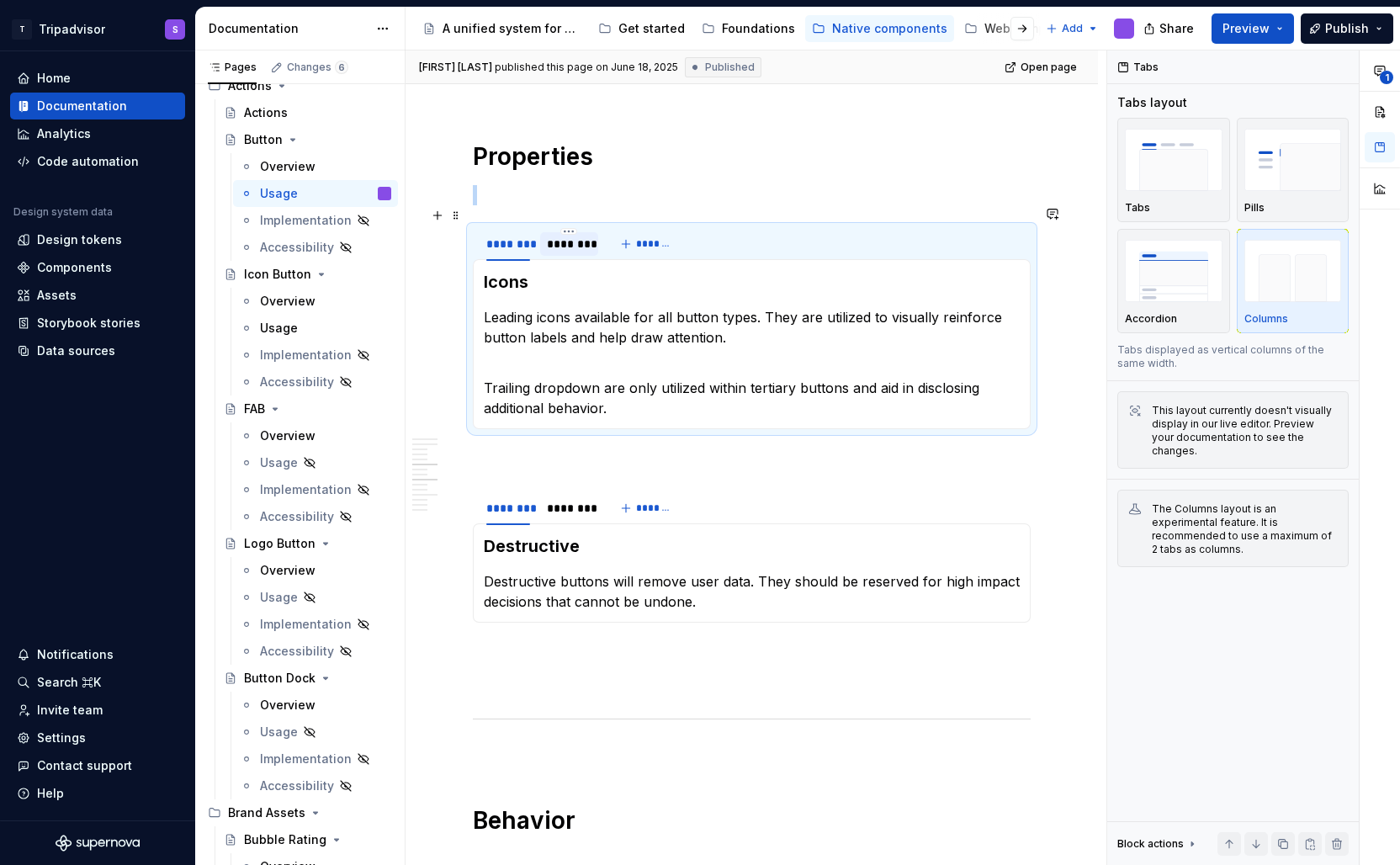 click on "********" at bounding box center [569, 244] 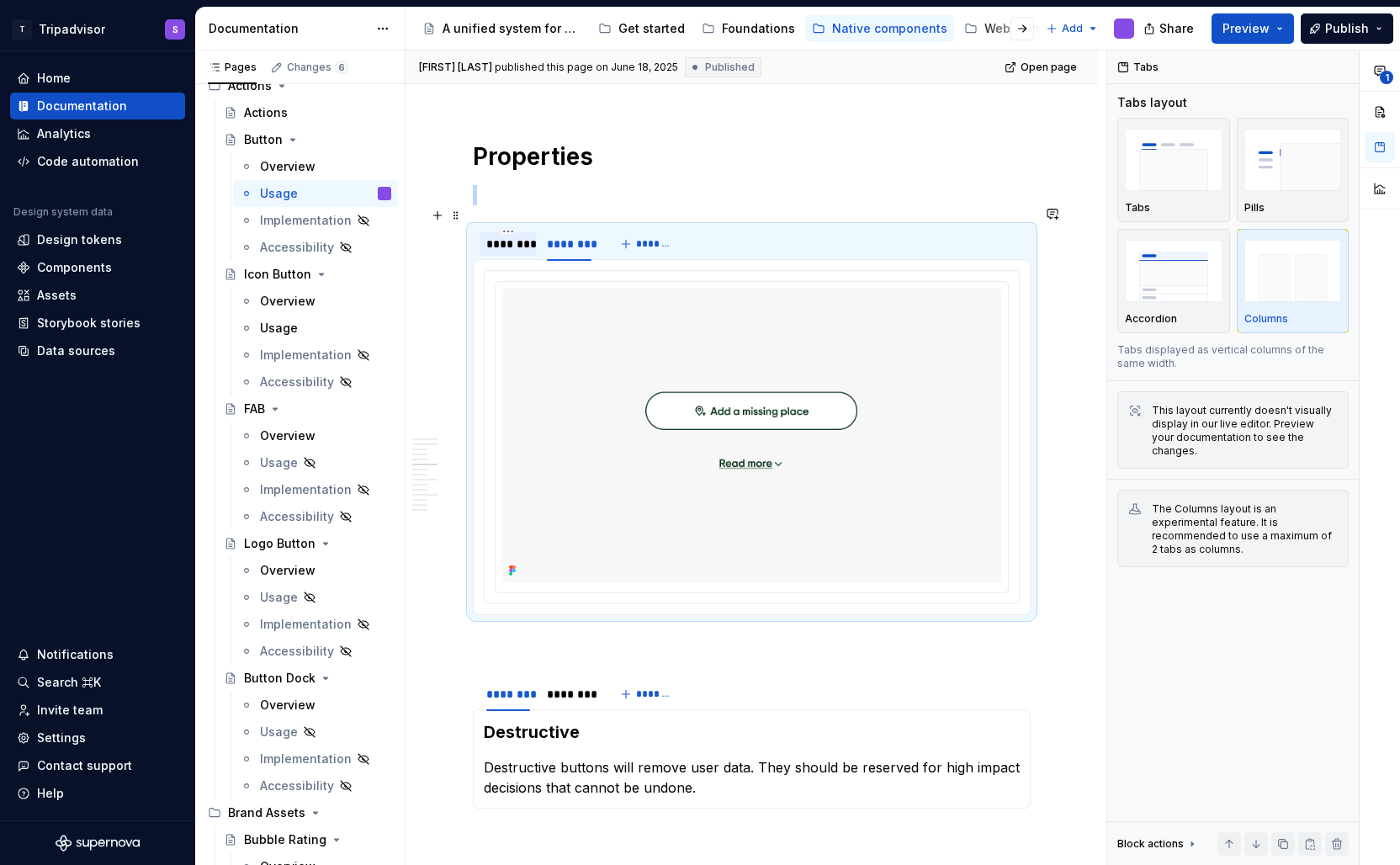click on "********" at bounding box center (508, 244) 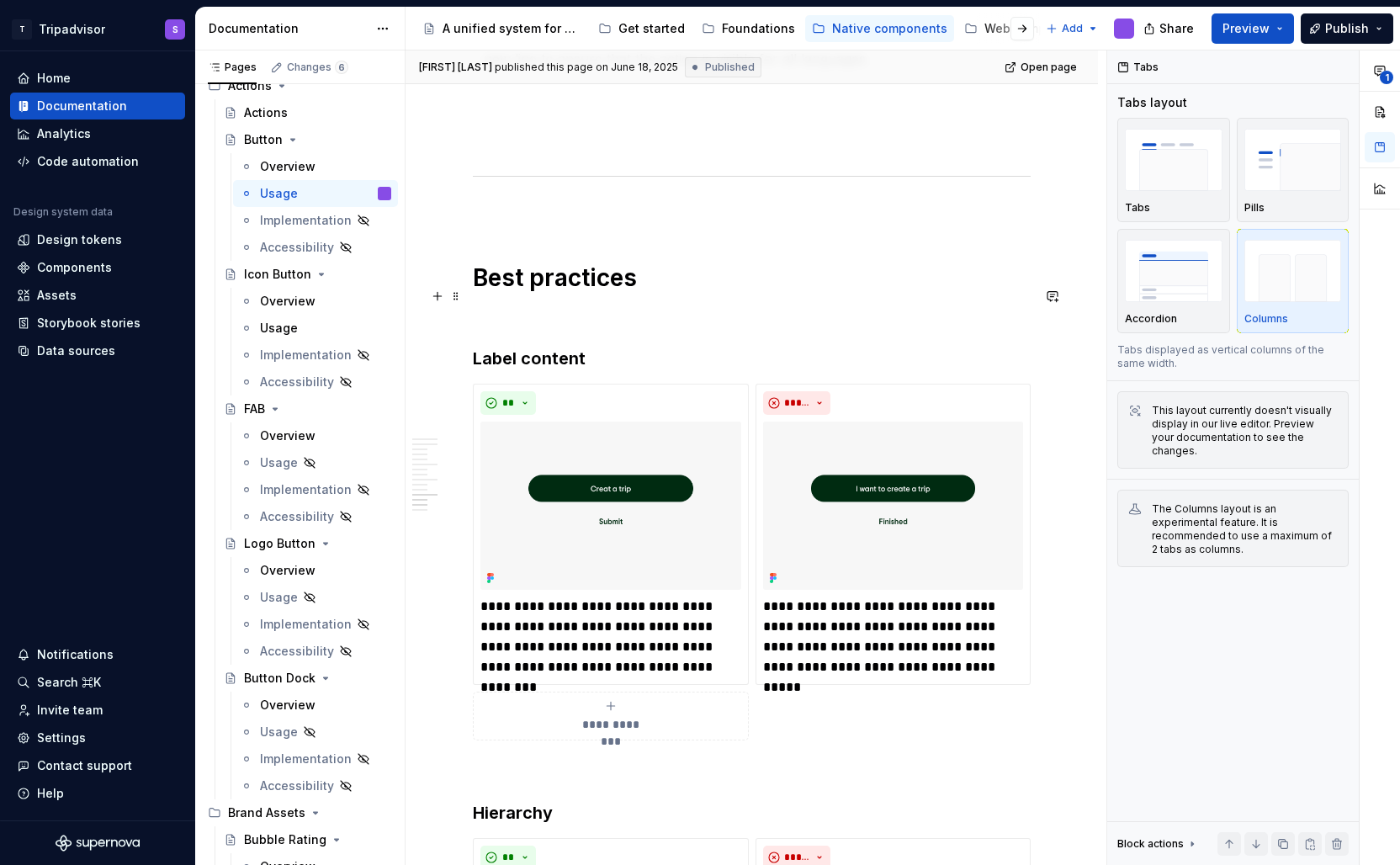 scroll, scrollTop: 3231, scrollLeft: 0, axis: vertical 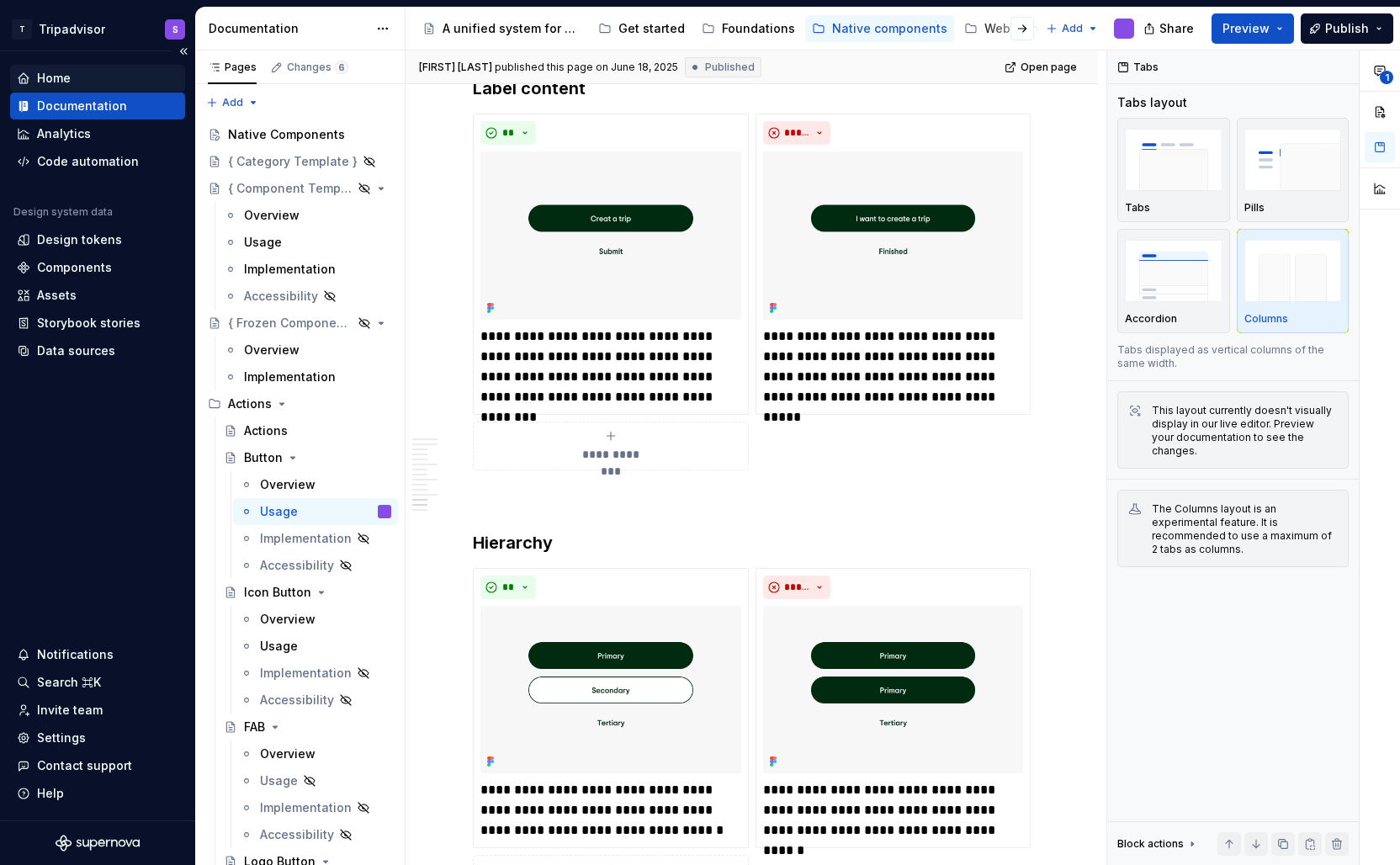 click on "Home" at bounding box center (54, 78) 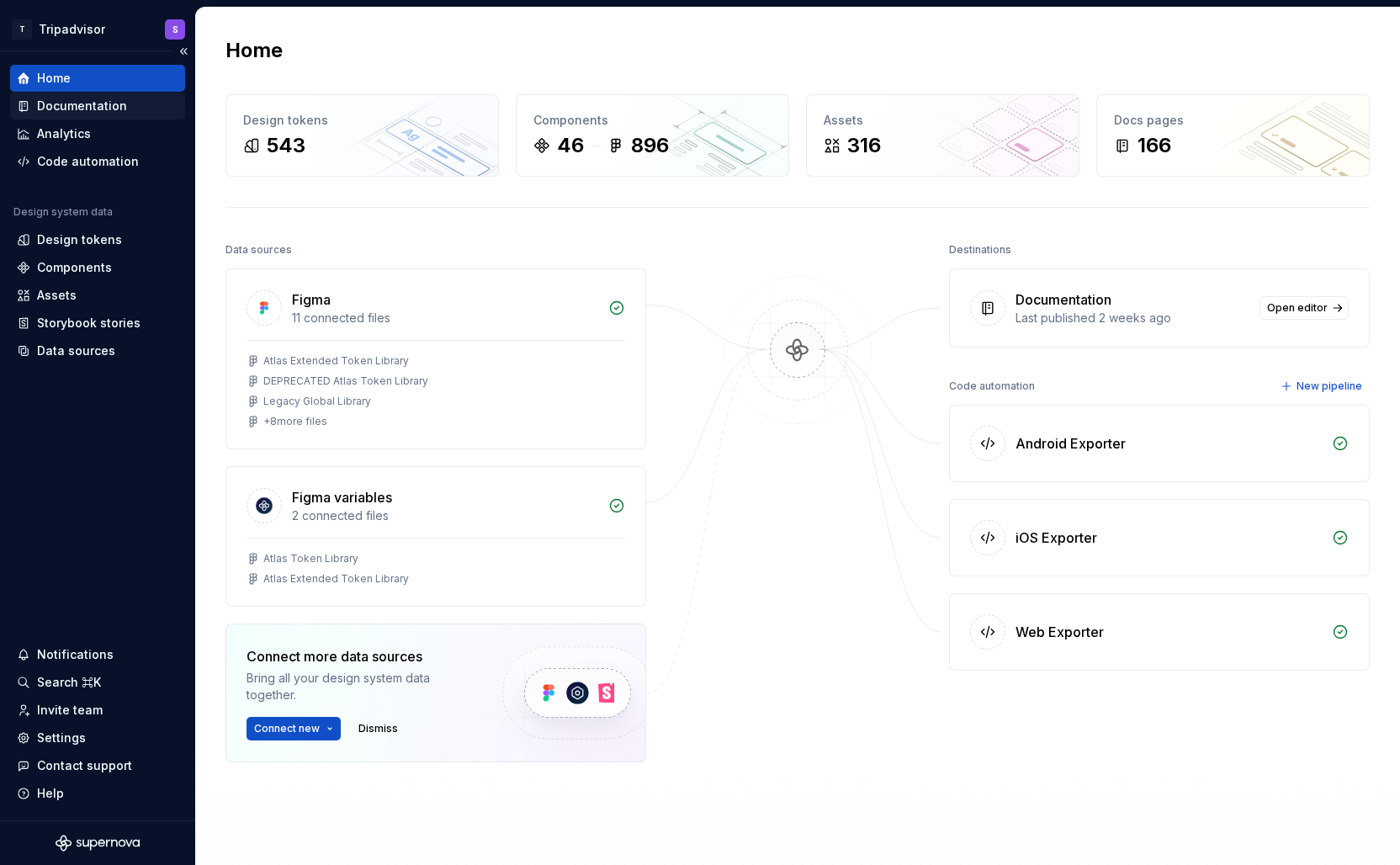 click on "Documentation" at bounding box center (82, 106) 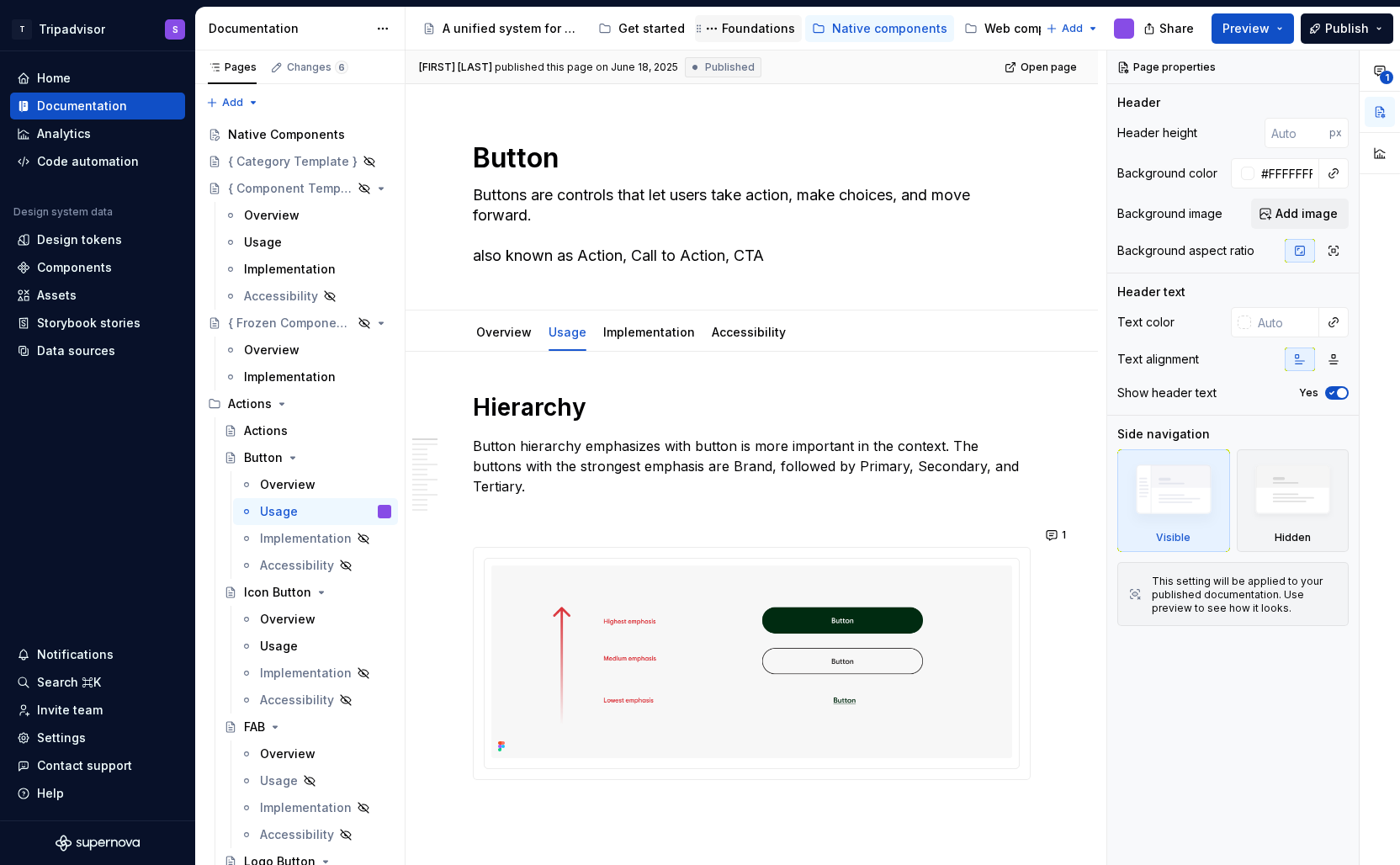 click on "Foundations" at bounding box center [758, 29] 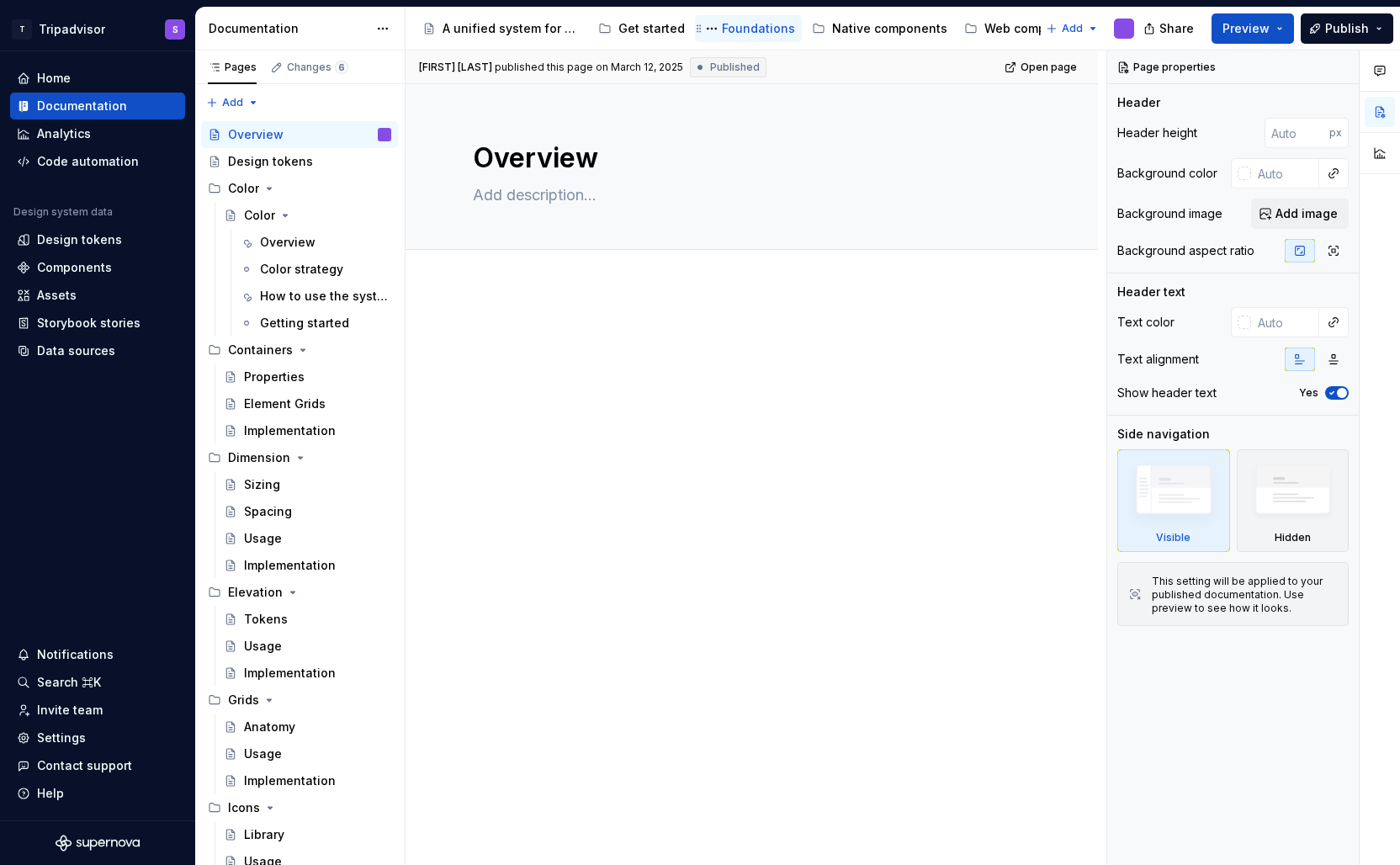 click on "Foundations" at bounding box center [758, 29] 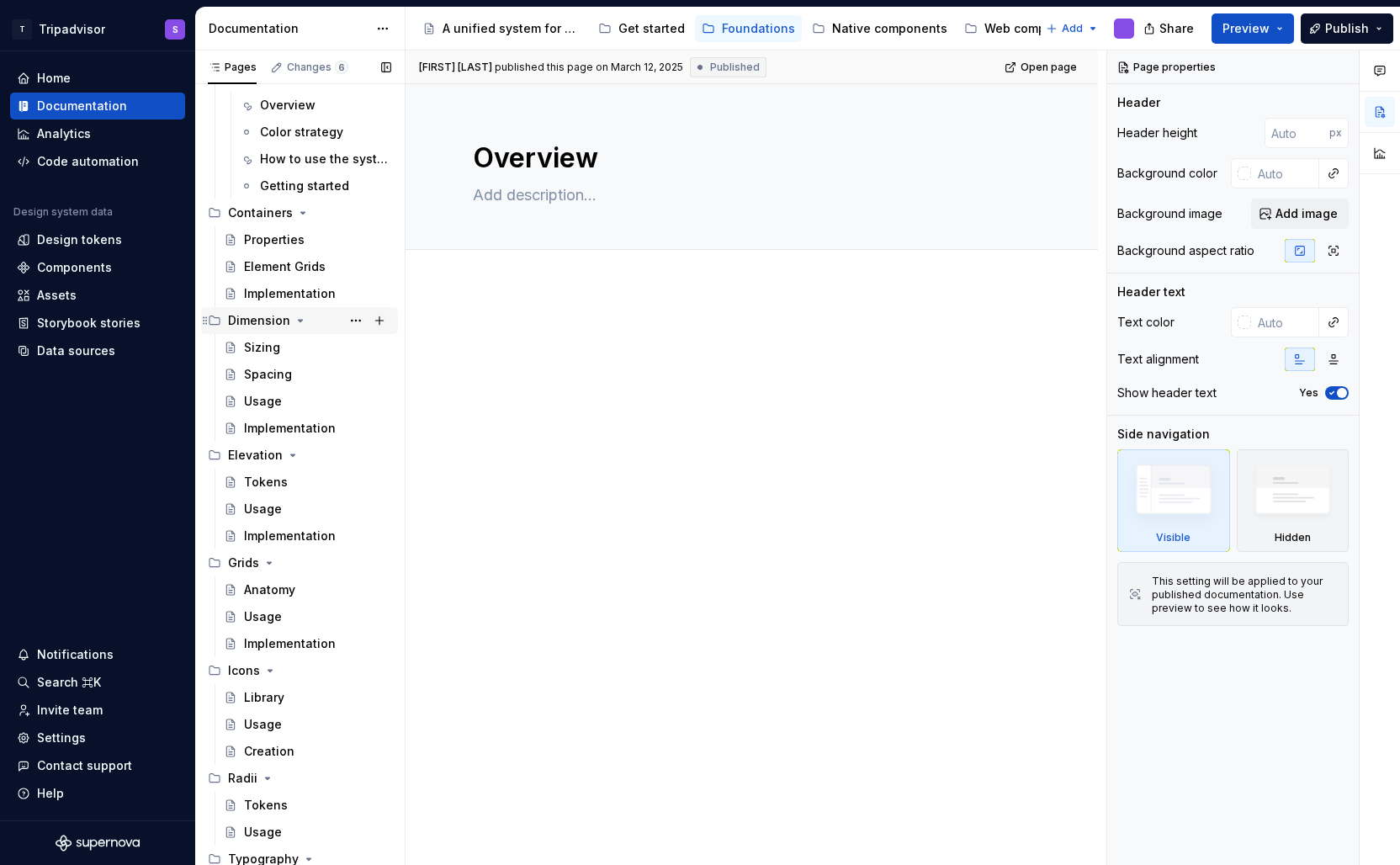 scroll, scrollTop: 168, scrollLeft: 0, axis: vertical 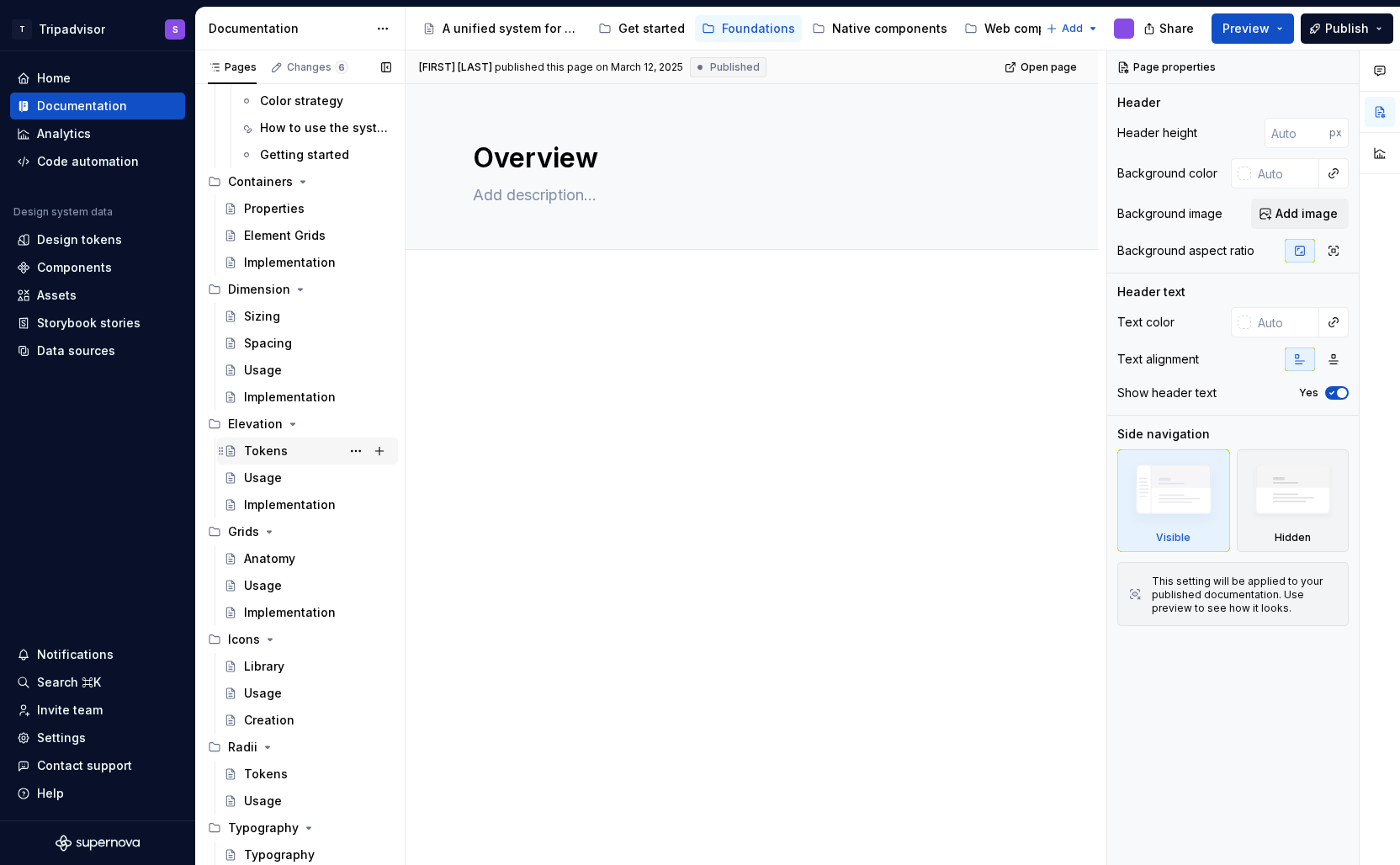 click on "Tokens" at bounding box center [317, 451] 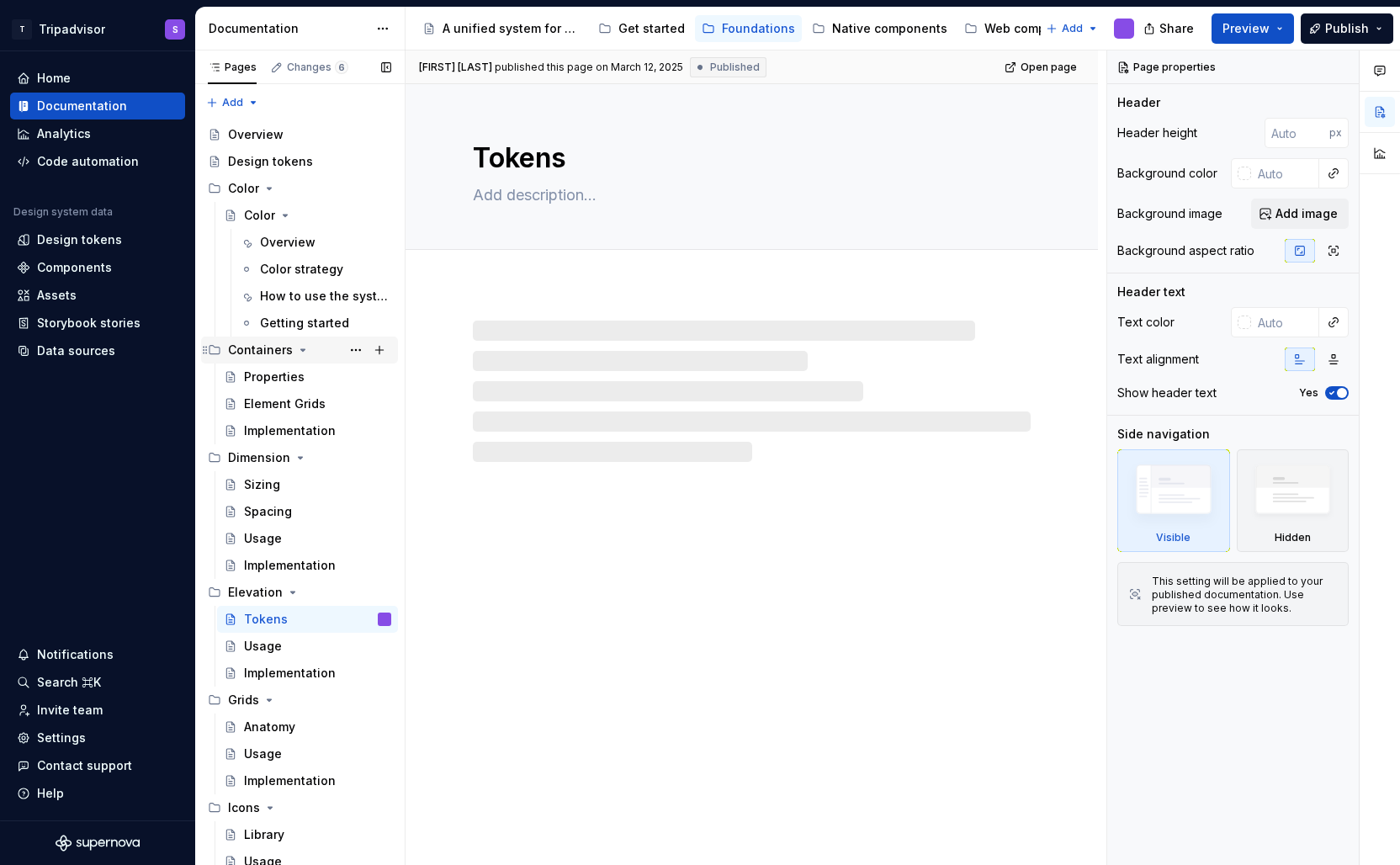 scroll, scrollTop: 0, scrollLeft: 0, axis: both 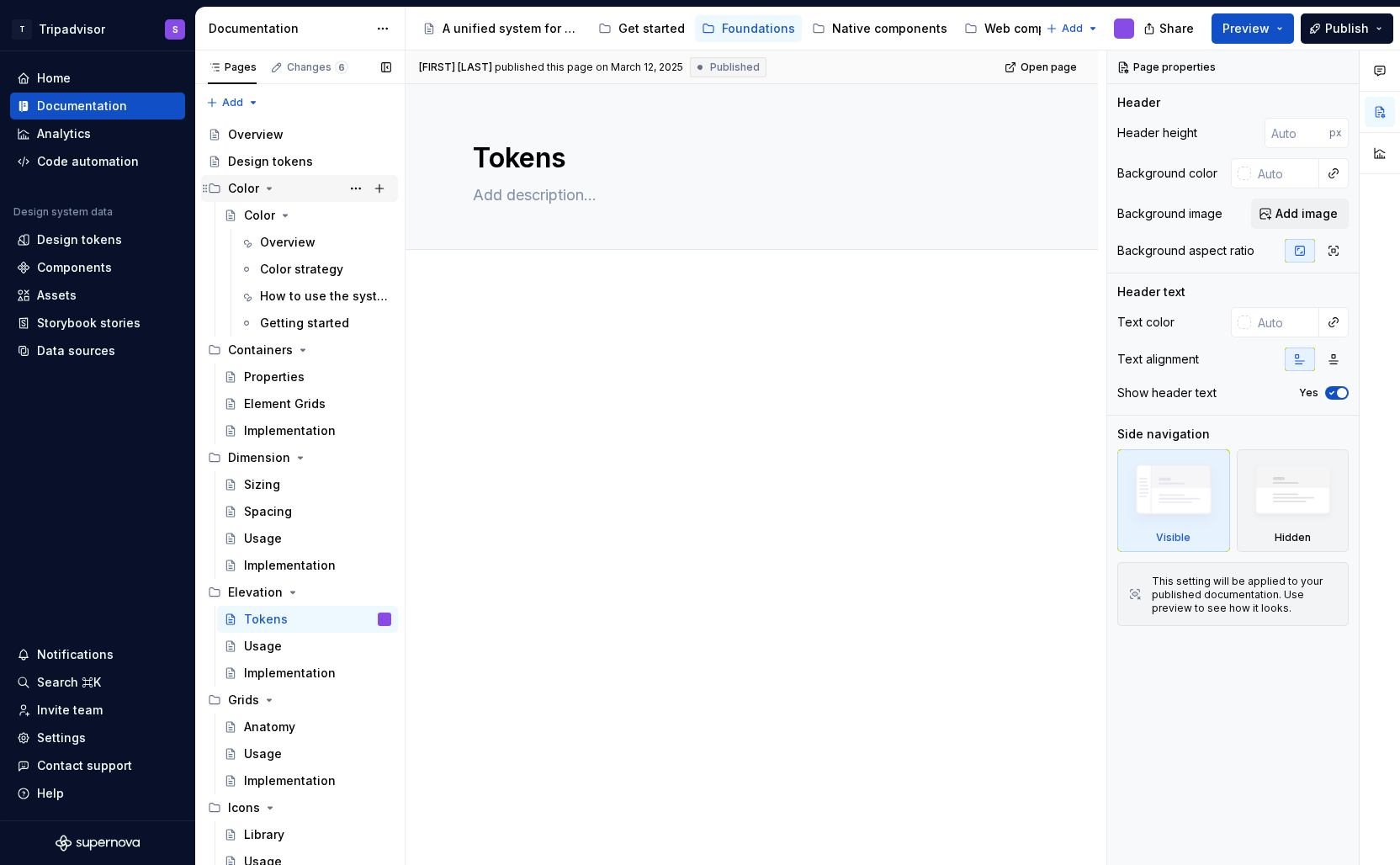 click on "Color" at bounding box center [243, 188] 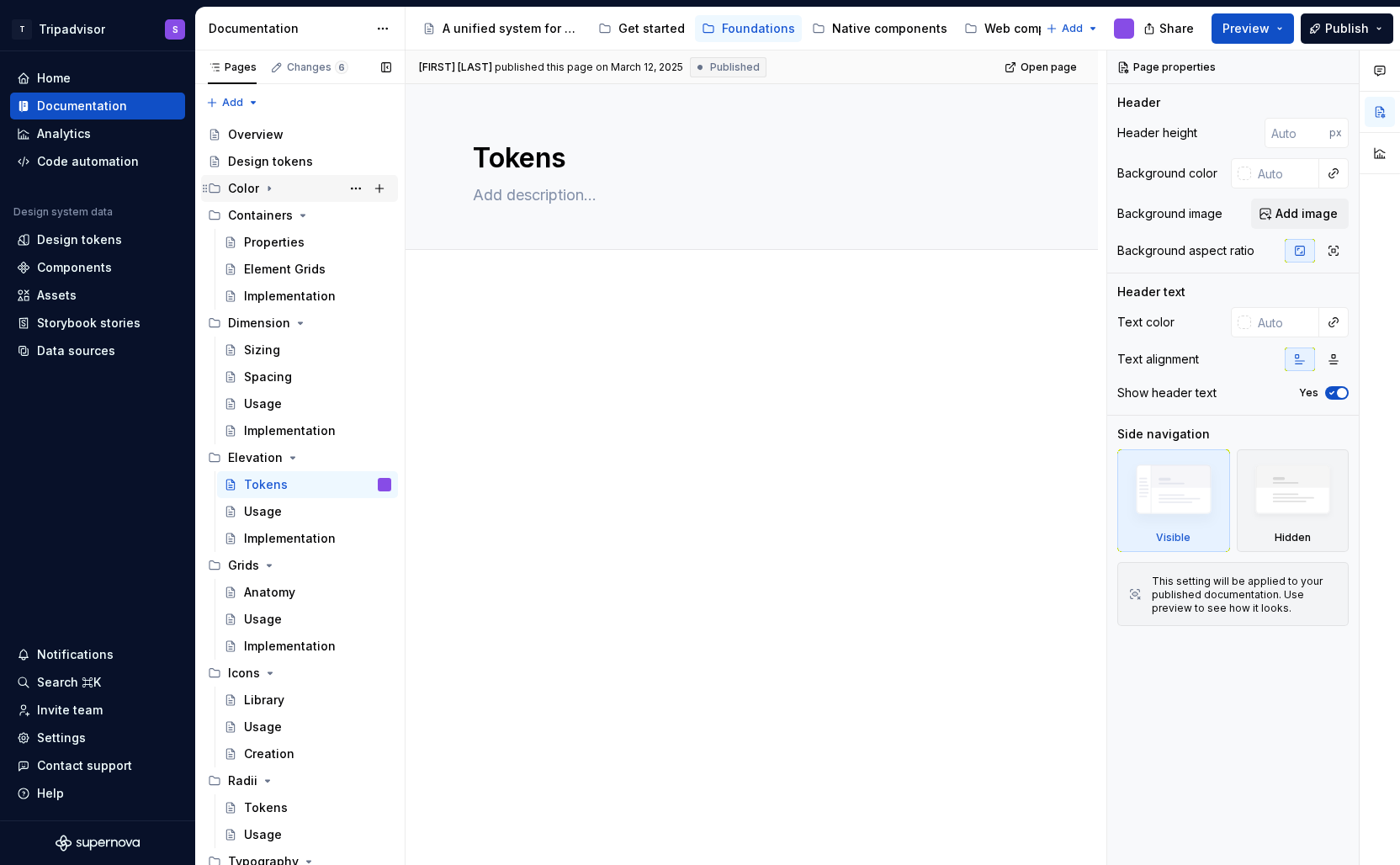 click on "Color" at bounding box center (243, 188) 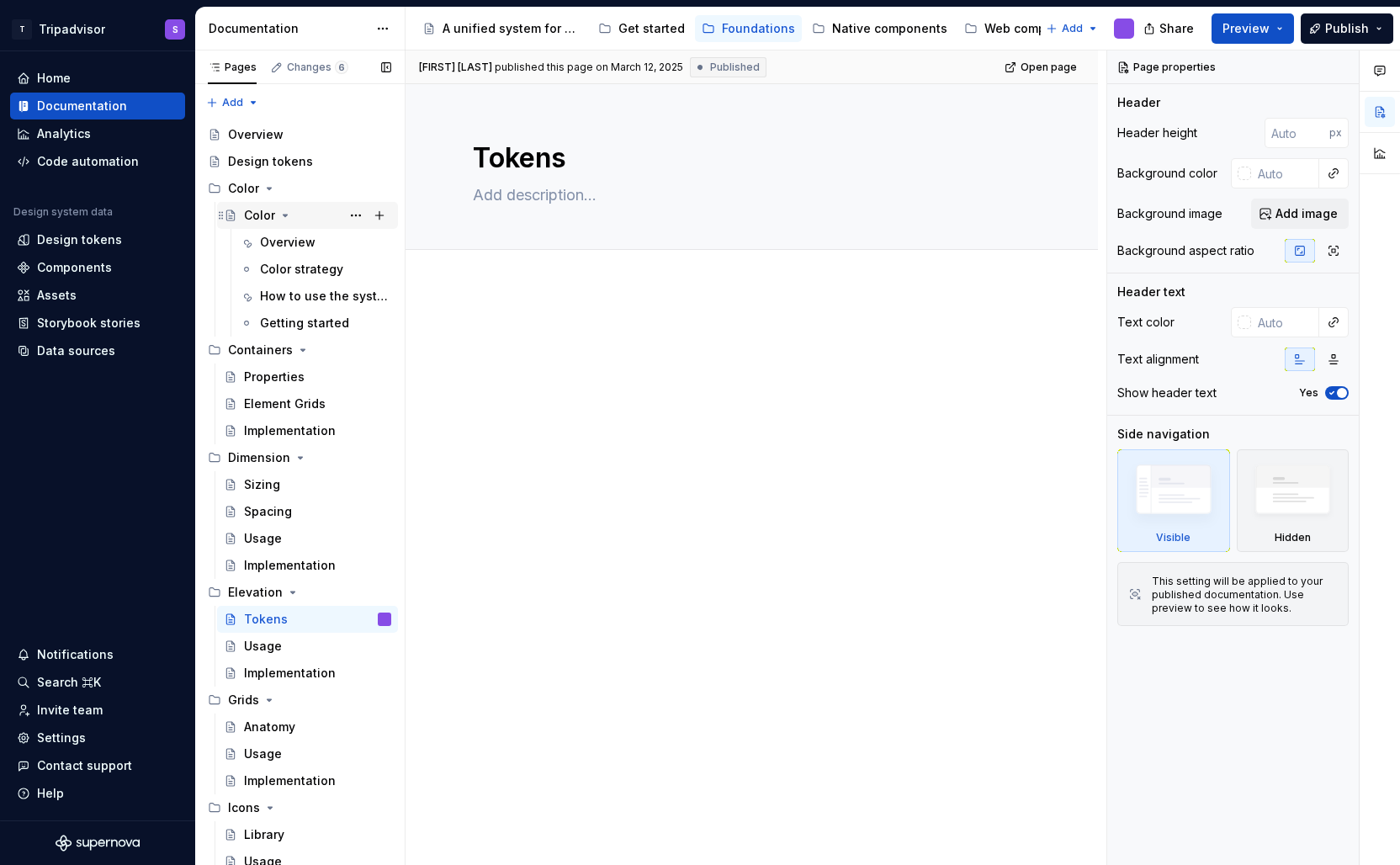 click on "Color" at bounding box center (259, 215) 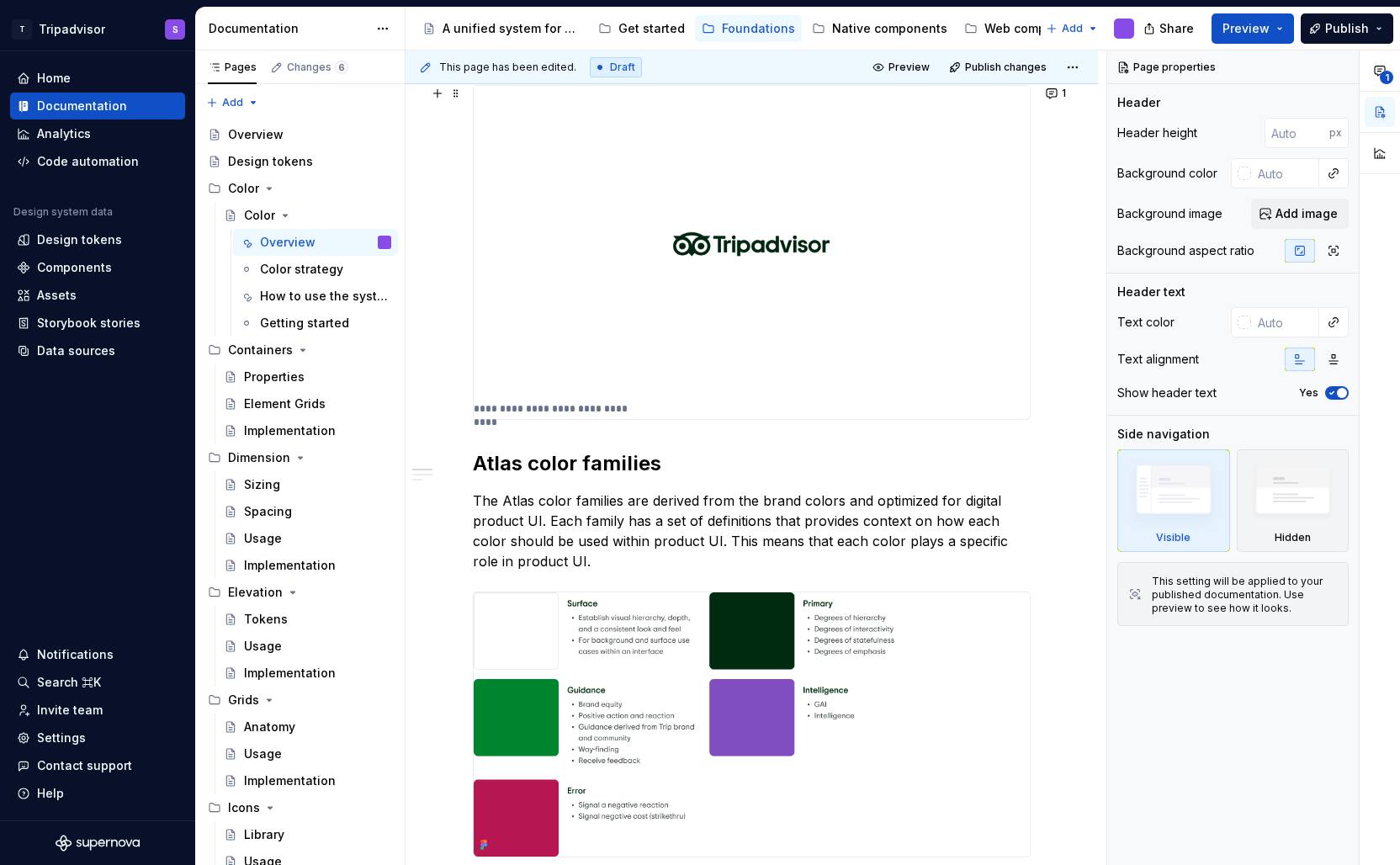 scroll, scrollTop: 581, scrollLeft: 0, axis: vertical 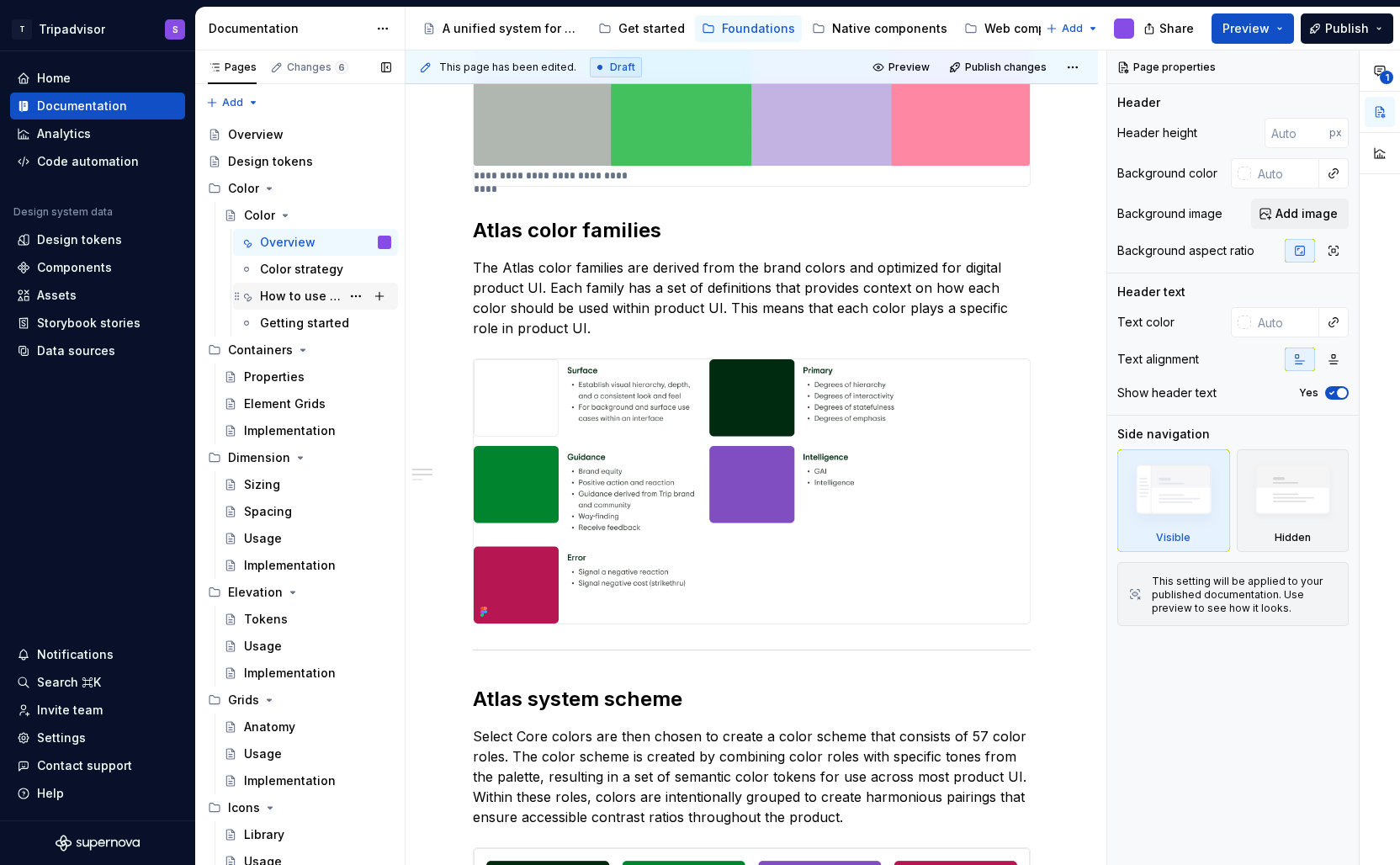 click on "How to use the system" at bounding box center (300, 296) 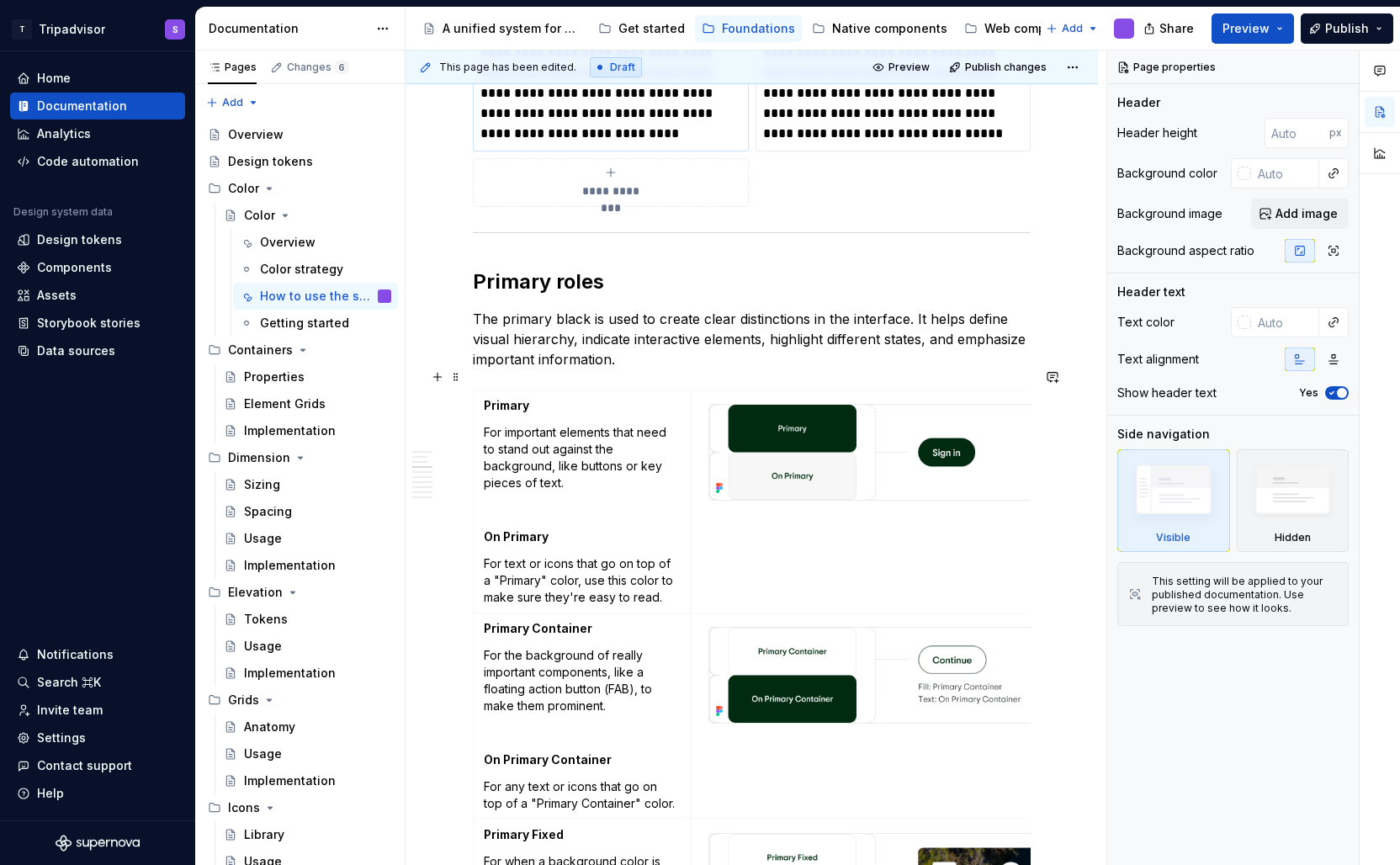 scroll, scrollTop: 1688, scrollLeft: 0, axis: vertical 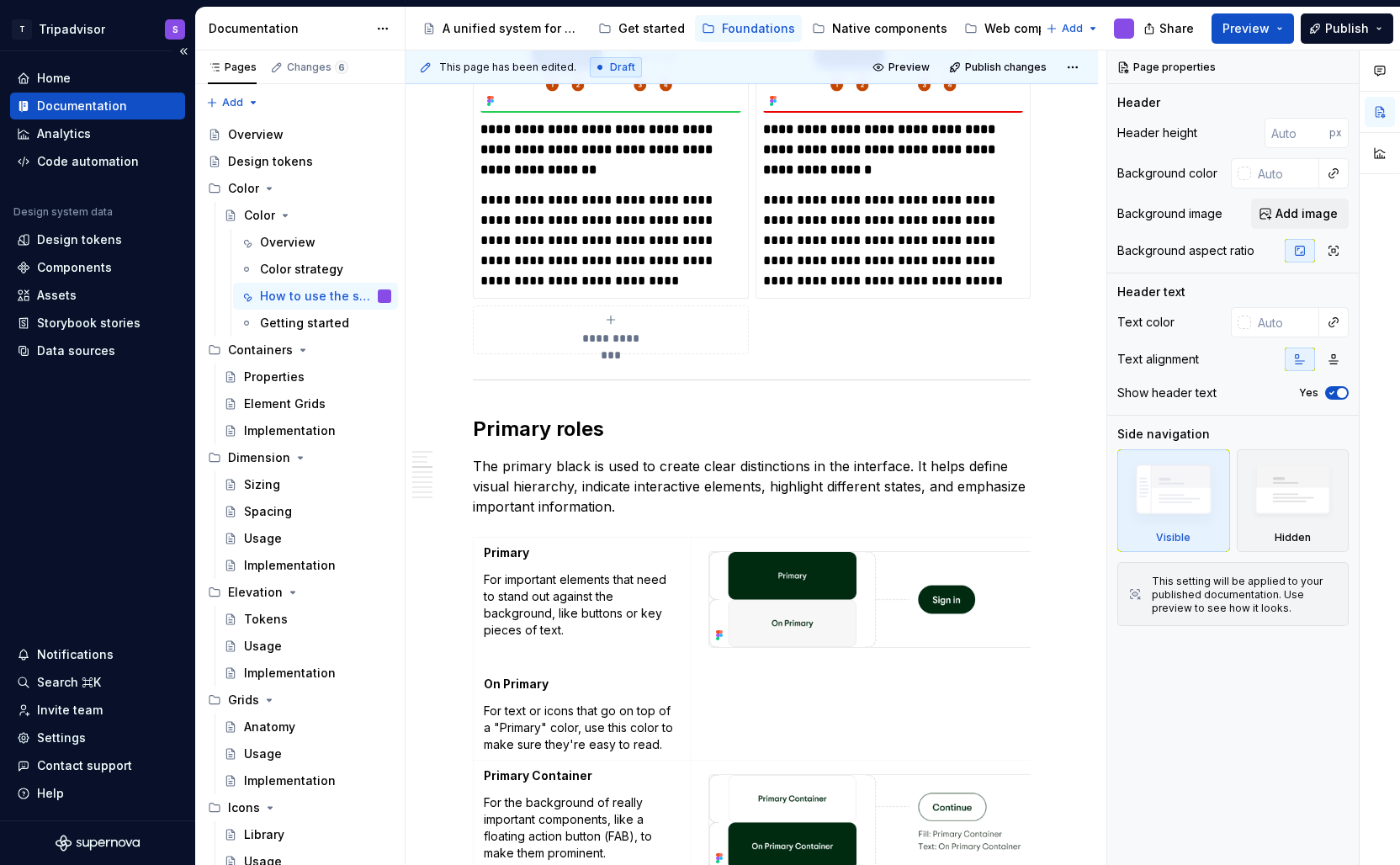 type on "*" 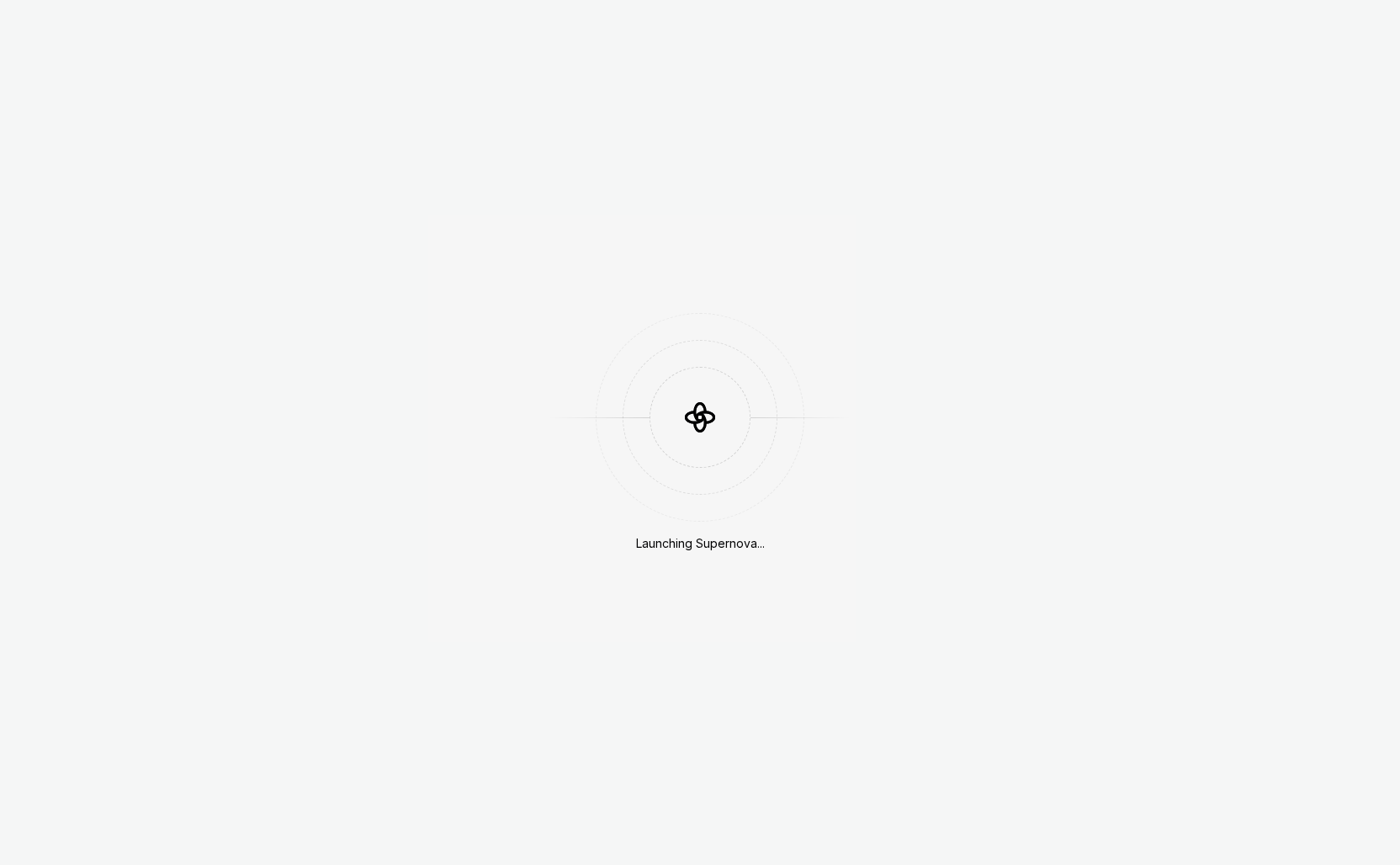 scroll, scrollTop: 0, scrollLeft: 0, axis: both 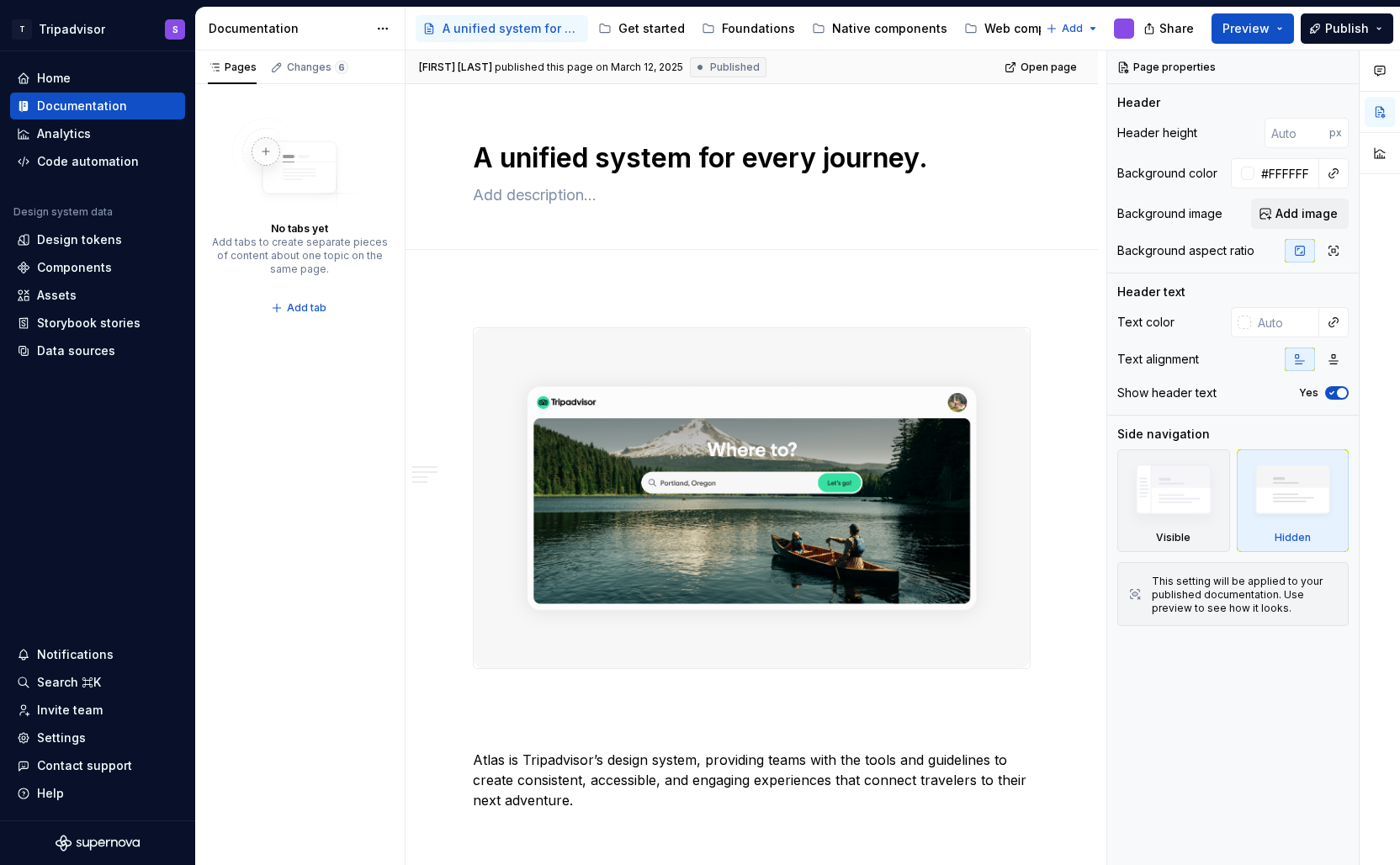 type on "*" 